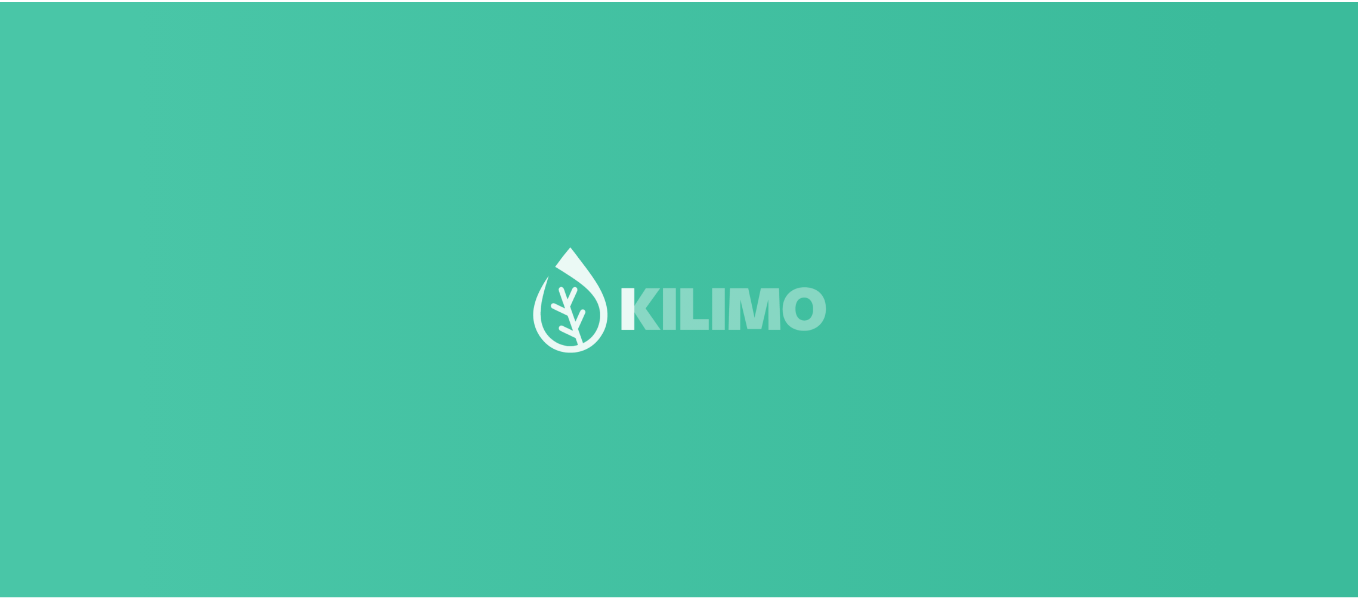 scroll, scrollTop: 0, scrollLeft: 0, axis: both 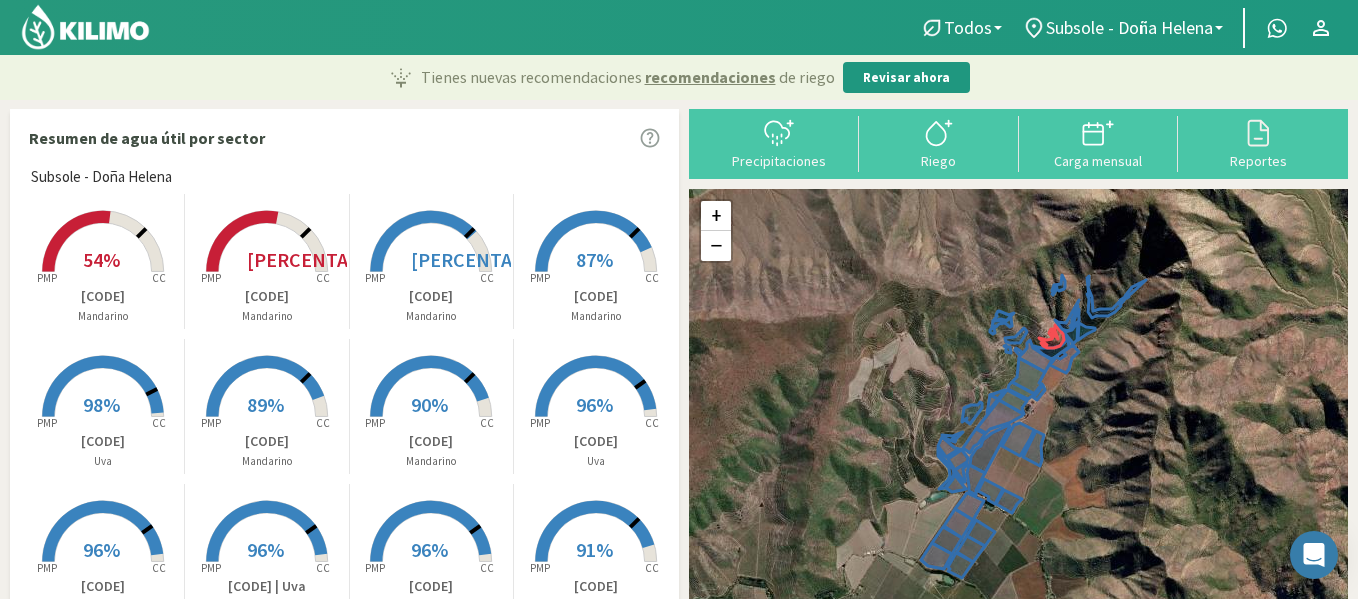 click on "54%" at bounding box center (101, 259) 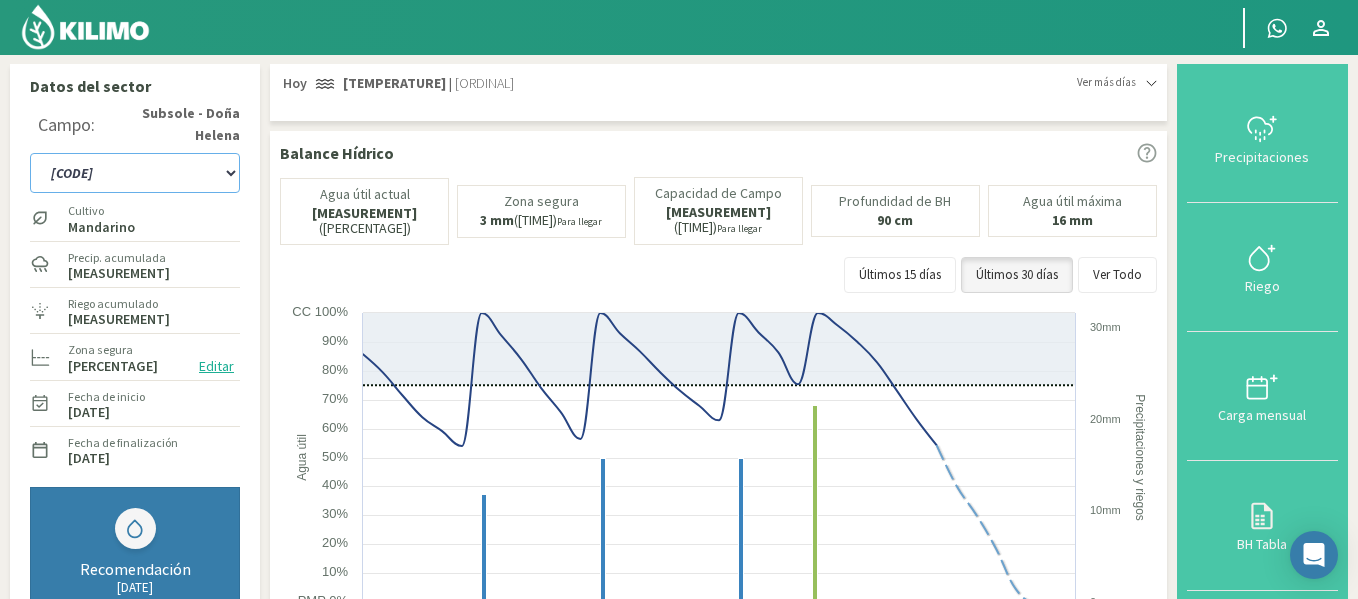 click on "[CODE]" 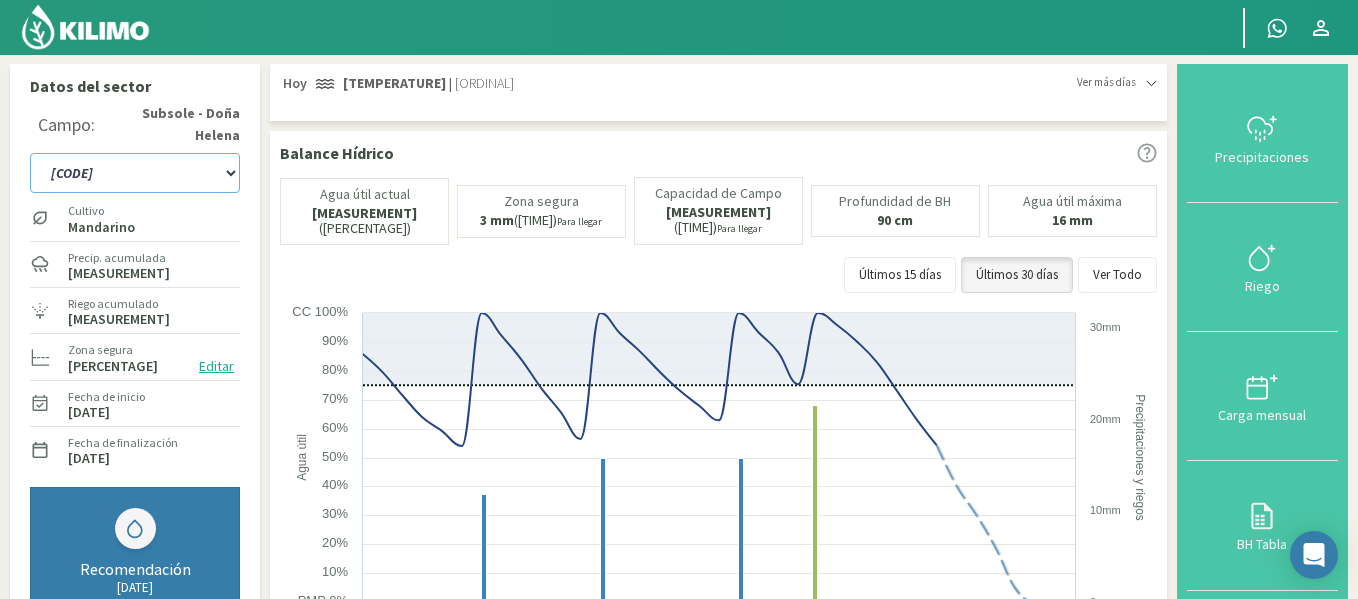 click on "[CODE]" 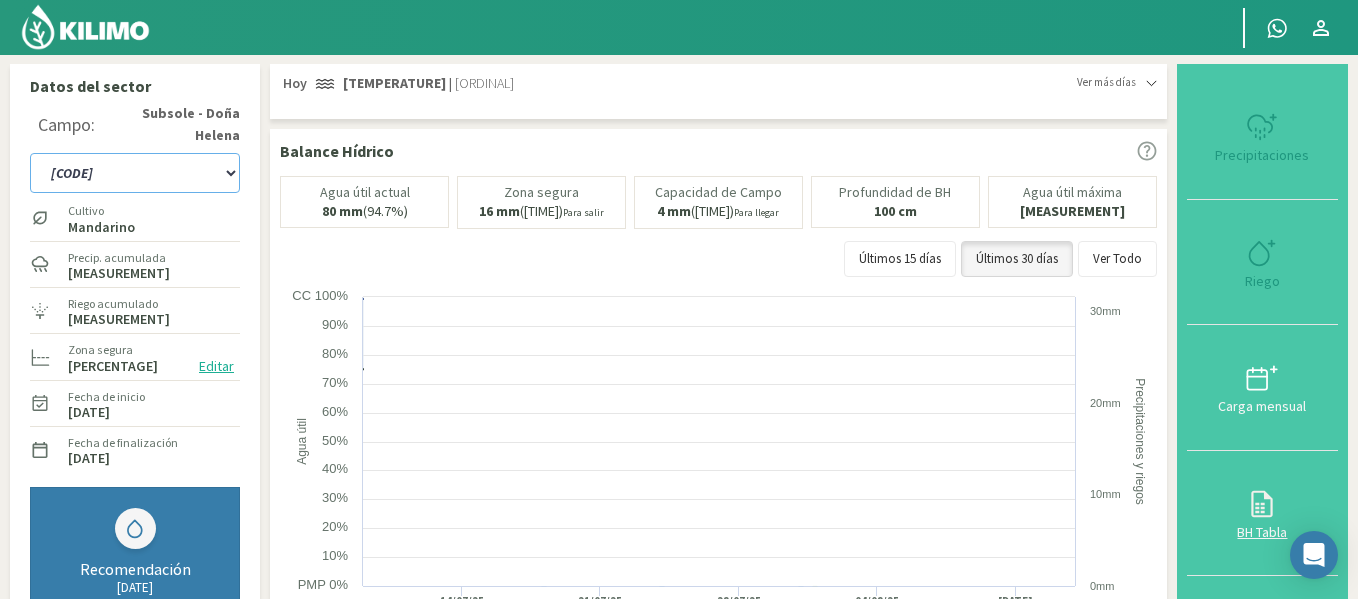 select on "73: Object" 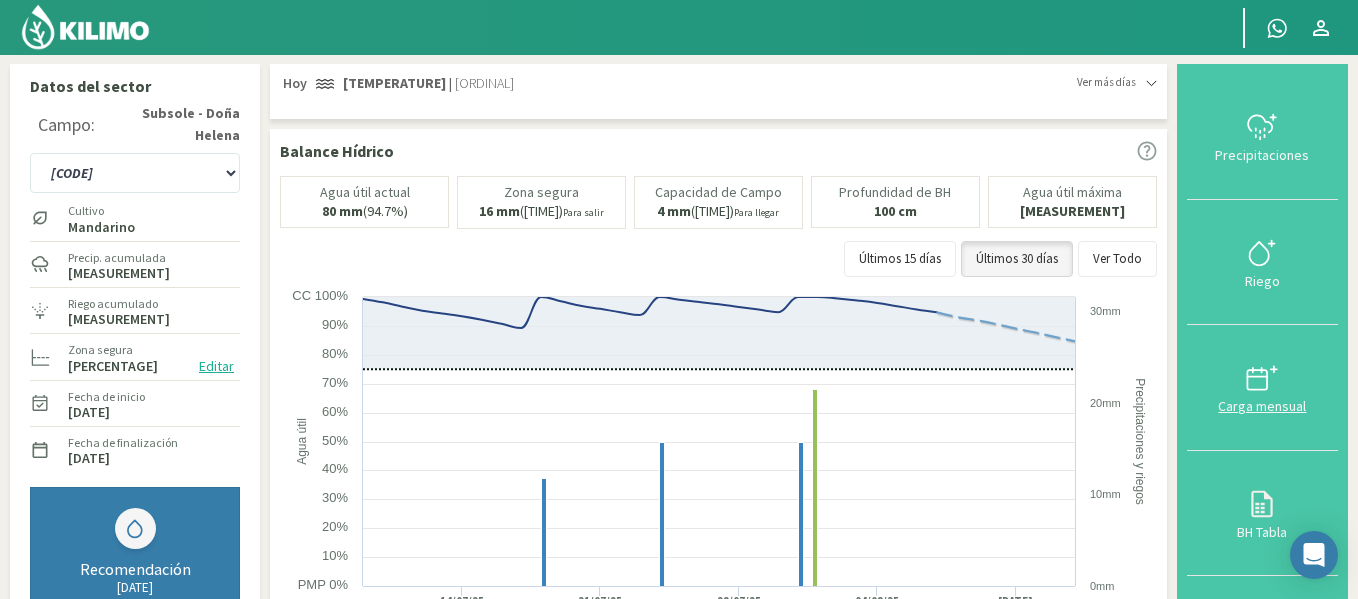 click on "Carga mensual" at bounding box center [1262, 388] 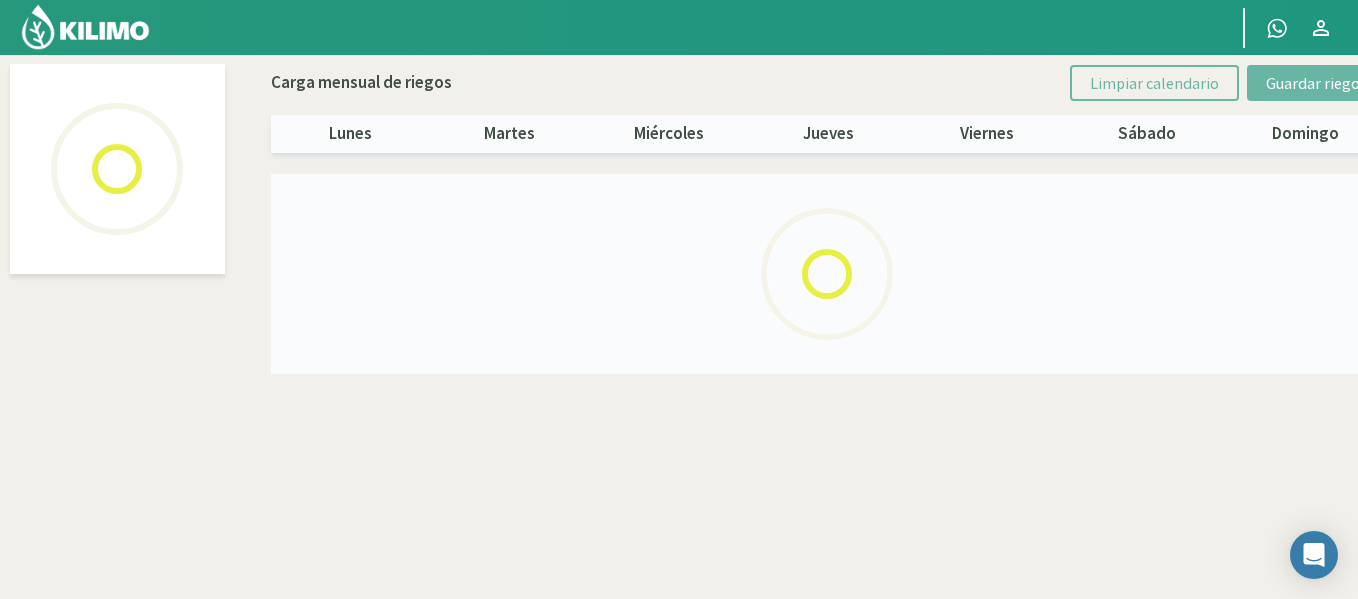 select on "[NUMBER]: Object" 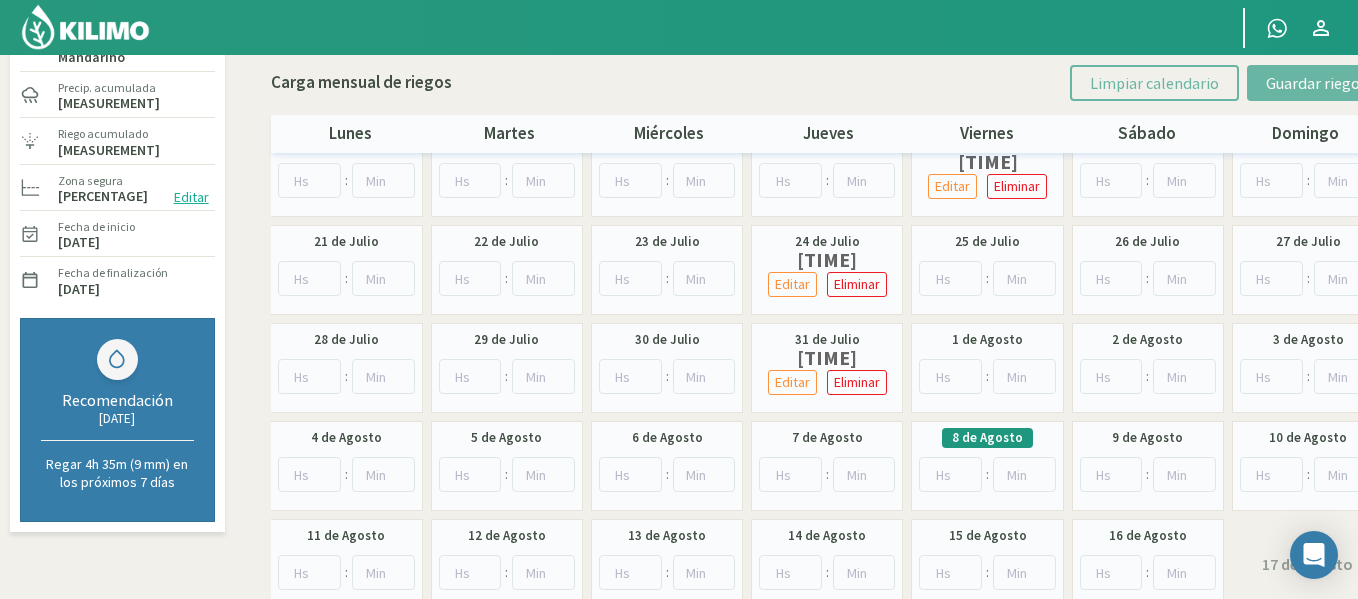 scroll, scrollTop: 175, scrollLeft: 0, axis: vertical 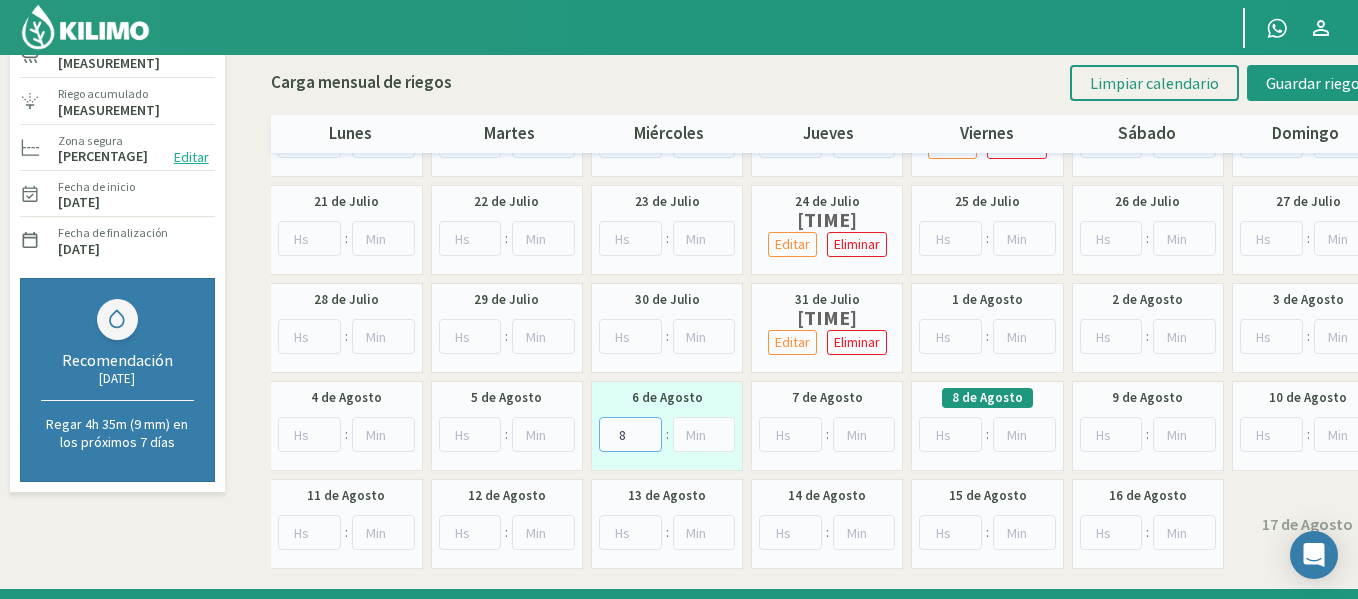 type on "8" 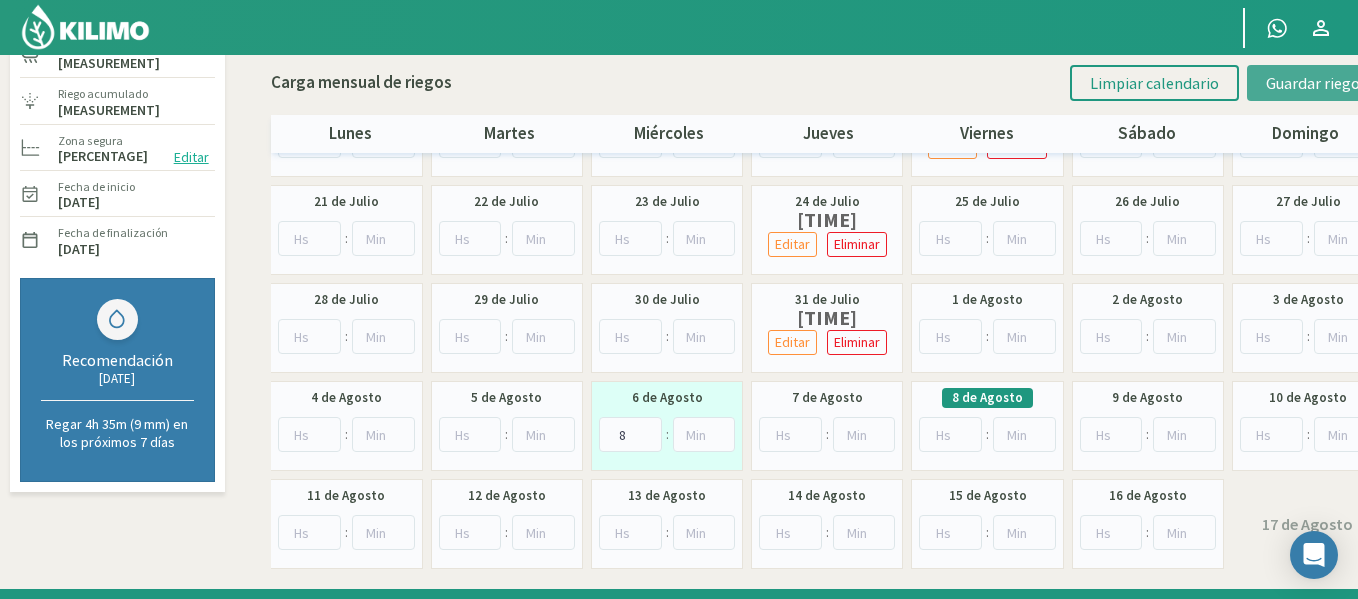 click on "Guardar riegos" at bounding box center (1316, 83) 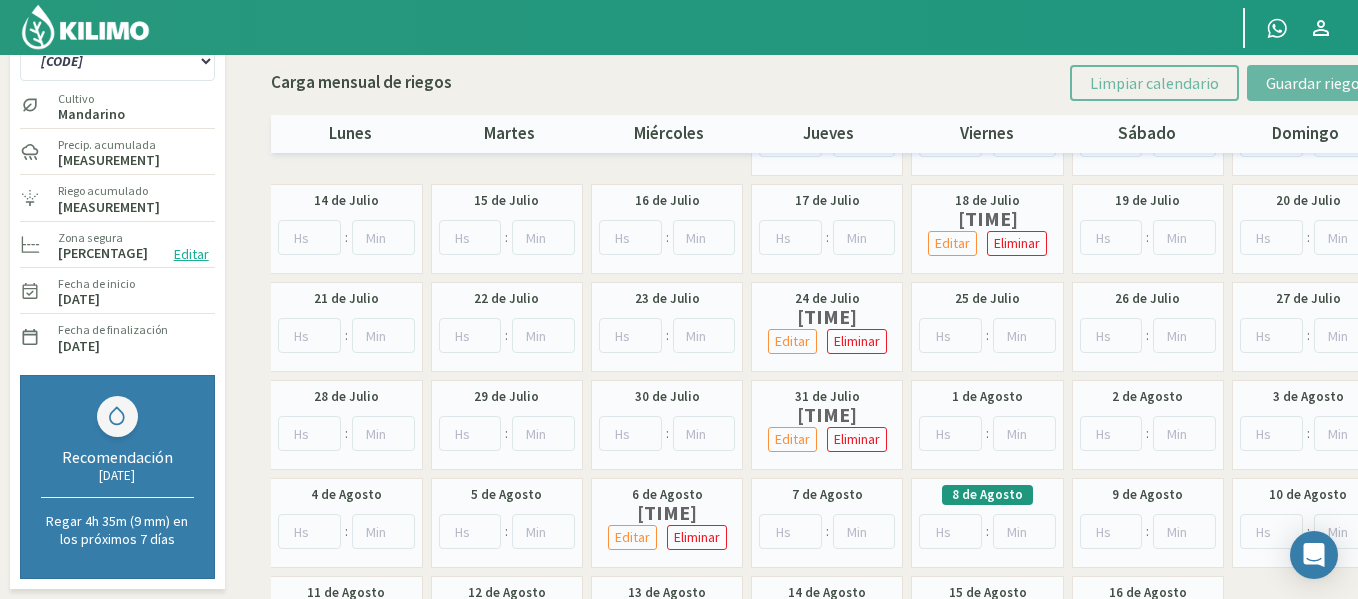 scroll, scrollTop: 15, scrollLeft: 0, axis: vertical 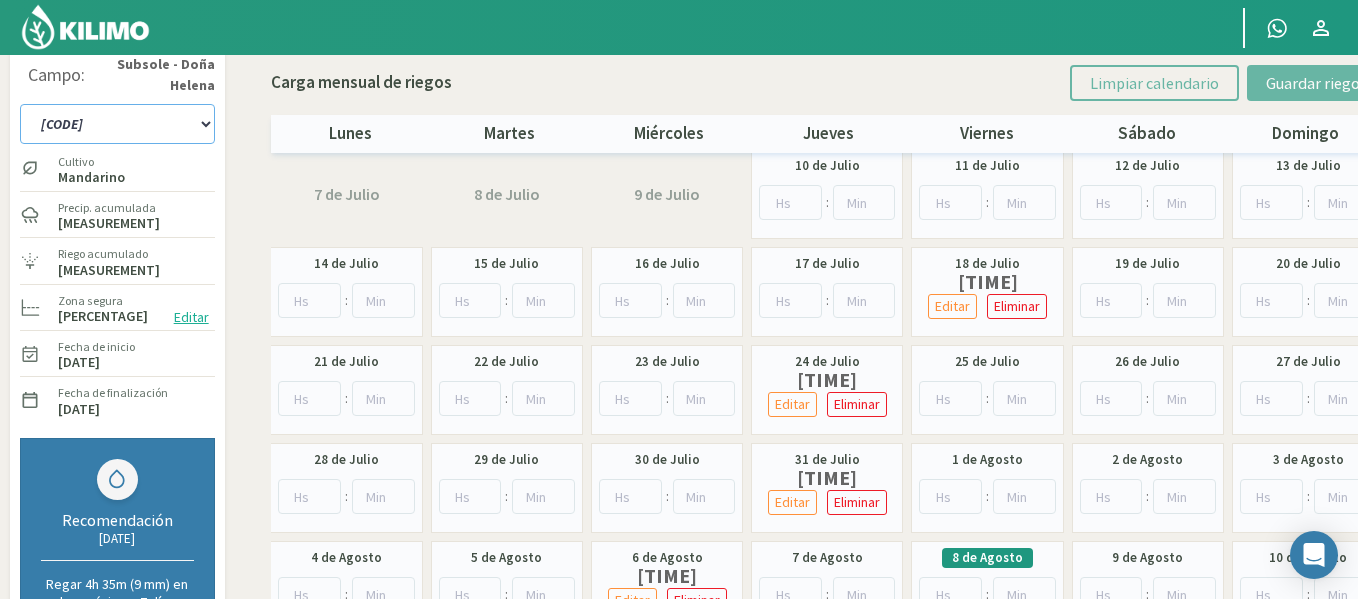 click on "[CODE]" at bounding box center [117, 124] 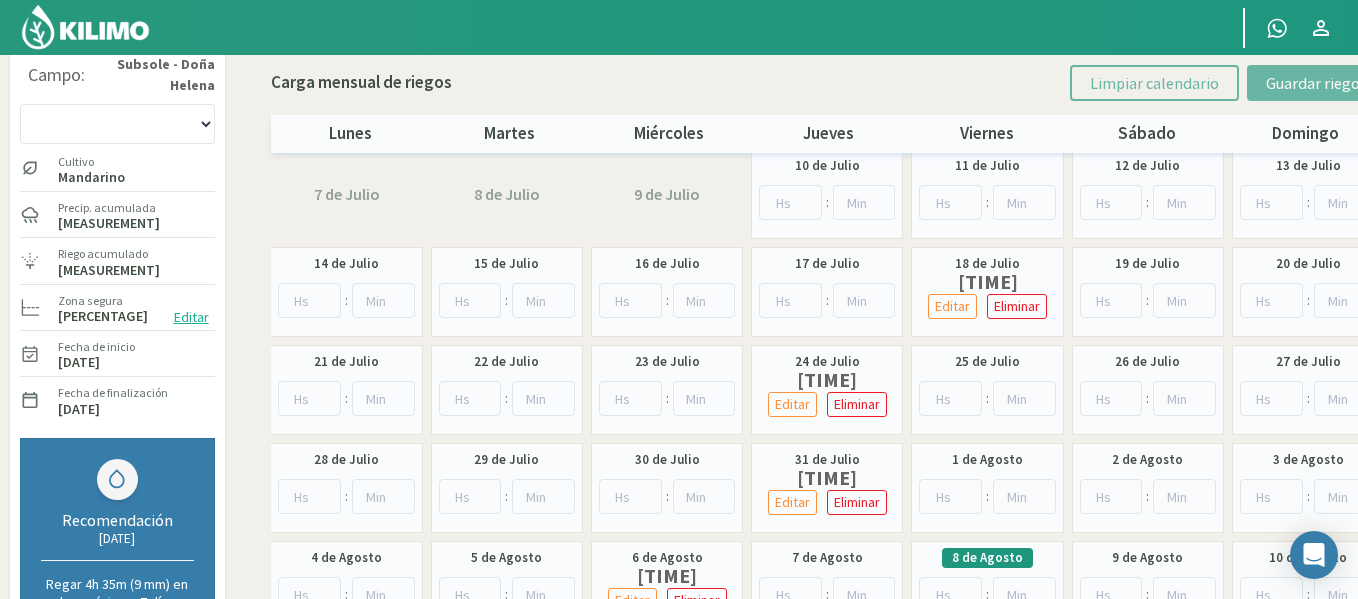 scroll, scrollTop: 115, scrollLeft: 0, axis: vertical 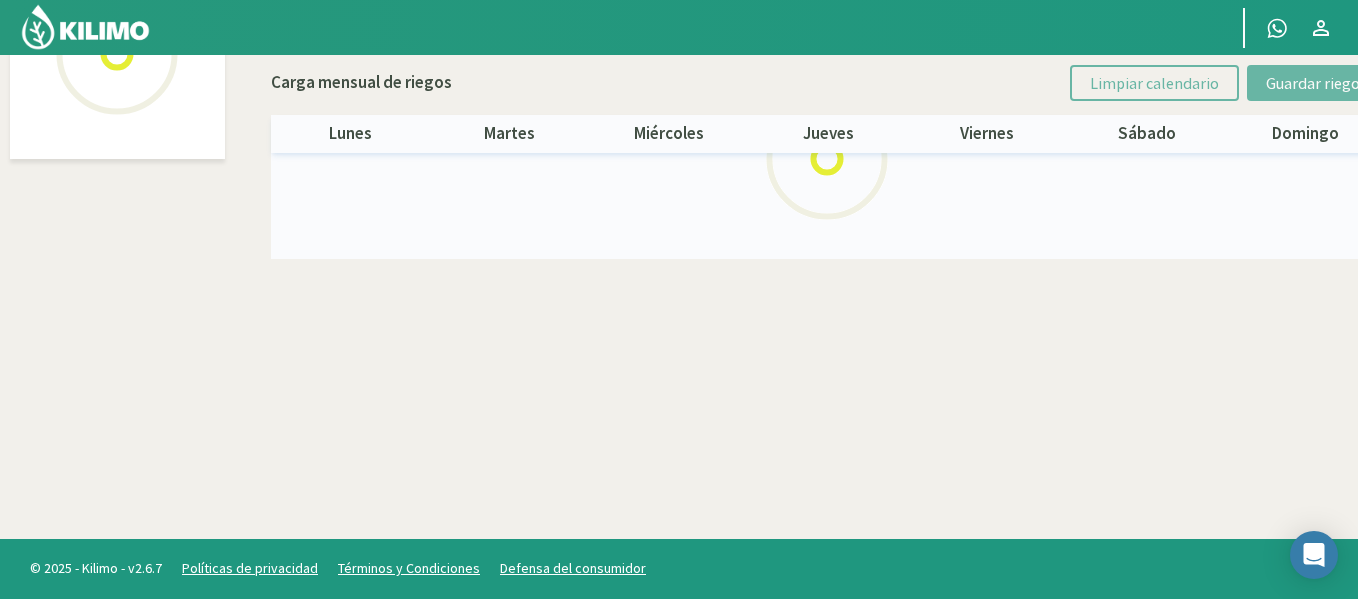 select on "[NUMBER]: Object" 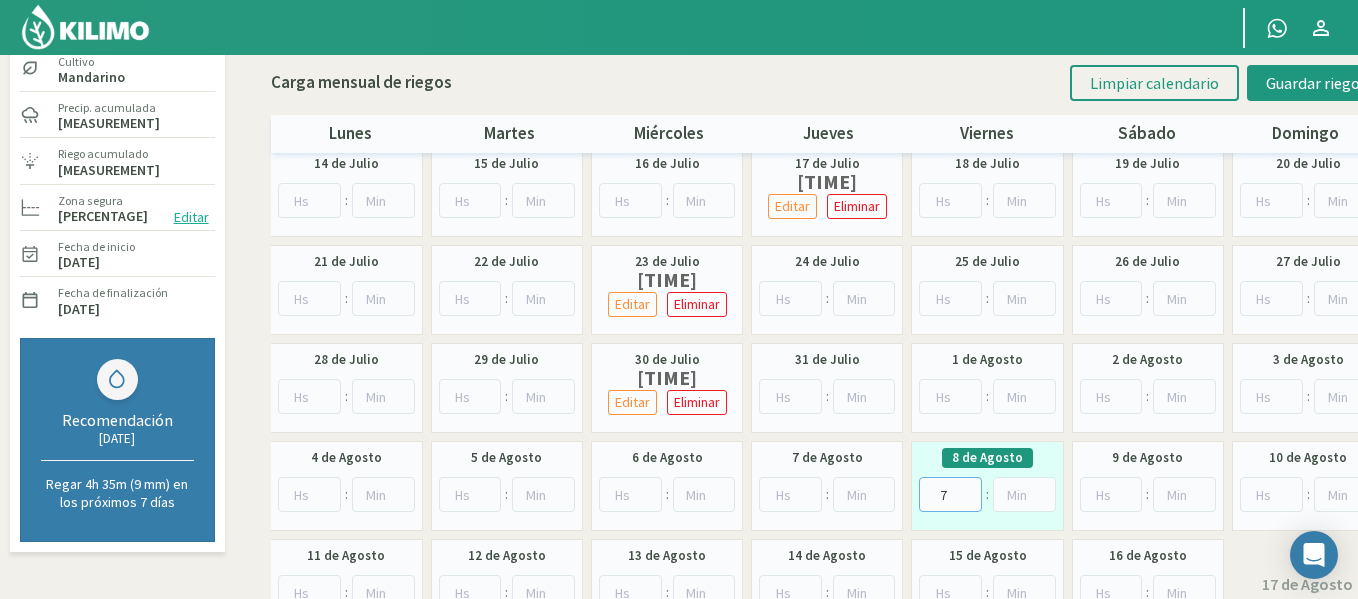 click on "7" at bounding box center [950, 494] 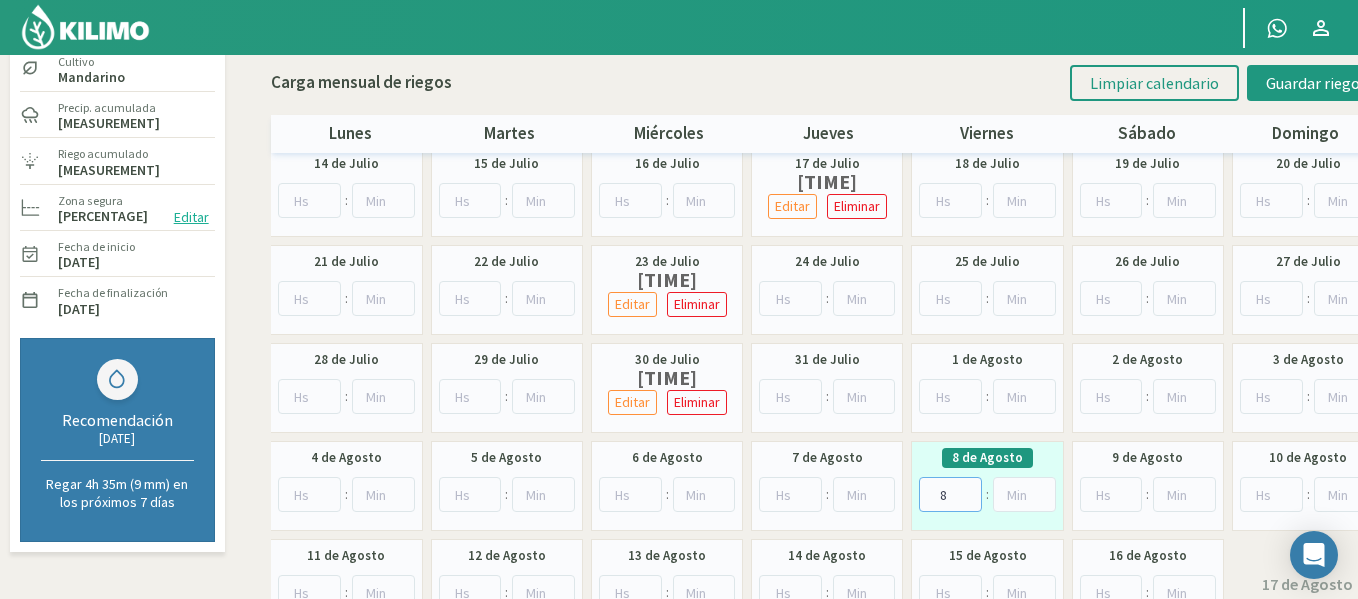 type on "8" 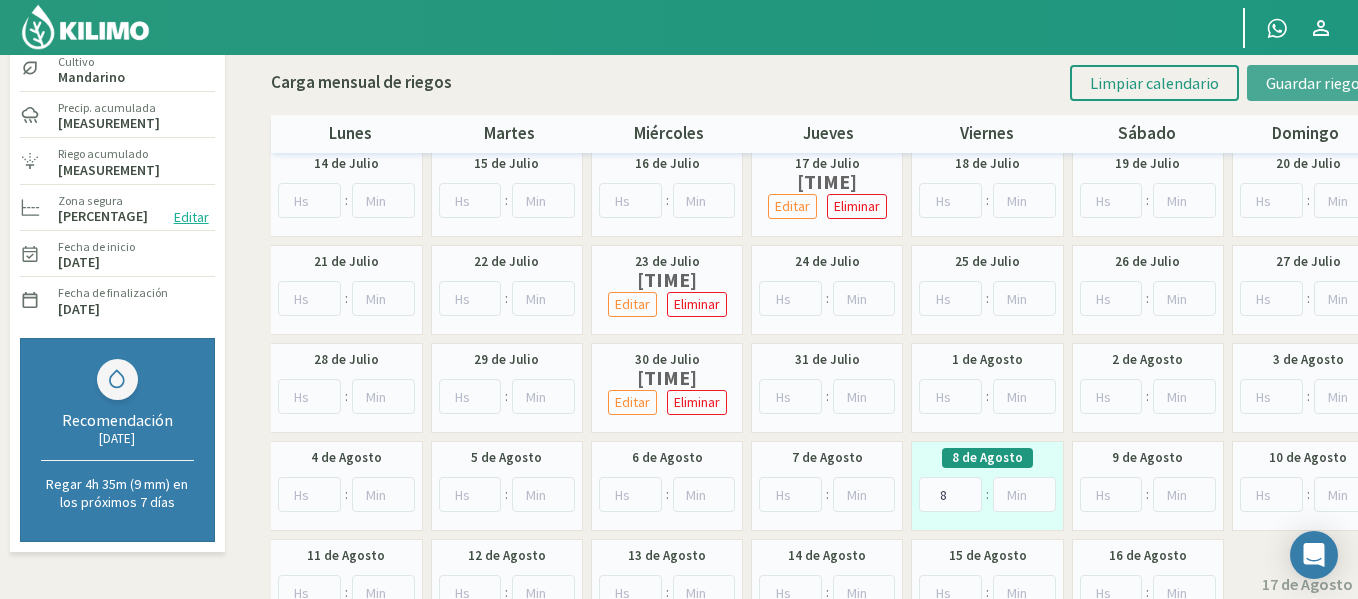 click on "Guardar riegos" at bounding box center [1316, 83] 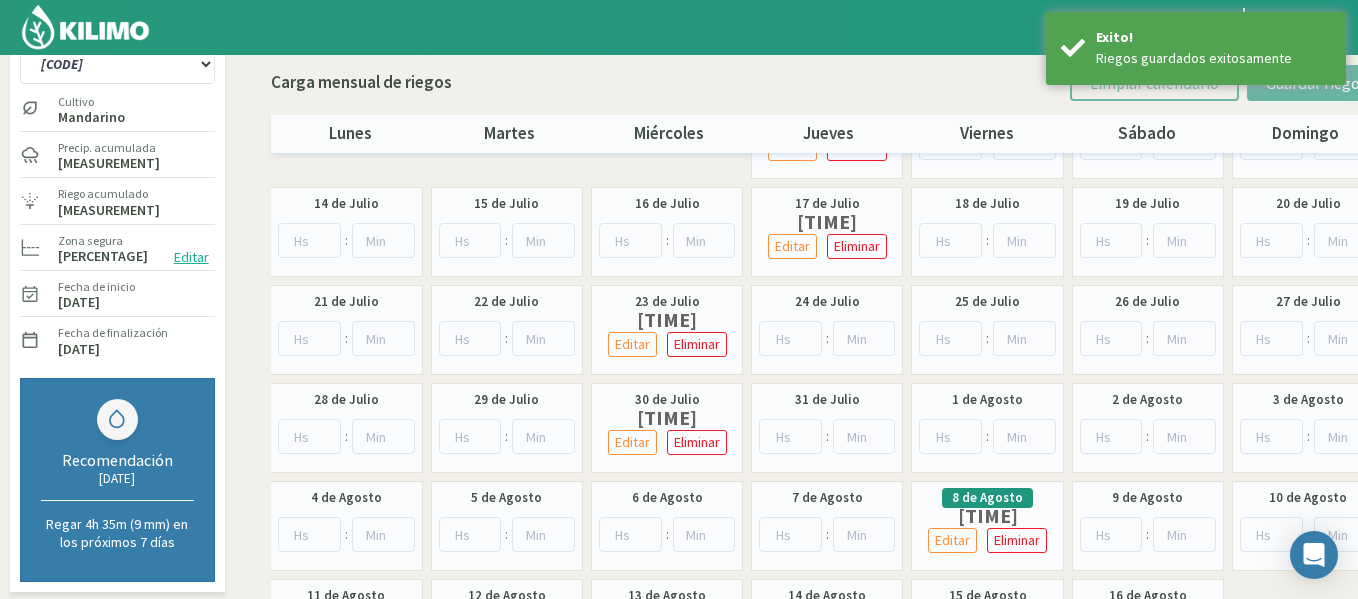scroll, scrollTop: 0, scrollLeft: 0, axis: both 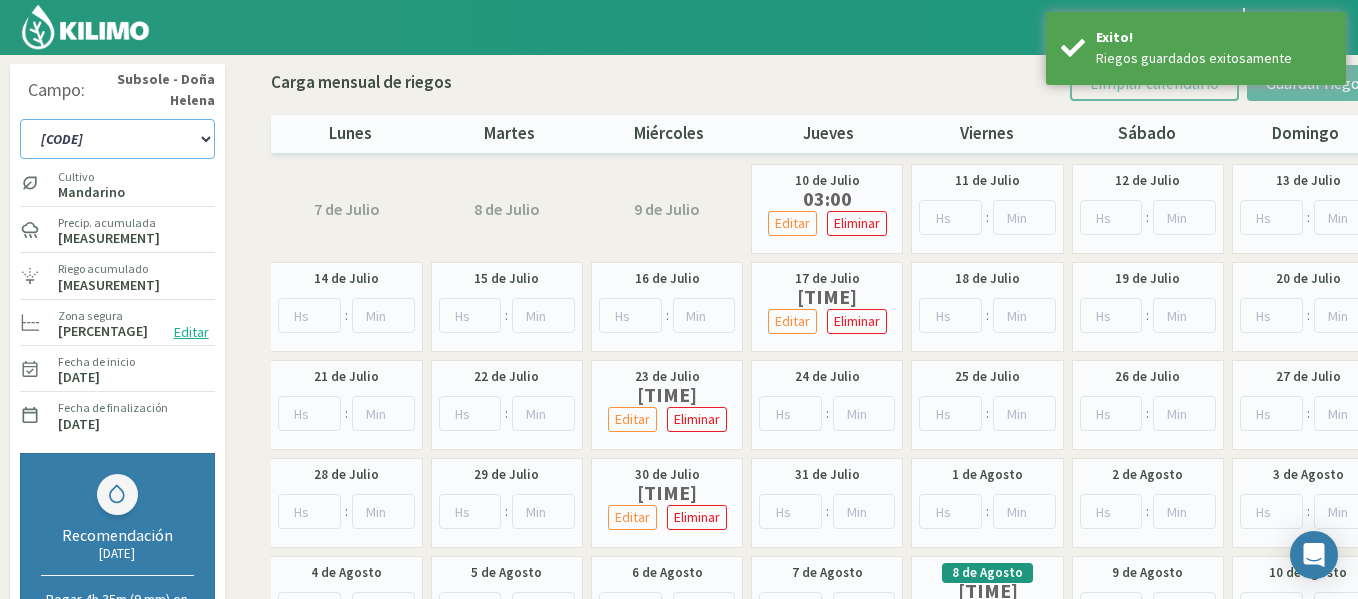click on "[CODE]" at bounding box center (117, 139) 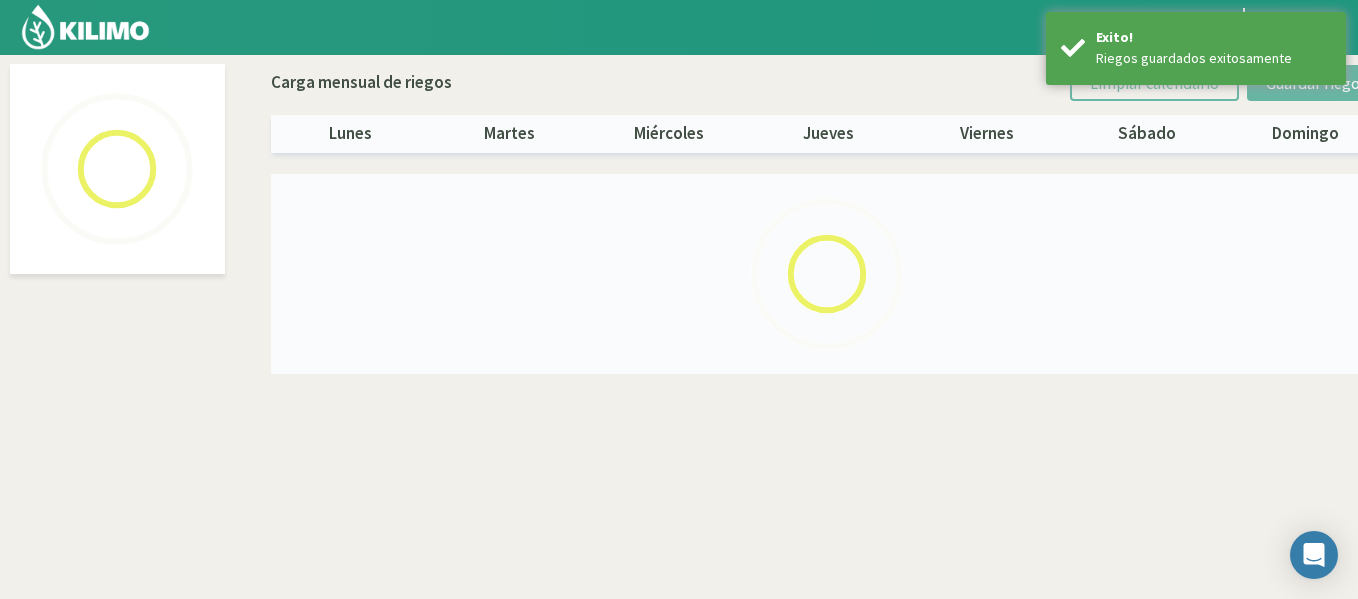 select on "[NUMBER]: Object" 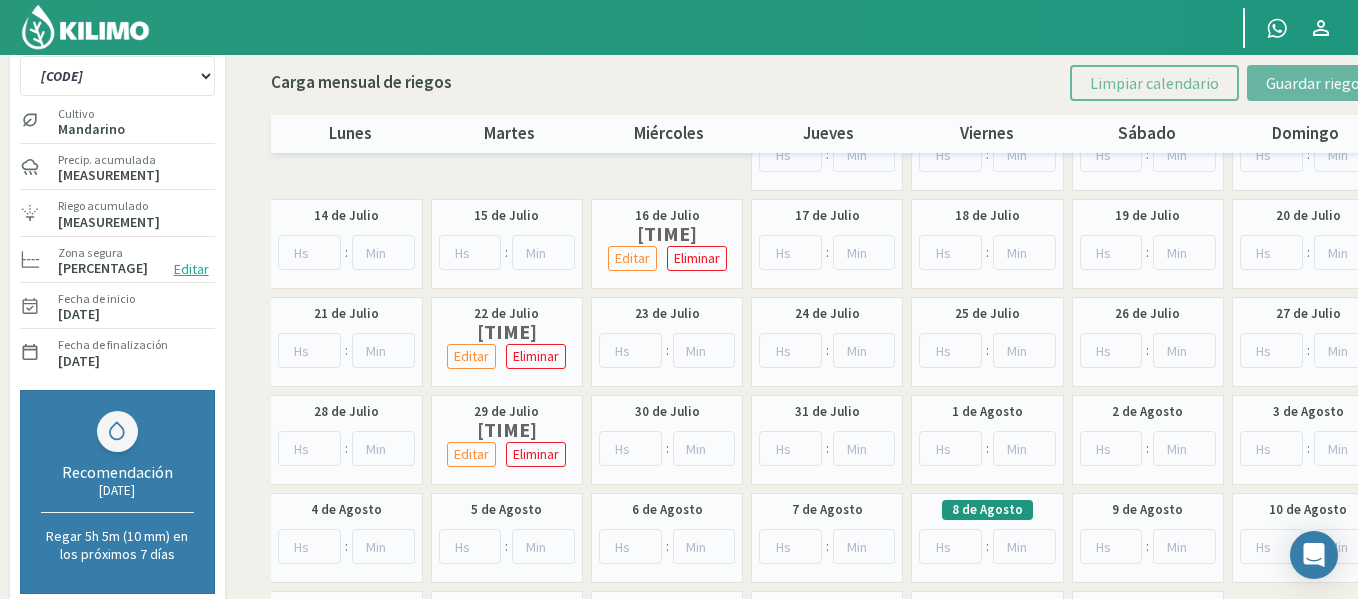 scroll, scrollTop: 80, scrollLeft: 0, axis: vertical 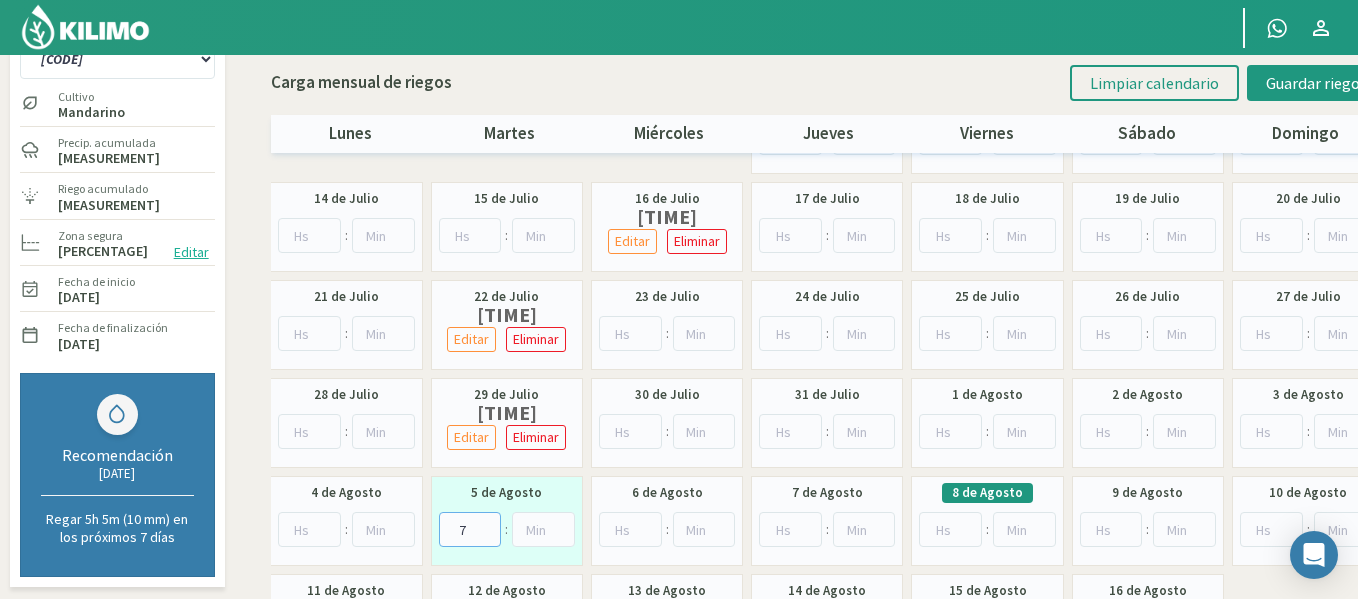 click on "7" at bounding box center (470, 529) 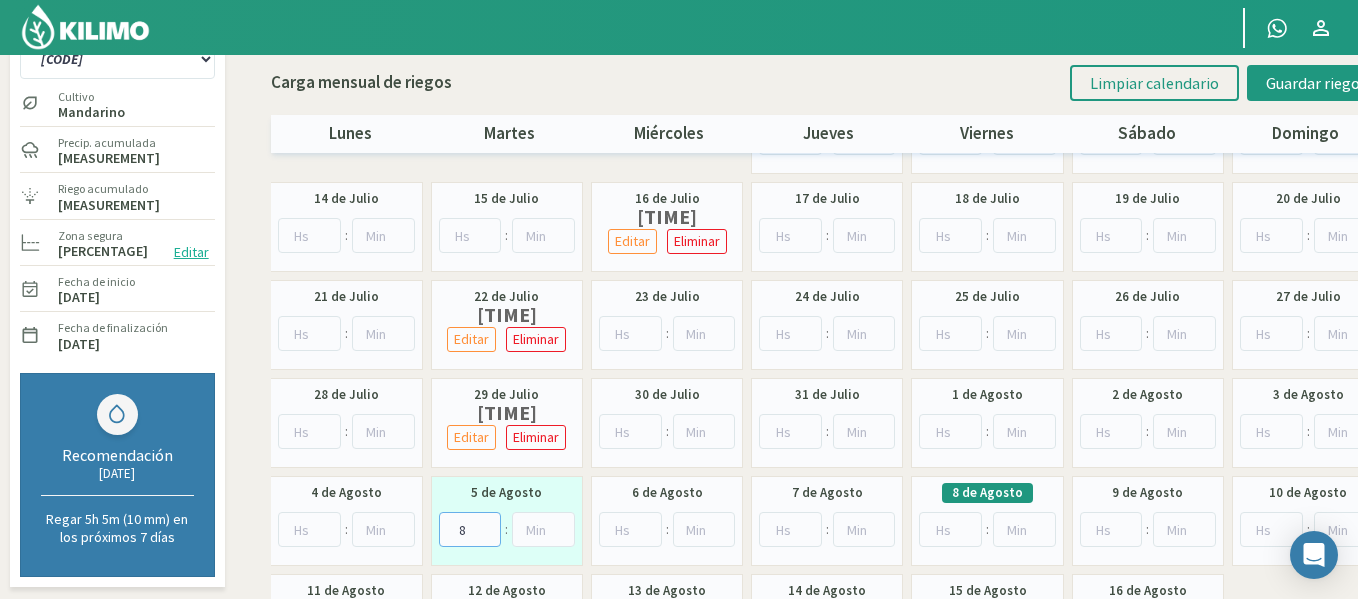type on "8" 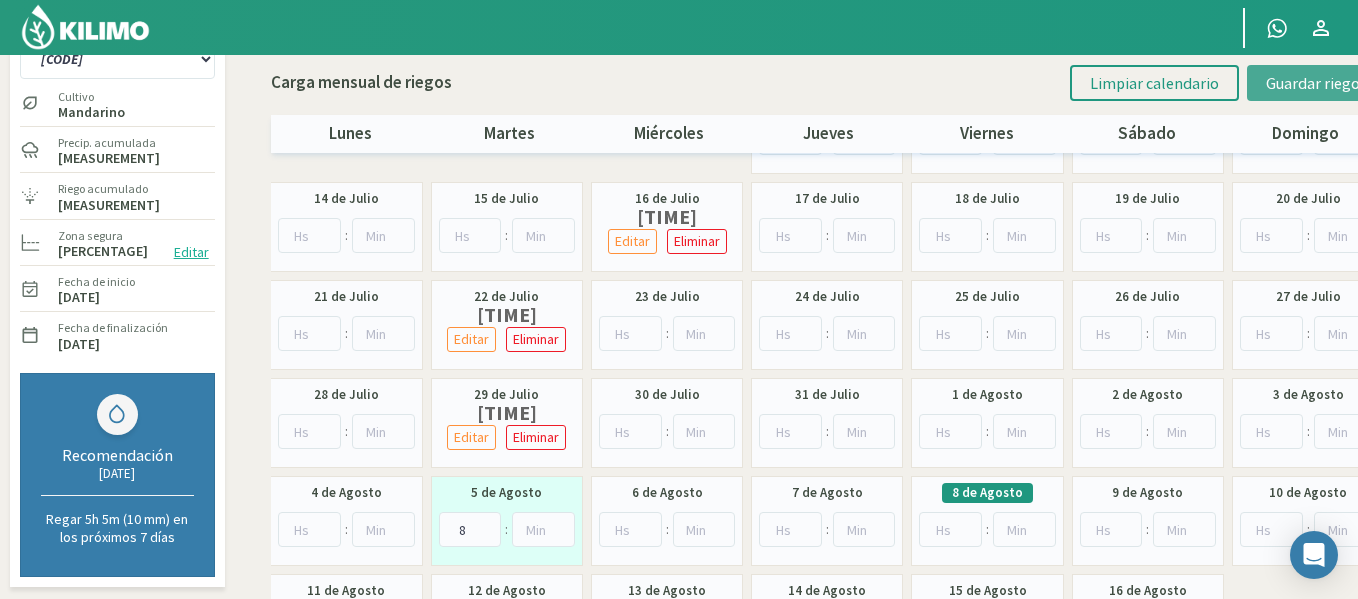click on "Guardar riegos" at bounding box center [1316, 83] 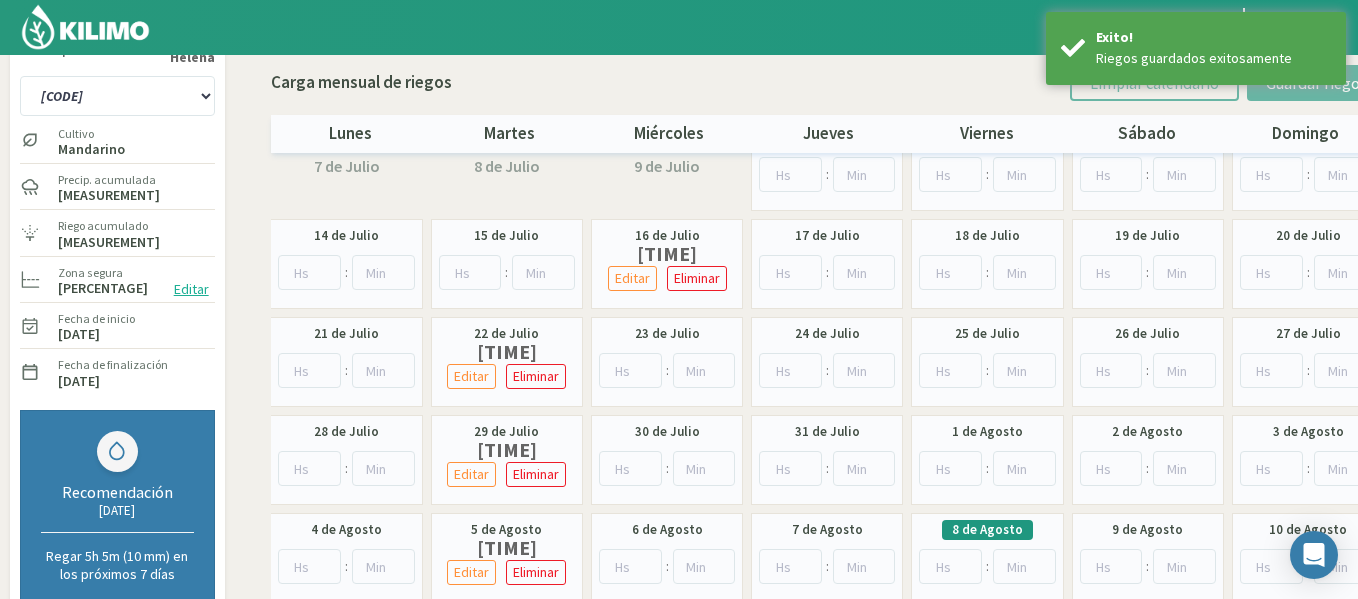 scroll, scrollTop: 40, scrollLeft: 0, axis: vertical 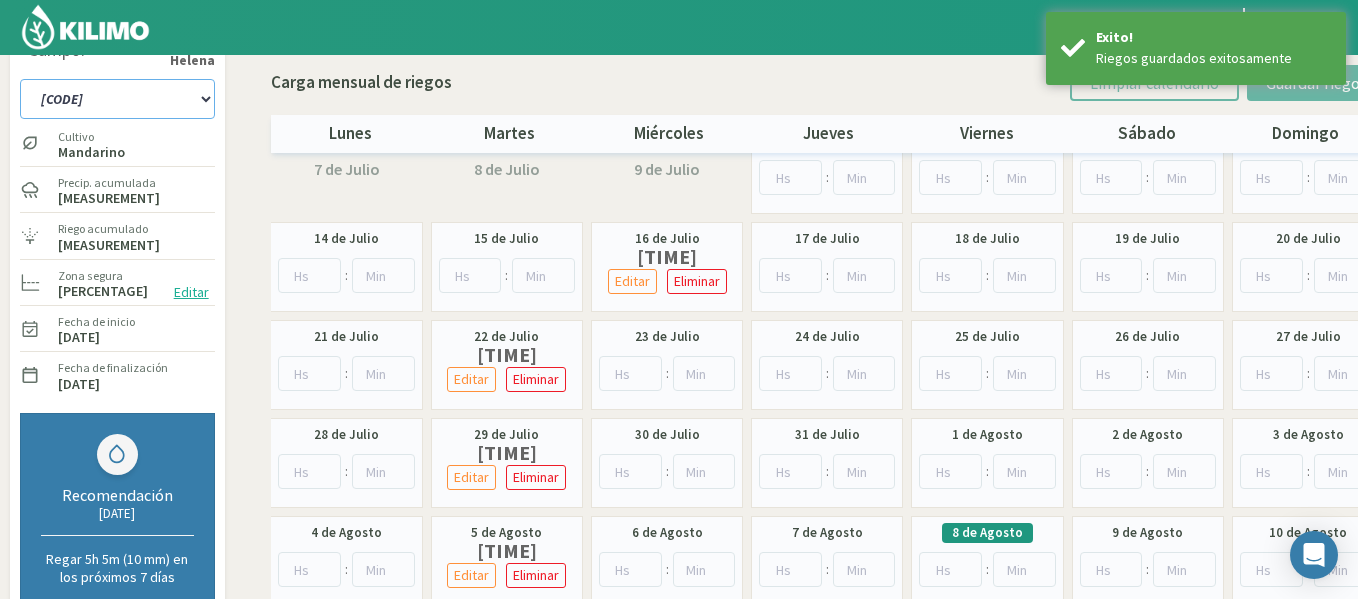 click on "[CODE]" at bounding box center (117, 99) 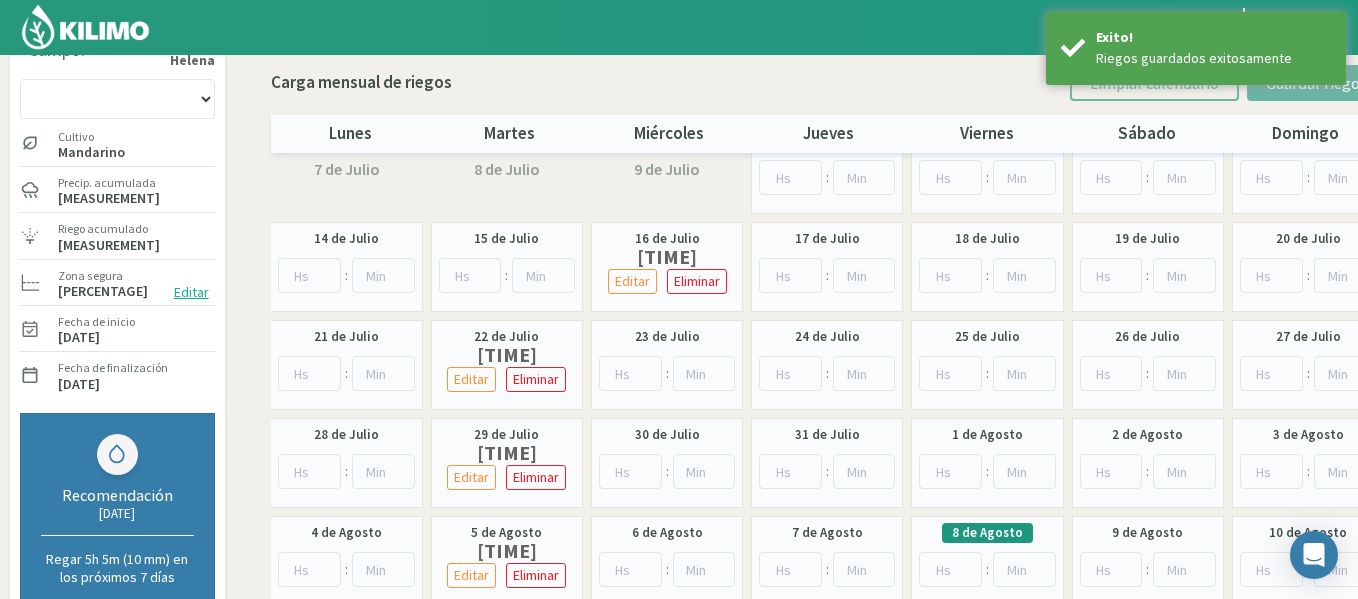 scroll, scrollTop: 115, scrollLeft: 0, axis: vertical 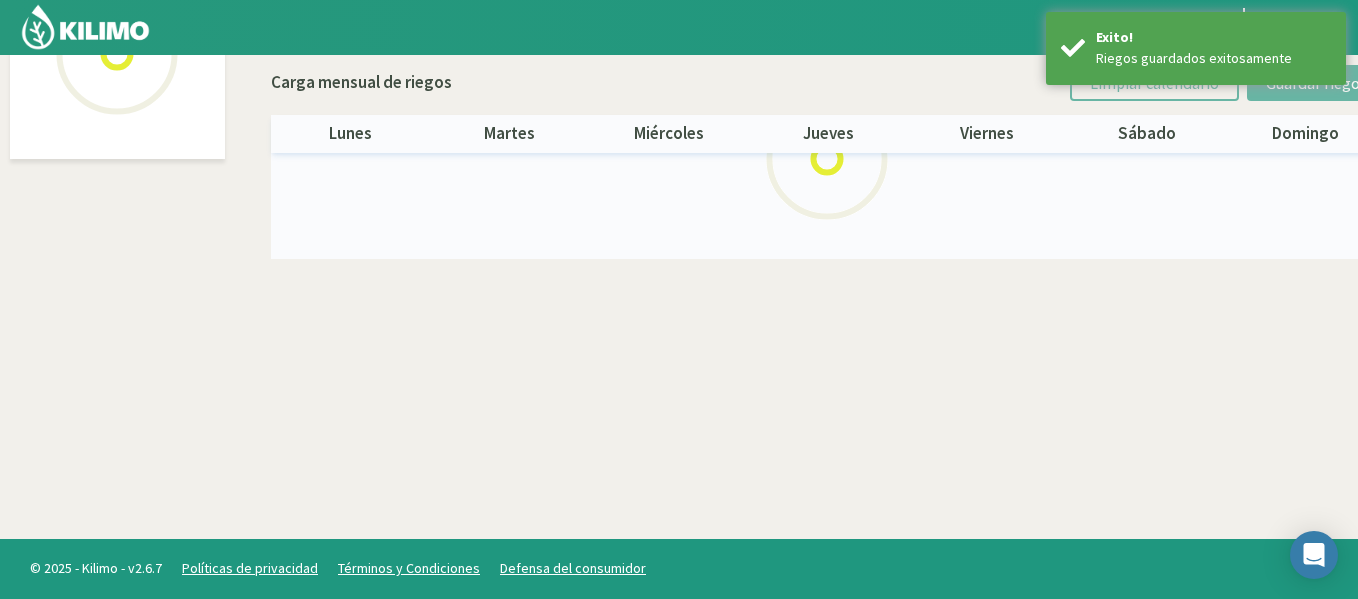 select on "27: Object" 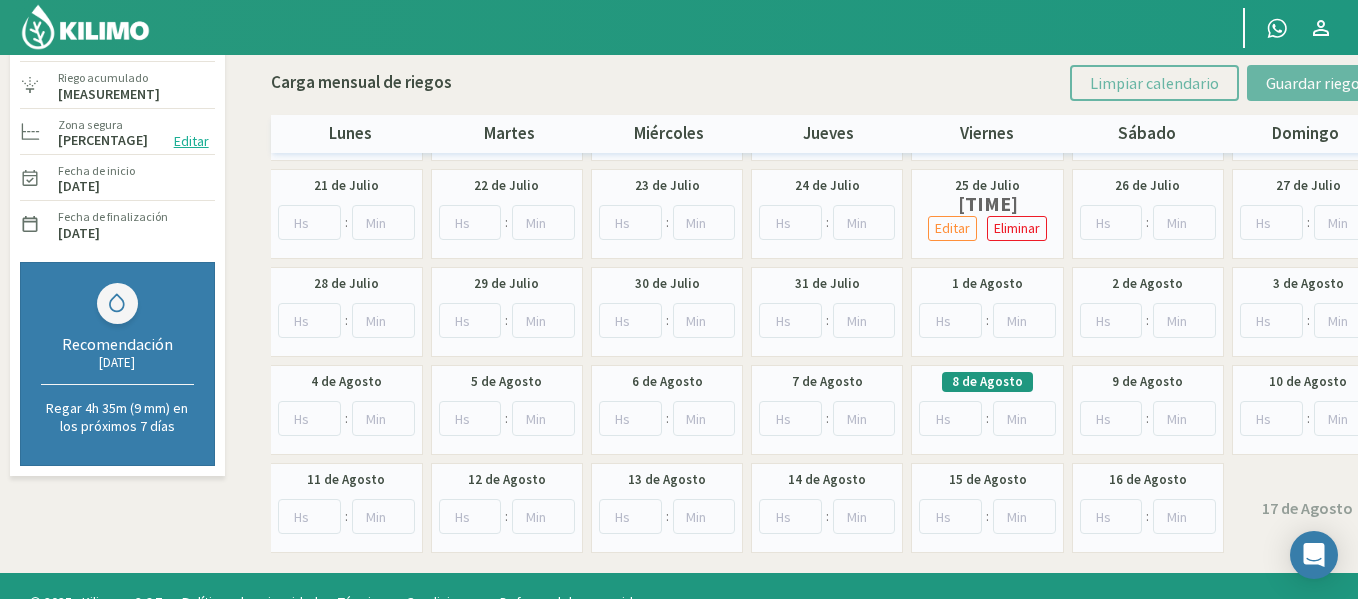 scroll, scrollTop: 195, scrollLeft: 0, axis: vertical 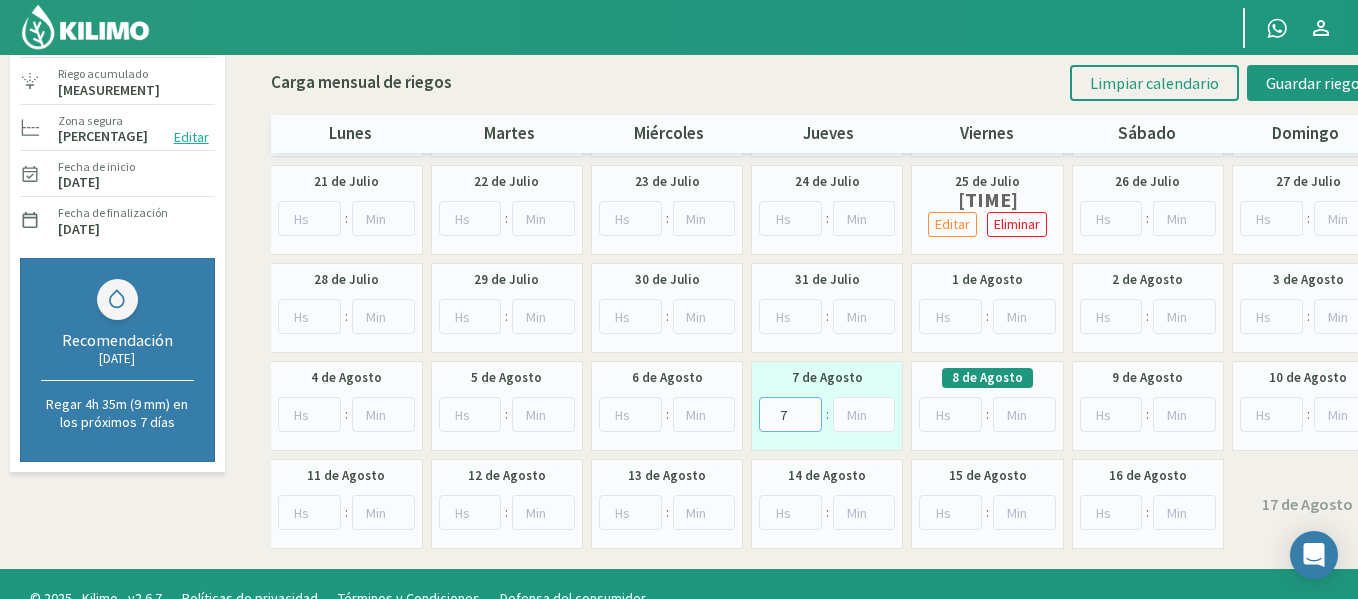 click on "7" at bounding box center (790, 414) 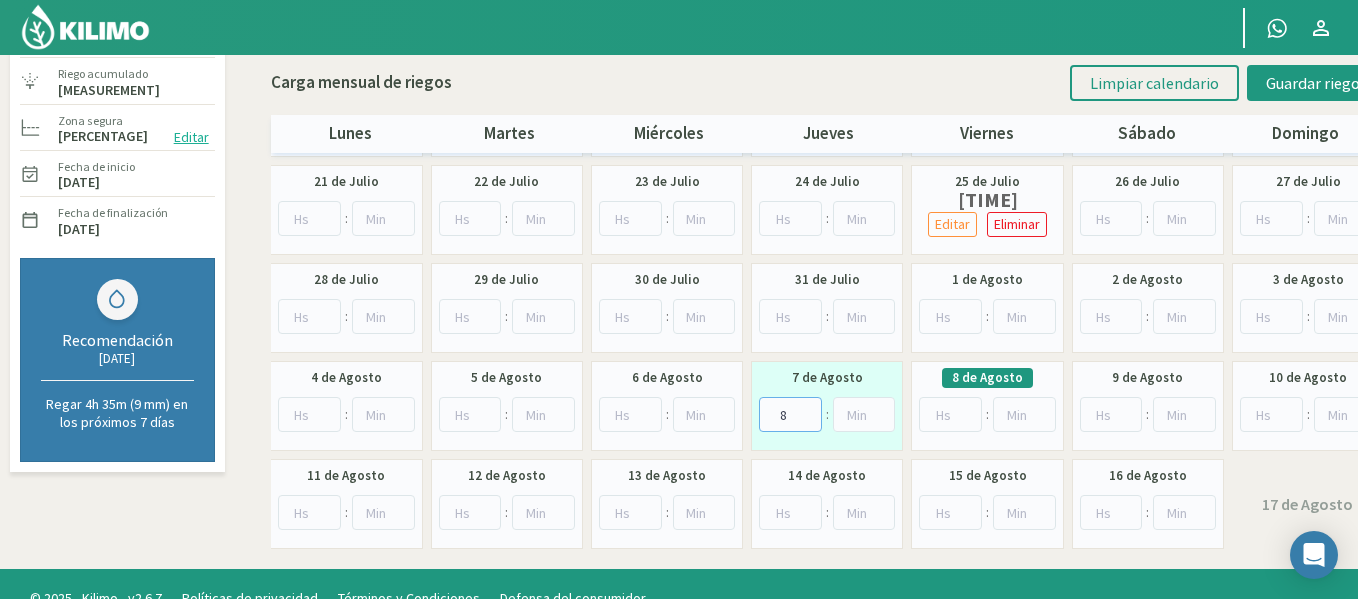type on "8" 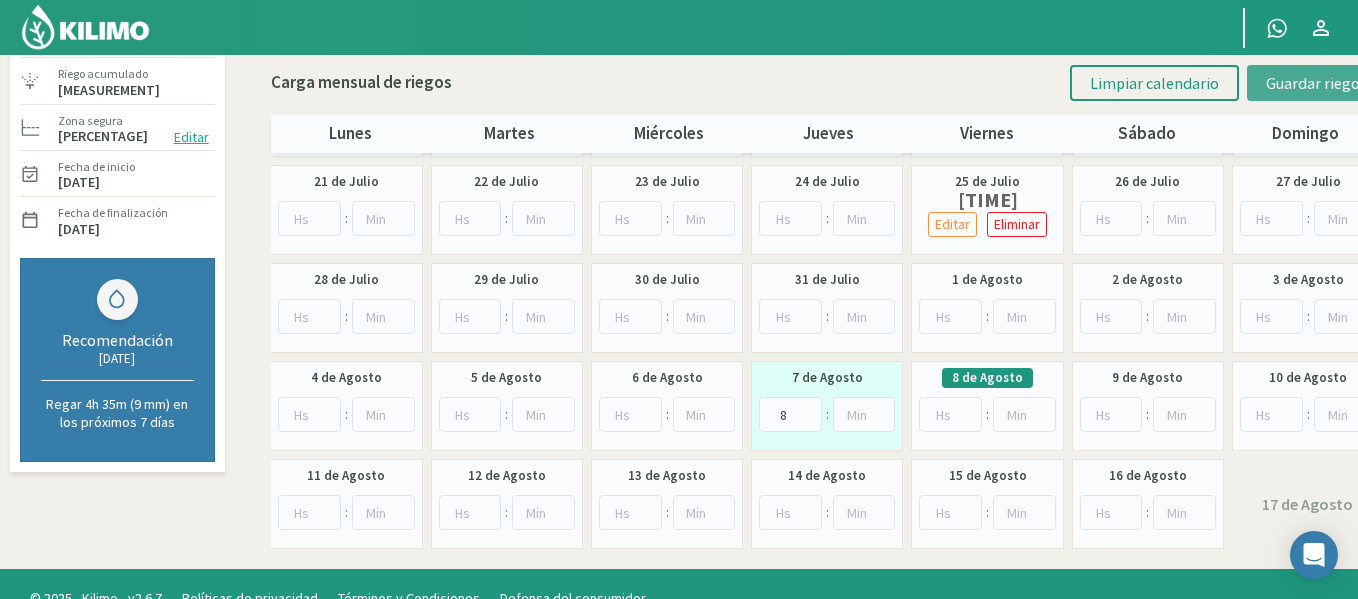 click on "Guardar riegos" at bounding box center (1316, 83) 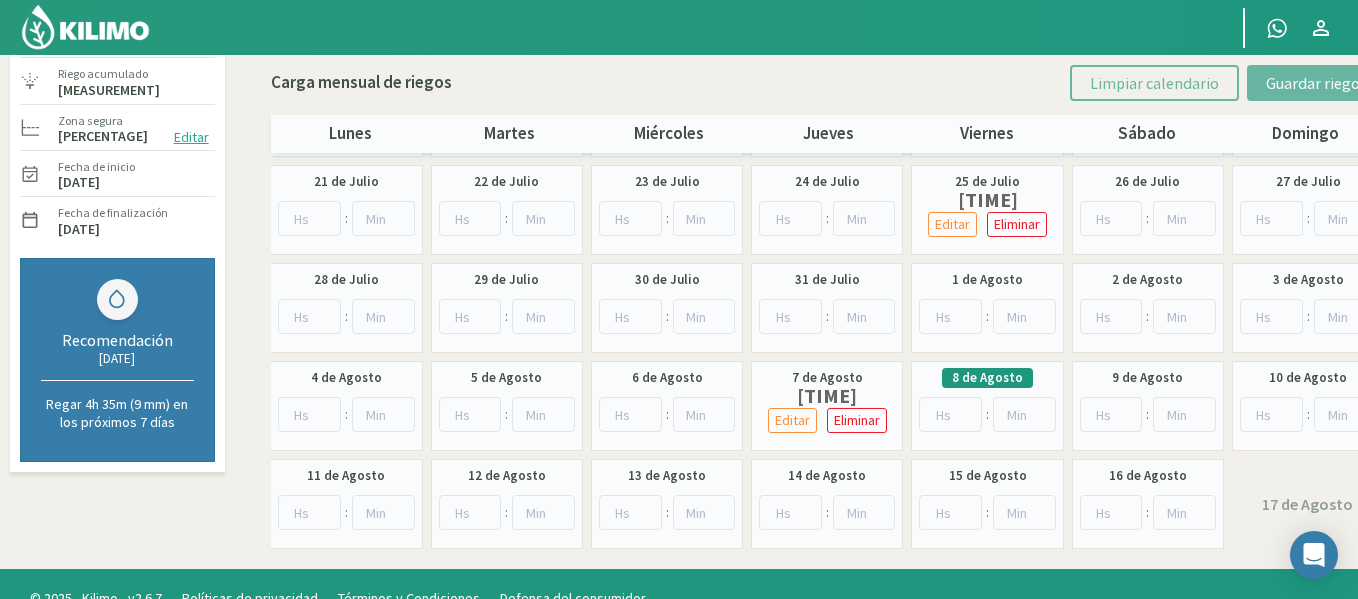 scroll, scrollTop: 0, scrollLeft: 0, axis: both 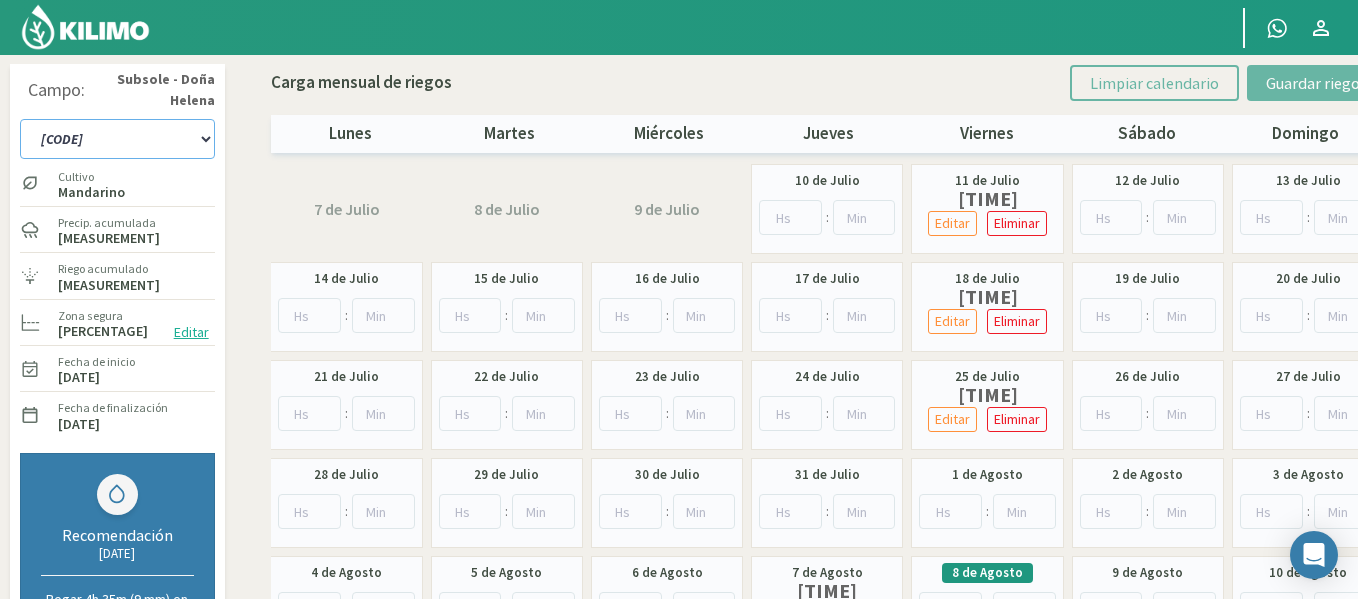 click on "[CODE]" at bounding box center [117, 139] 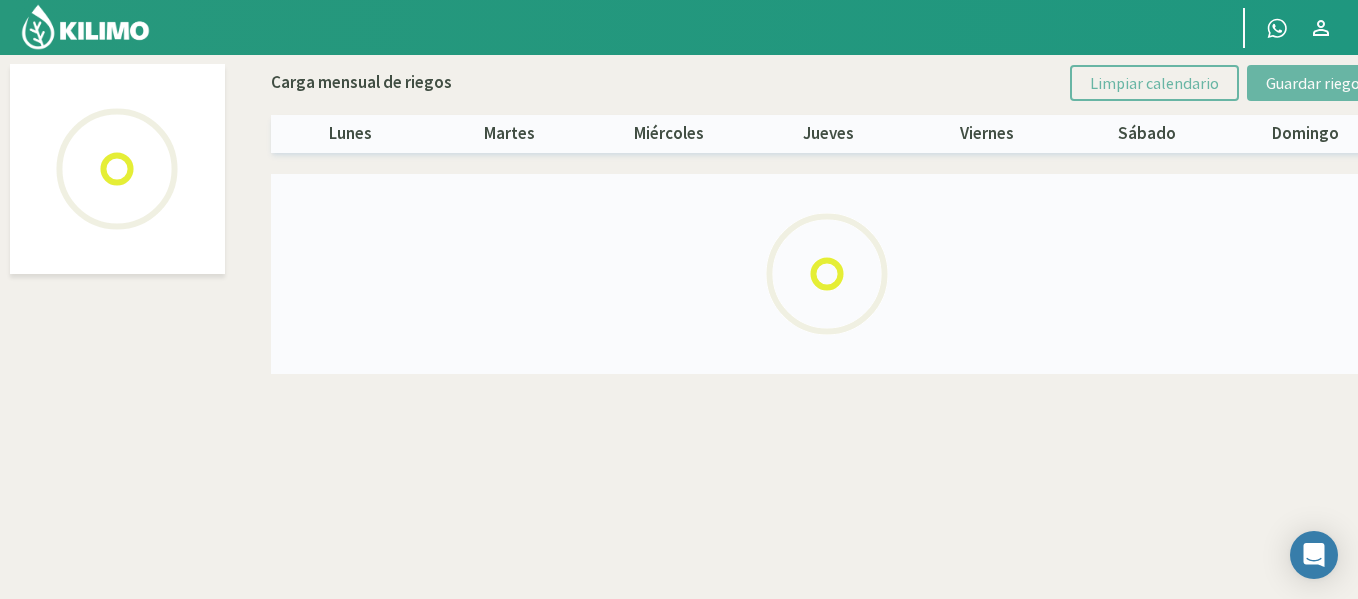 select on "[NUMBER]: Object" 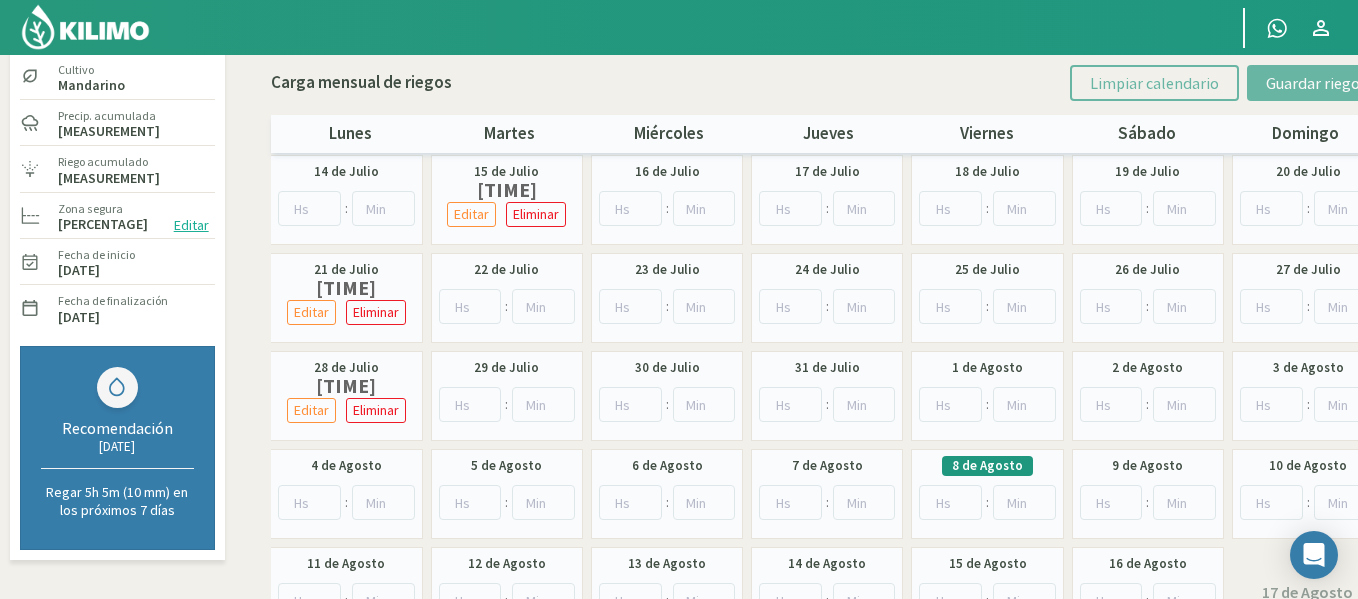 scroll, scrollTop: 118, scrollLeft: 0, axis: vertical 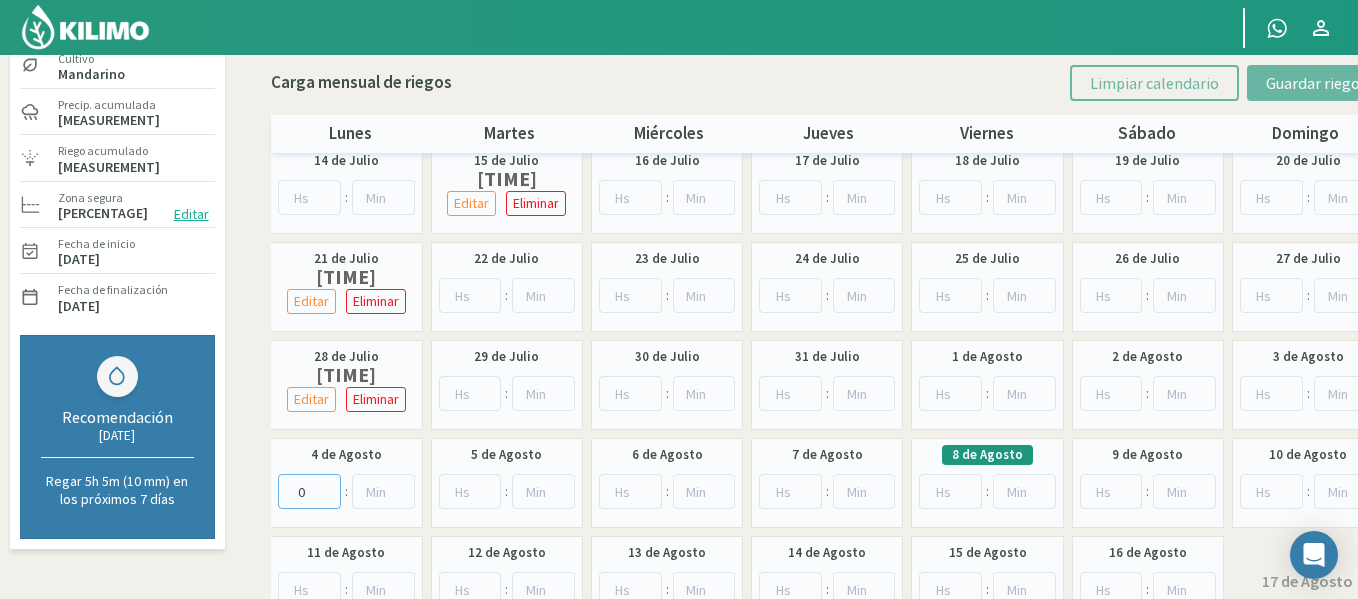 click on "0" at bounding box center (309, 491) 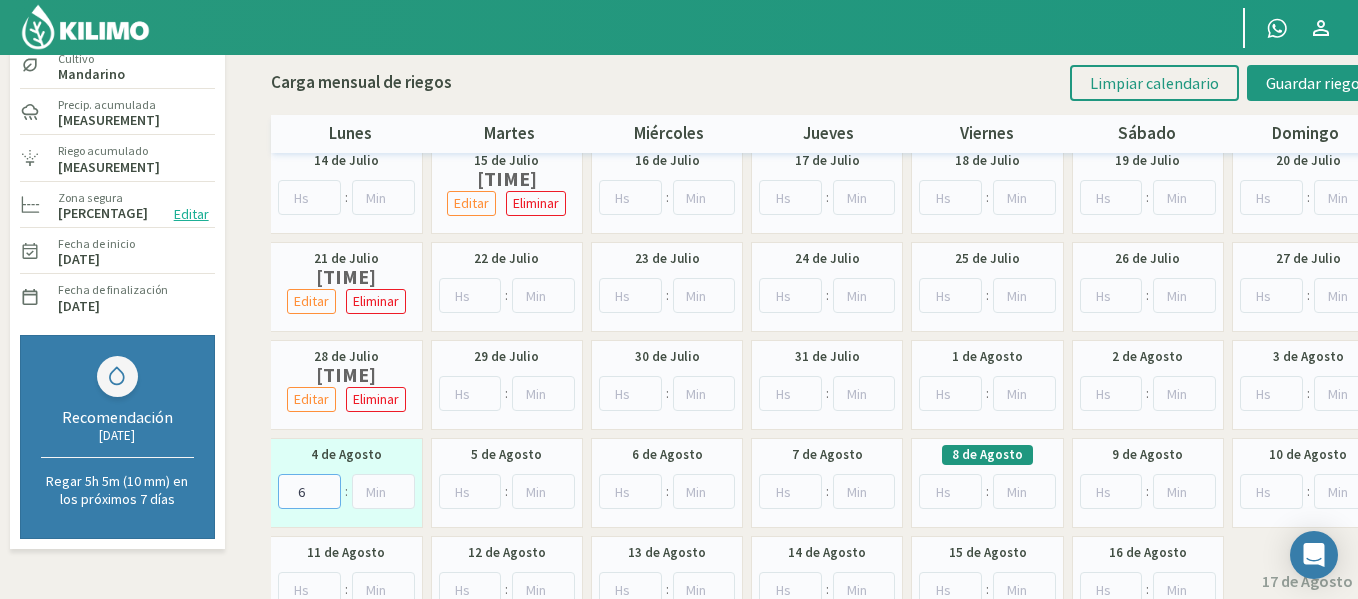 click on "6" at bounding box center [309, 491] 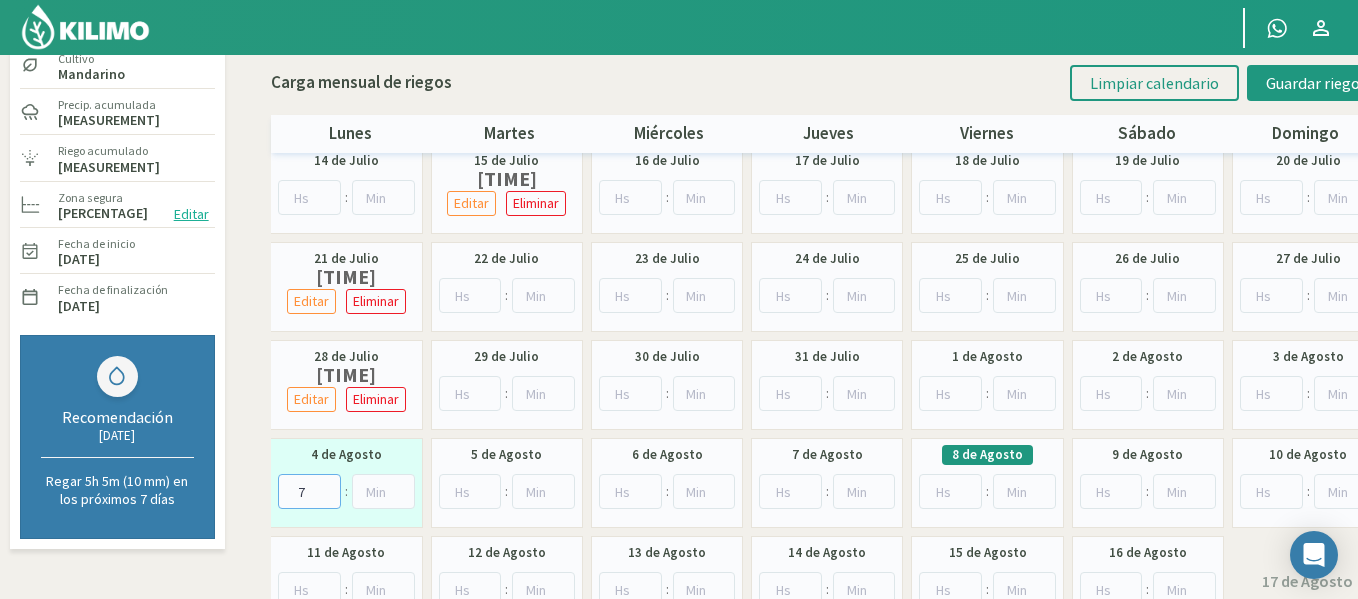 click on "7" at bounding box center [309, 491] 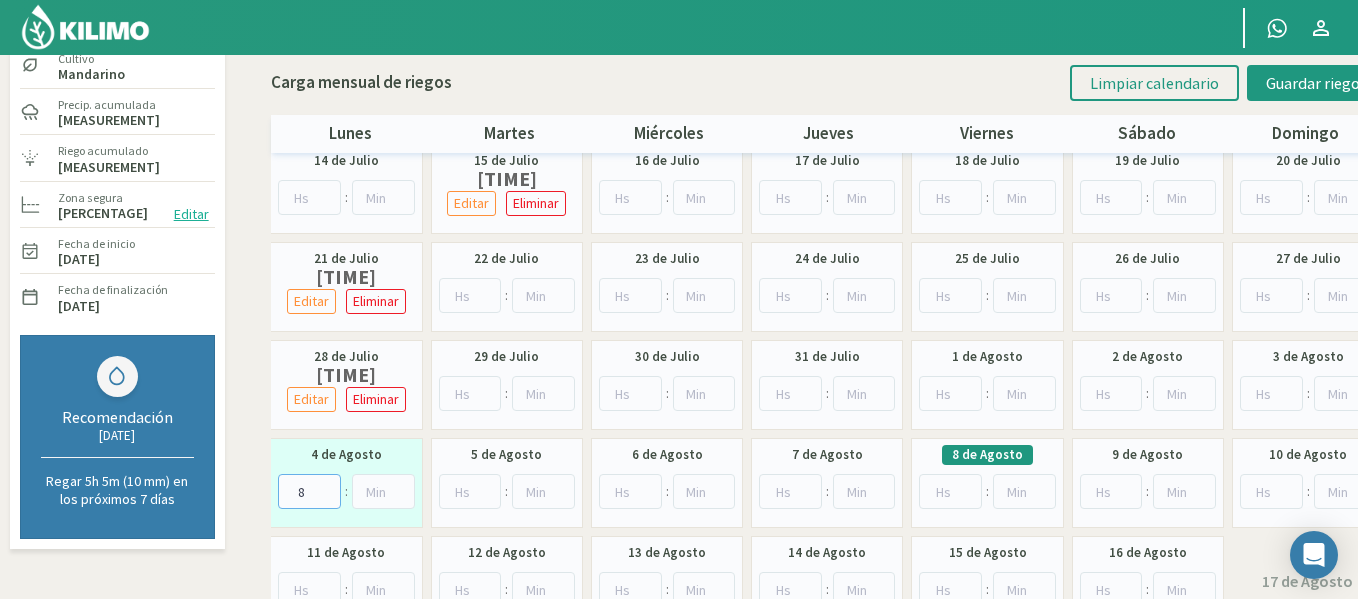 type on "8" 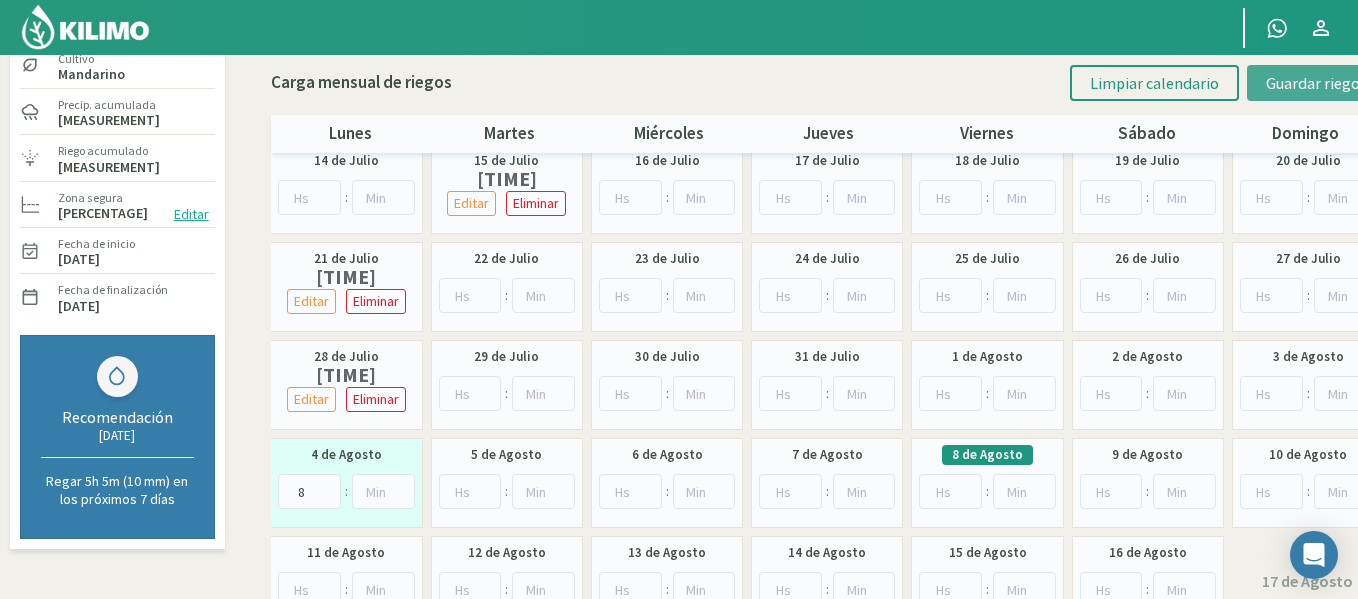 click on "Guardar riegos" at bounding box center [1316, 83] 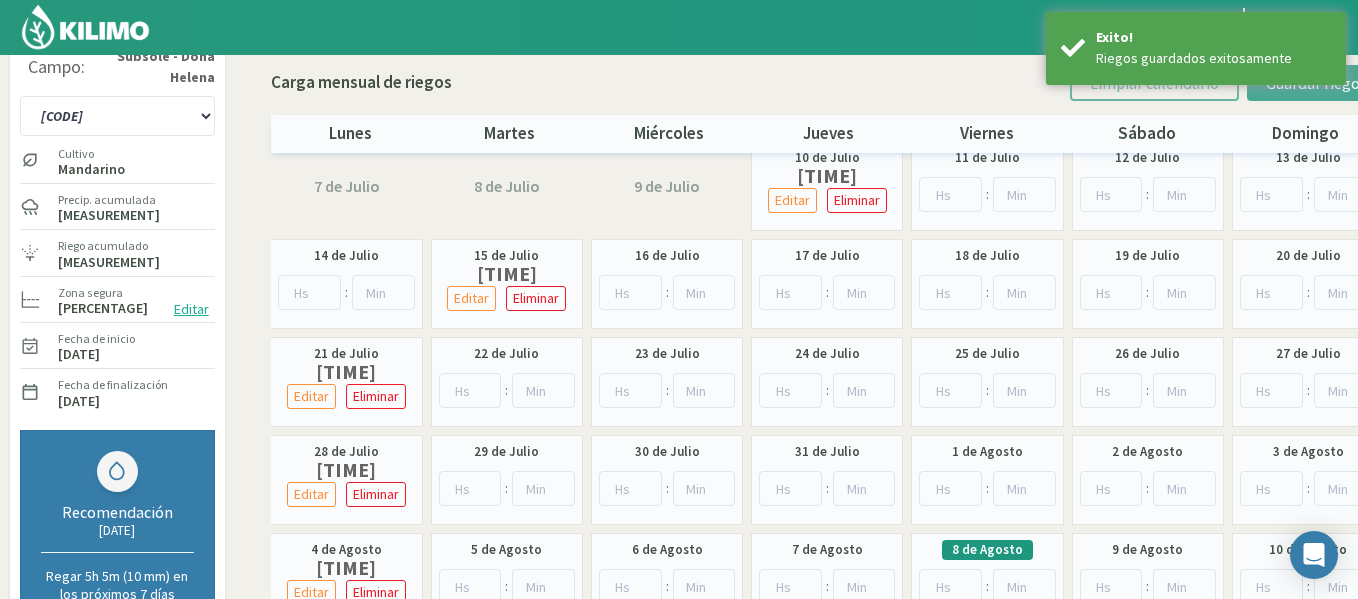 scroll, scrollTop: 0, scrollLeft: 0, axis: both 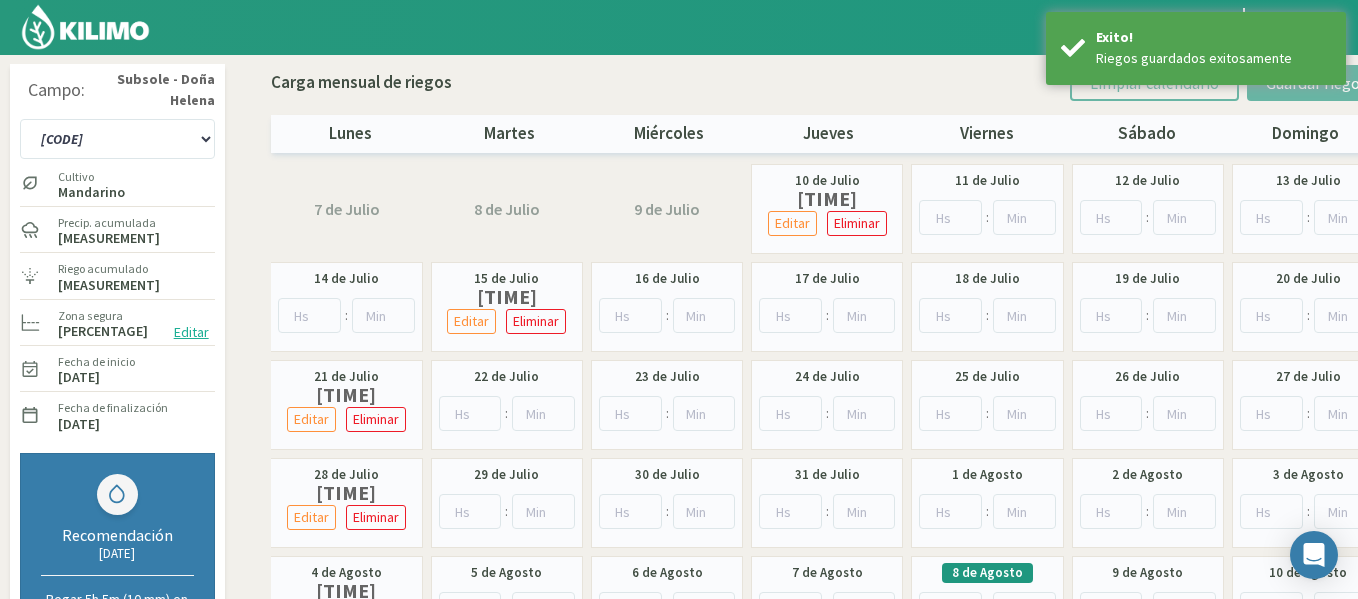 click on "[CODE]" at bounding box center (117, 137) 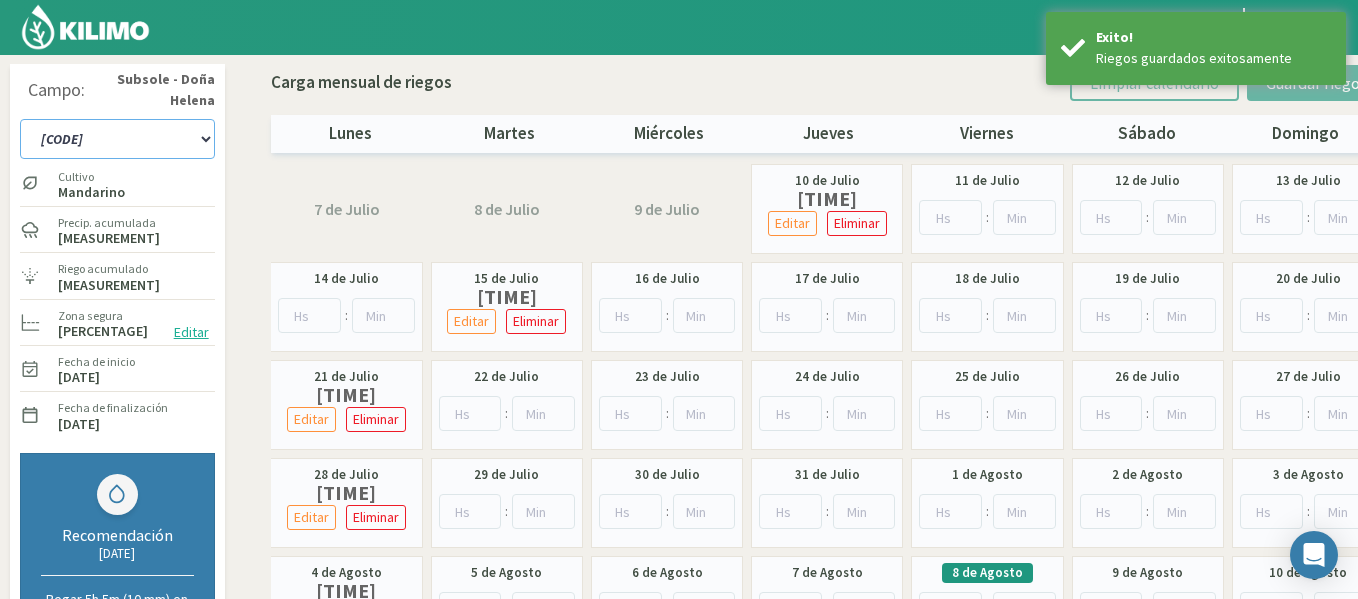 click on "[CODE]" at bounding box center (117, 139) 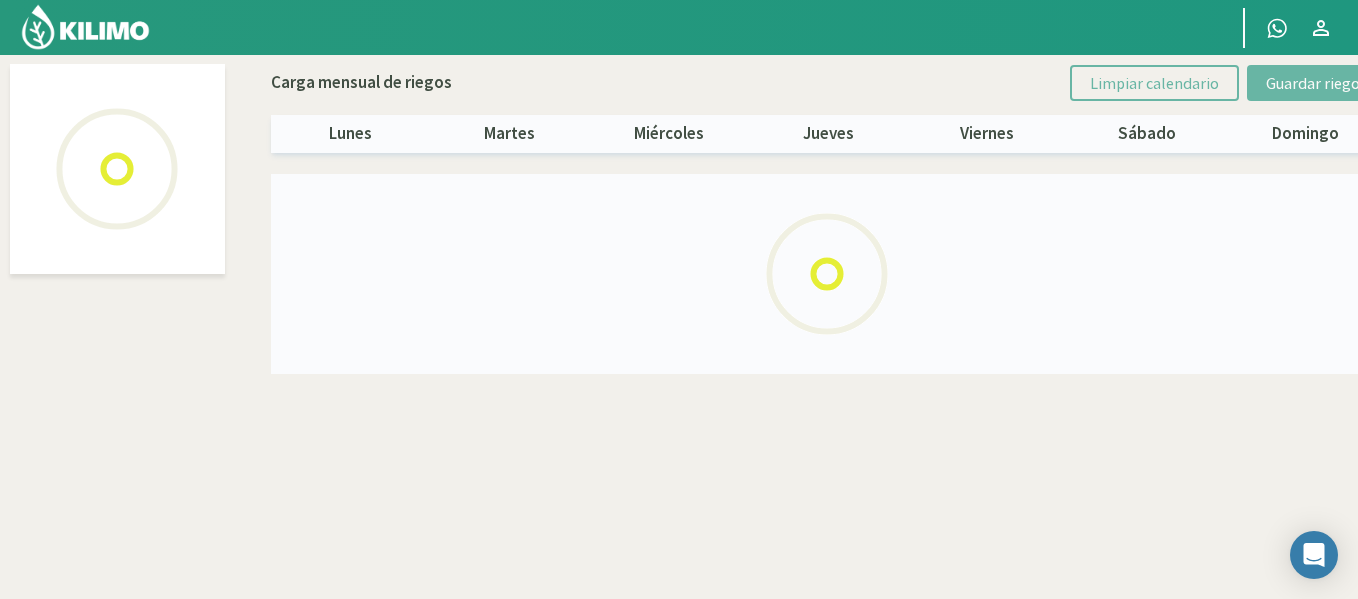 select on "29: Object" 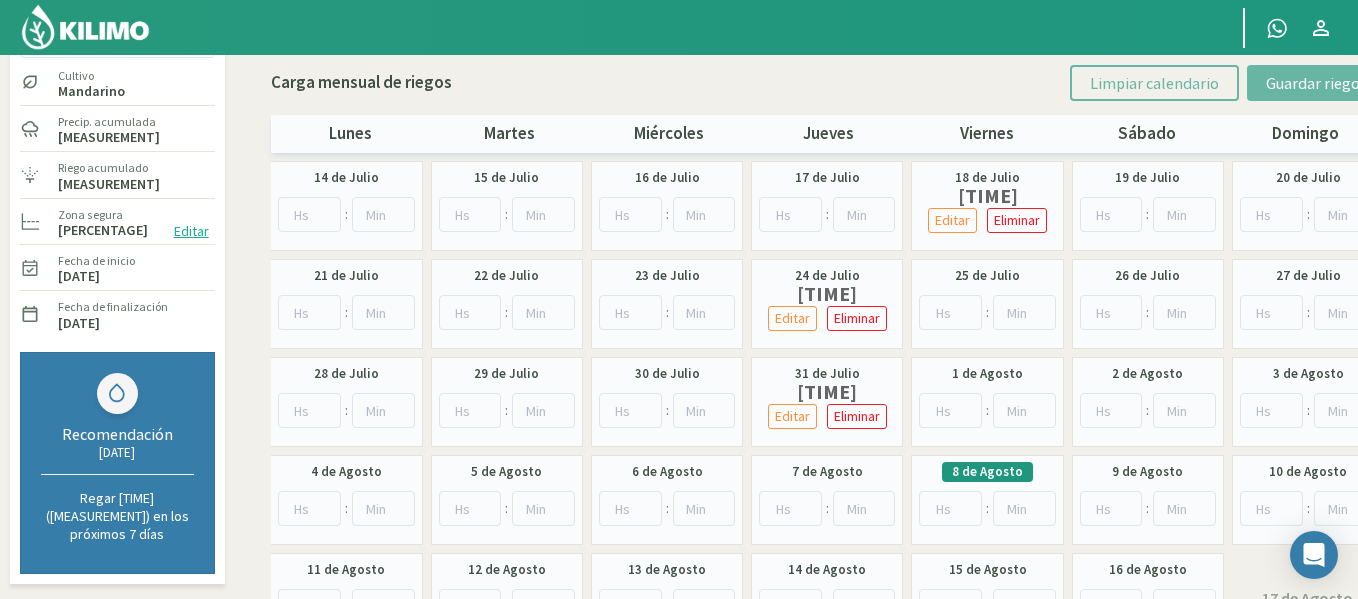 scroll, scrollTop: 160, scrollLeft: 0, axis: vertical 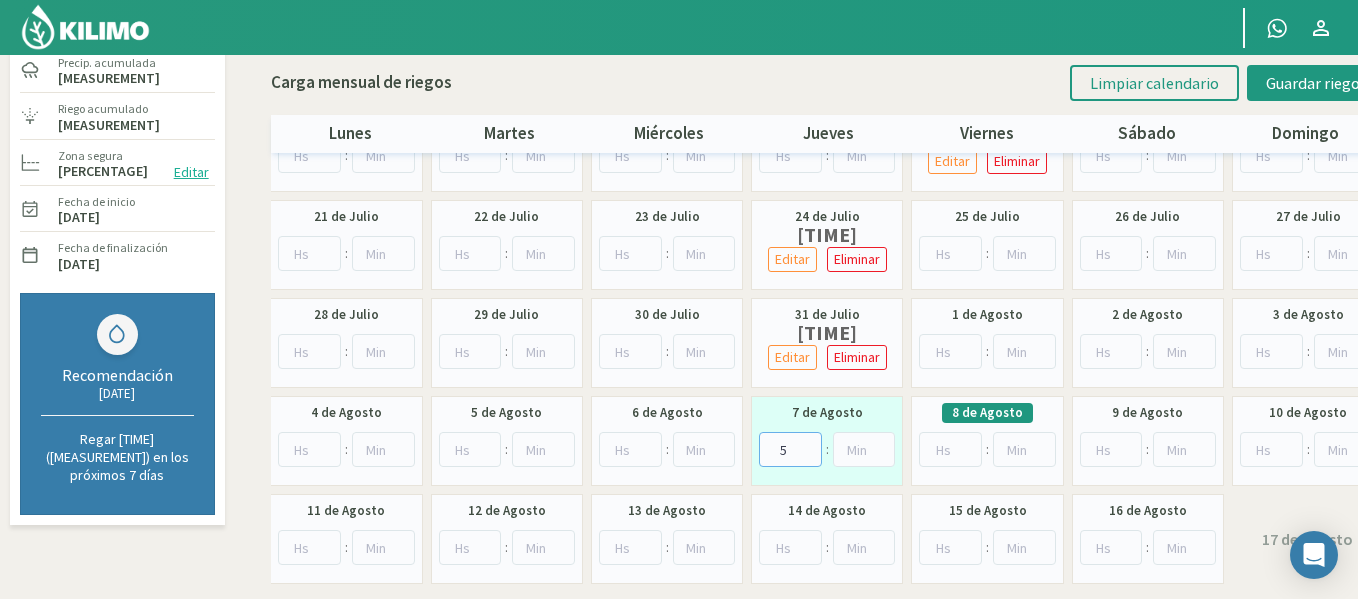 click on "5" at bounding box center (790, 449) 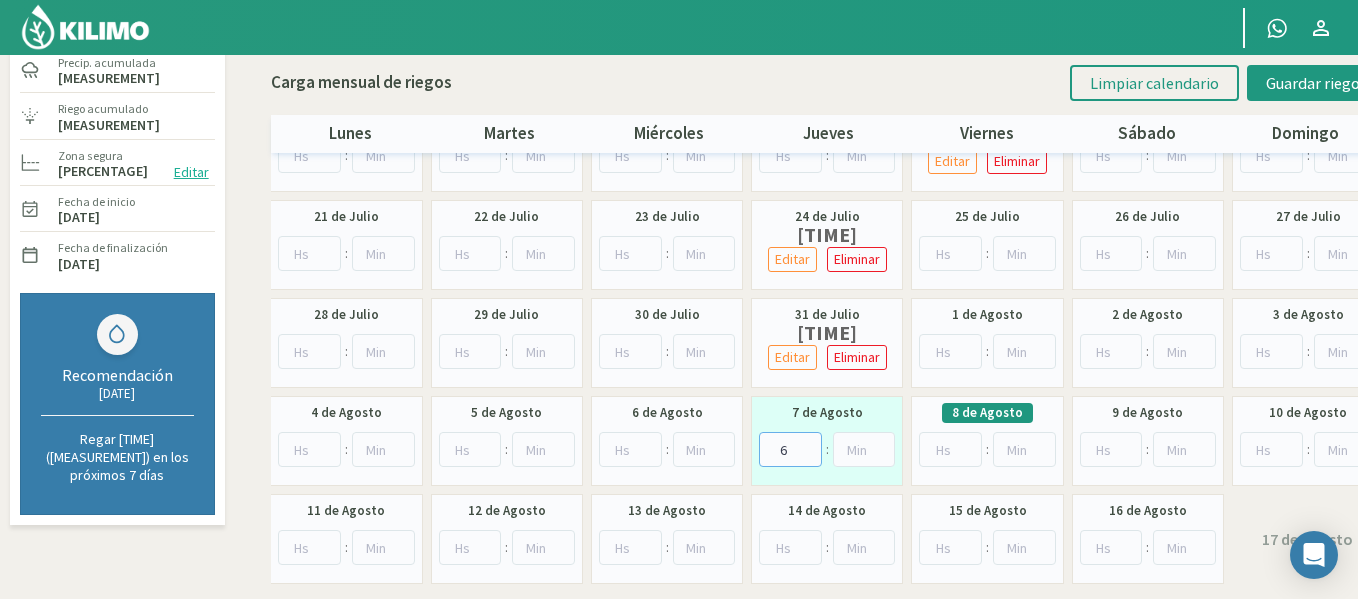click on "6" at bounding box center (790, 449) 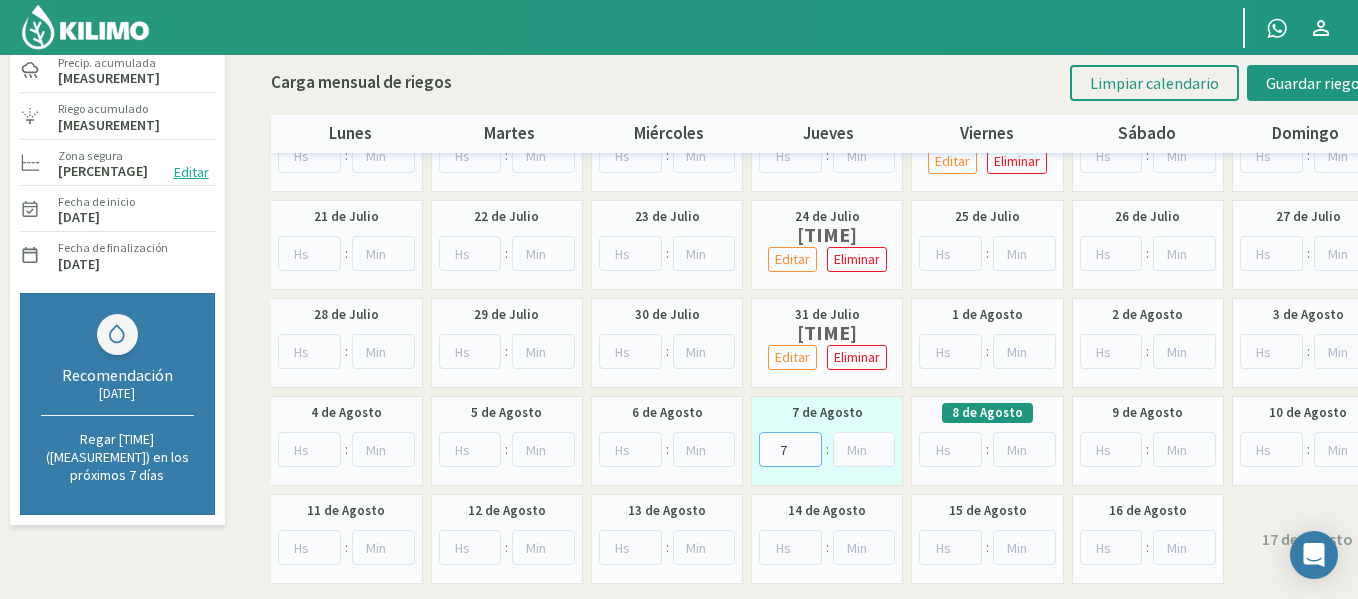 click on "7" at bounding box center (790, 449) 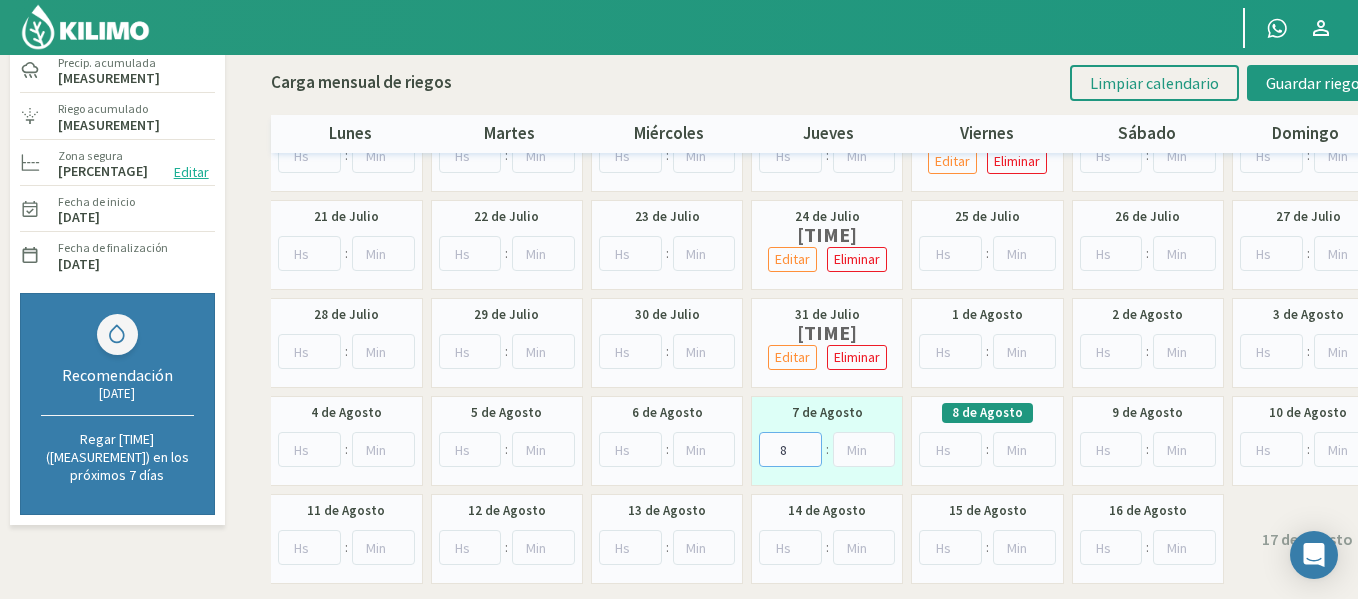 type on "8" 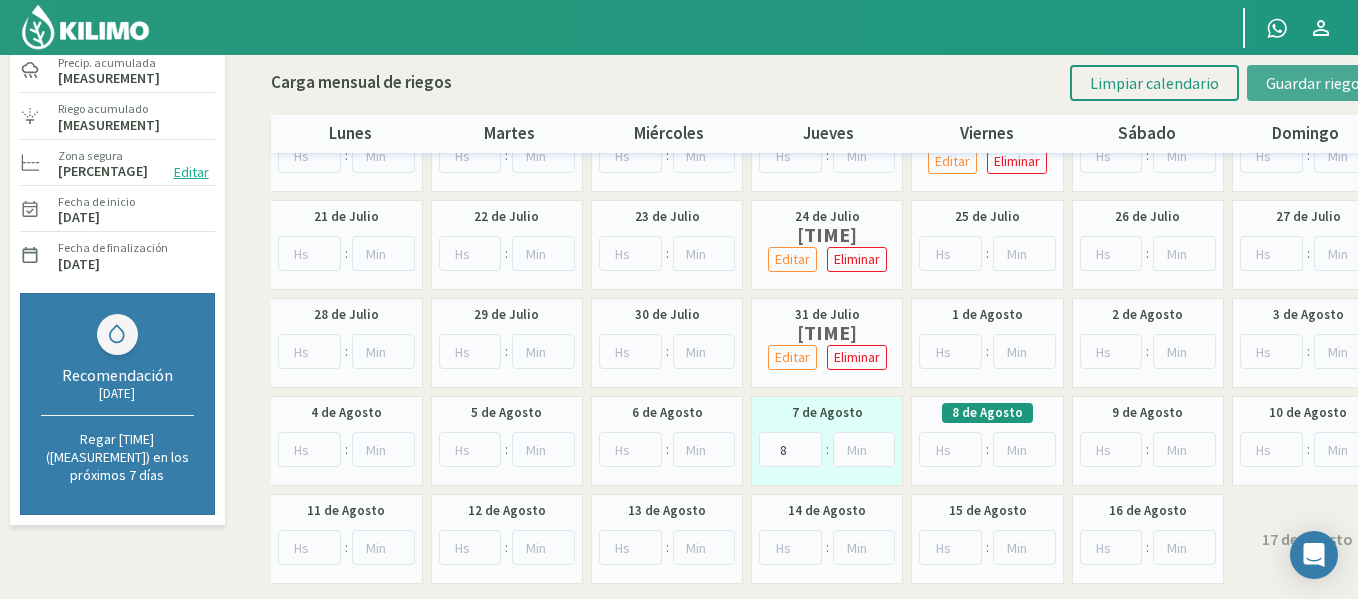 click on "Guardar riegos" at bounding box center [1316, 83] 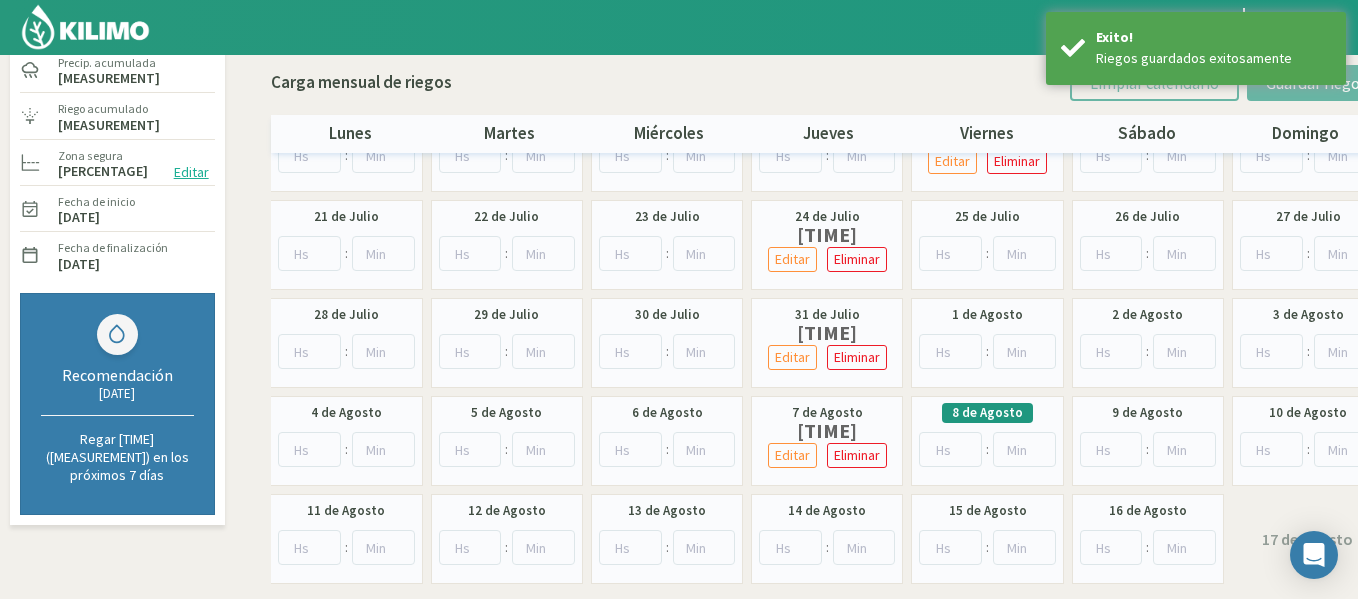 scroll, scrollTop: 0, scrollLeft: 0, axis: both 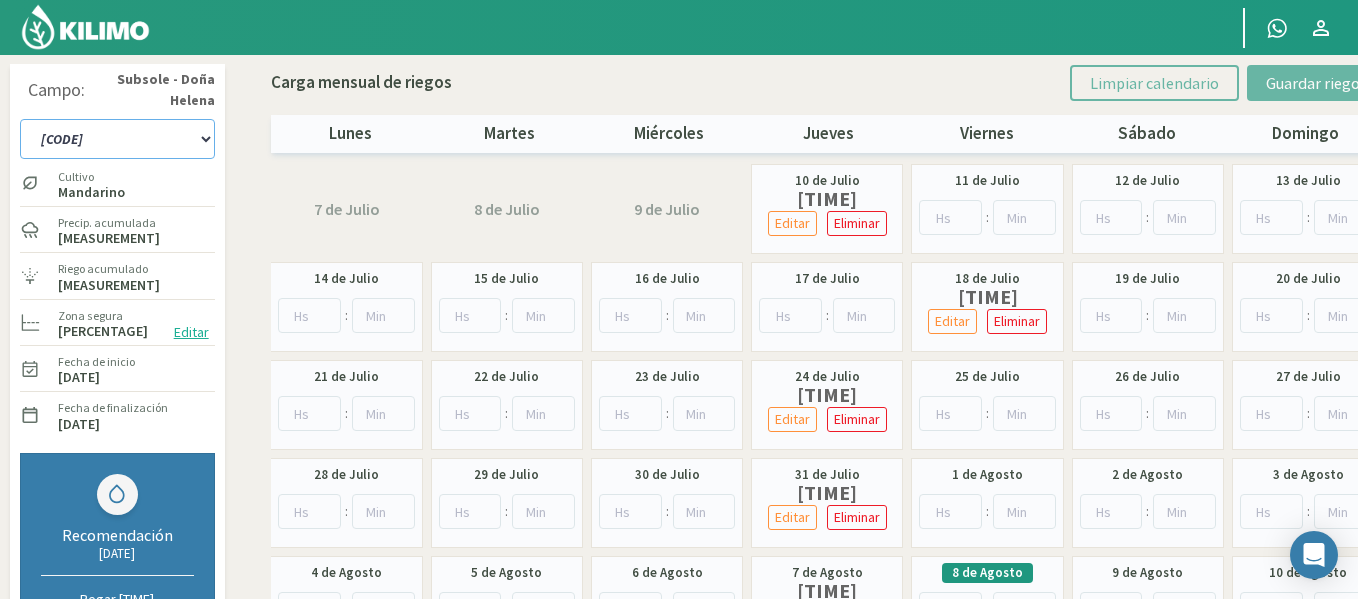 click on "[CODE]" at bounding box center (117, 139) 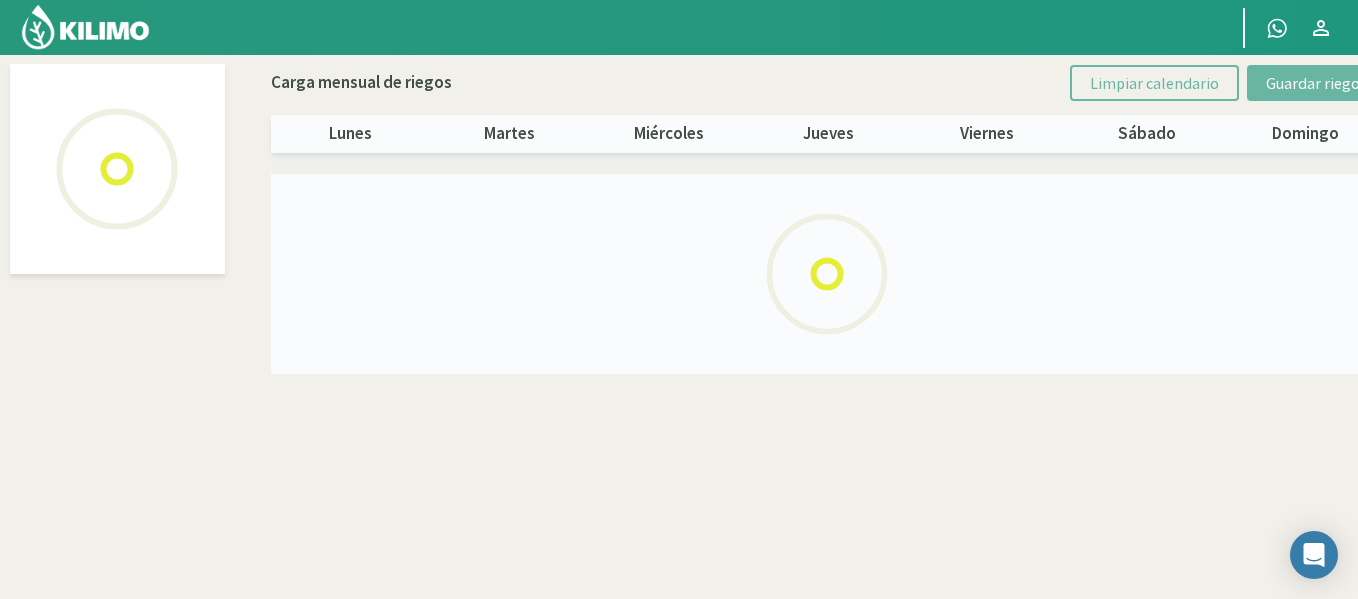 select on "[NUMBER]: Object" 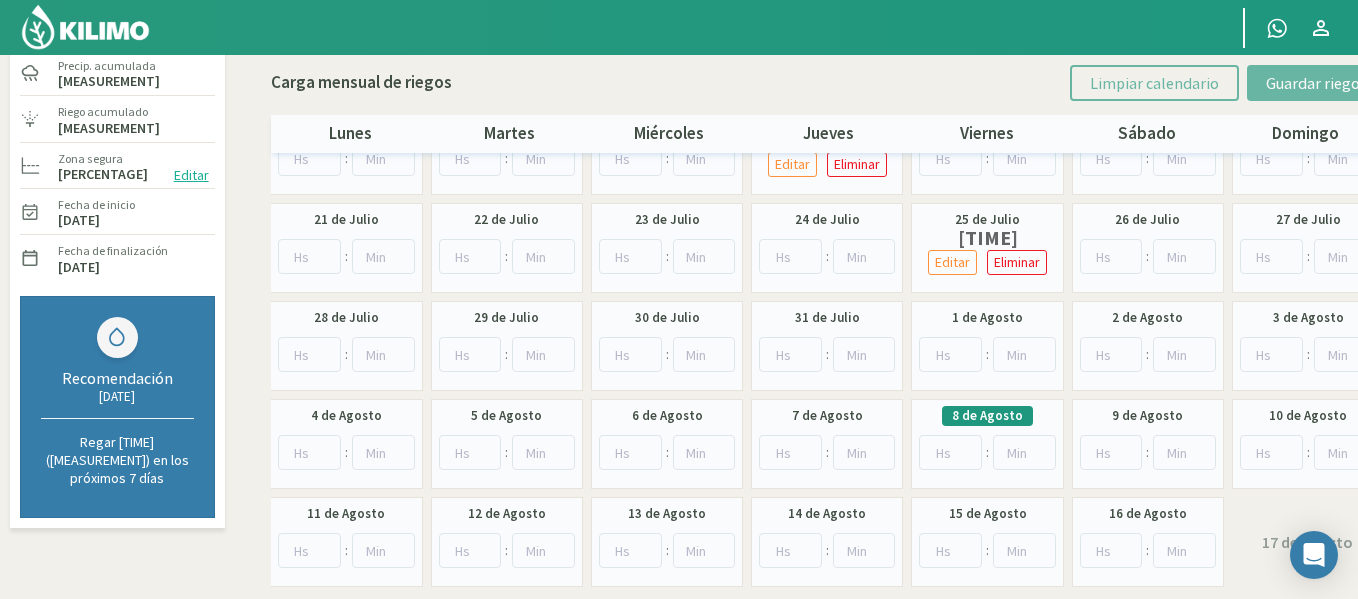 scroll, scrollTop: 200, scrollLeft: 0, axis: vertical 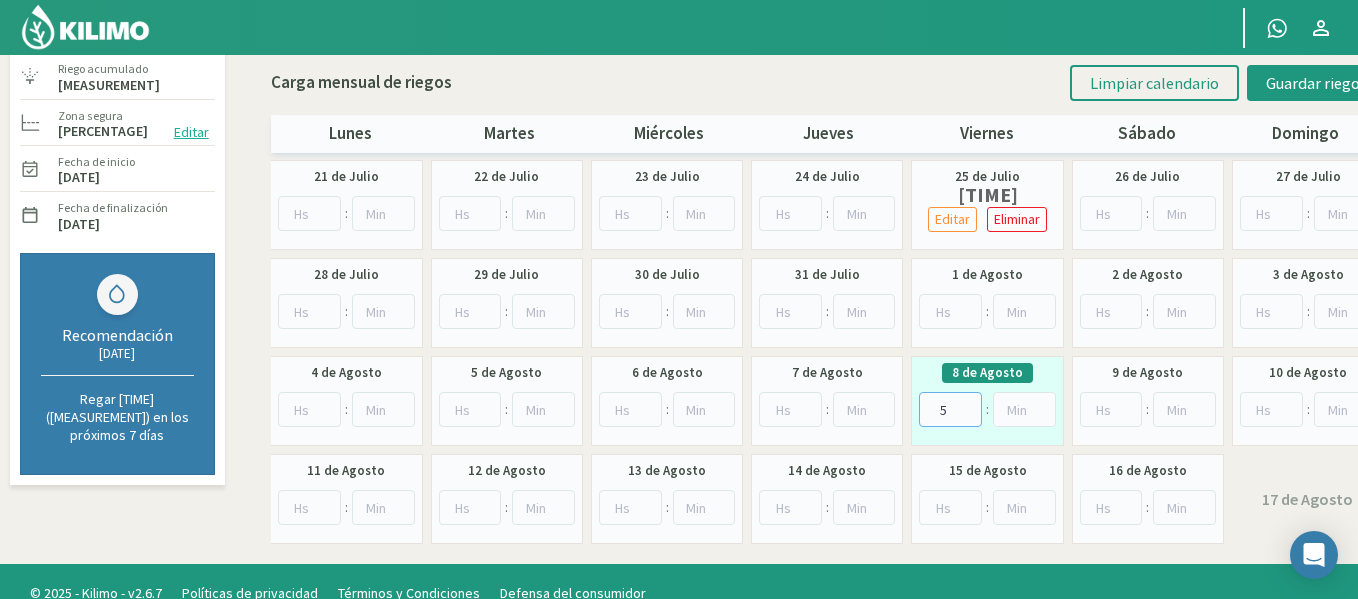 click on "5" at bounding box center [950, 409] 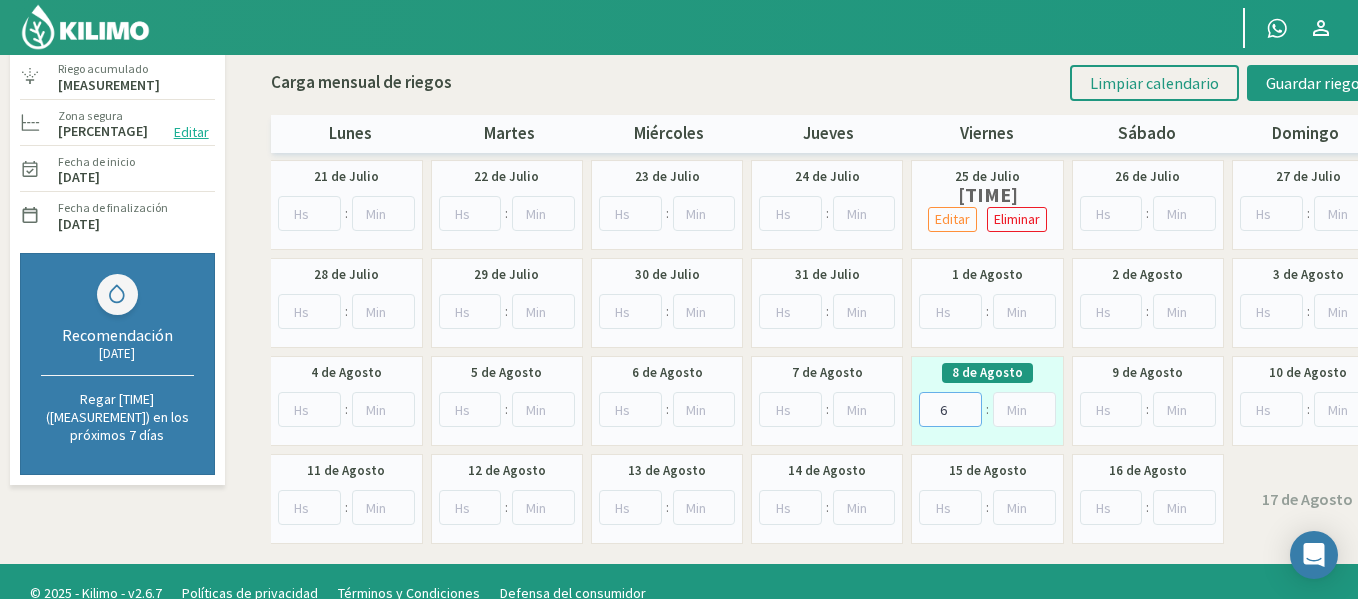 click on "6" at bounding box center (950, 409) 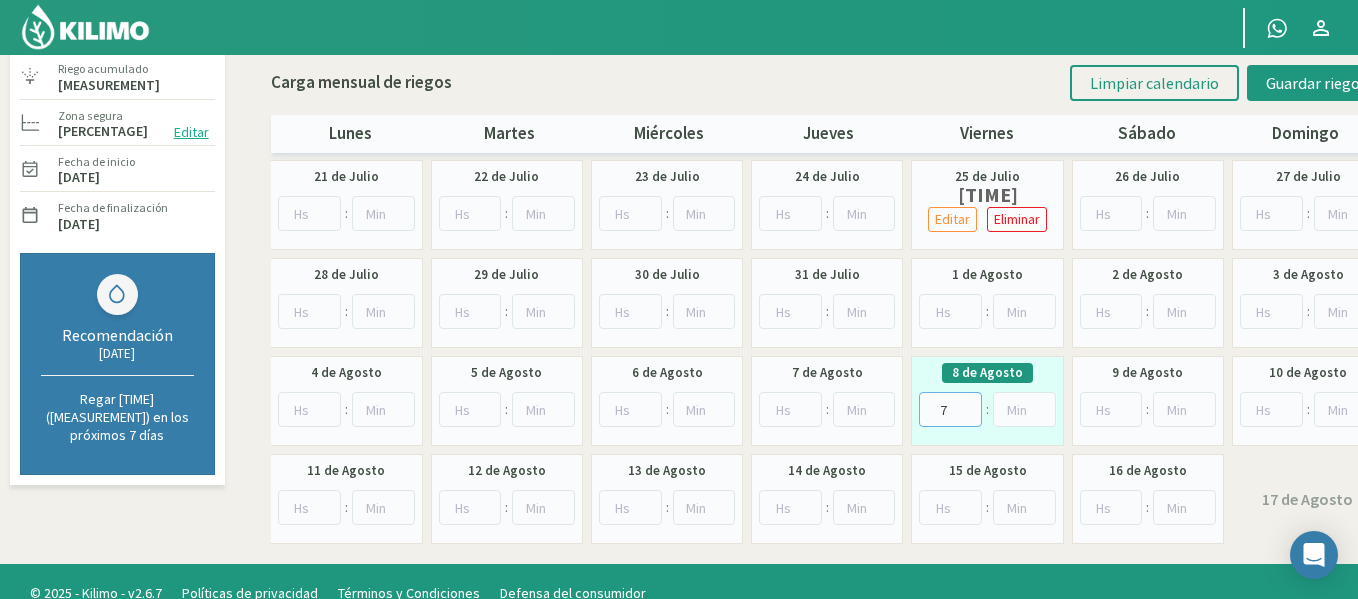 click on "7" at bounding box center (950, 409) 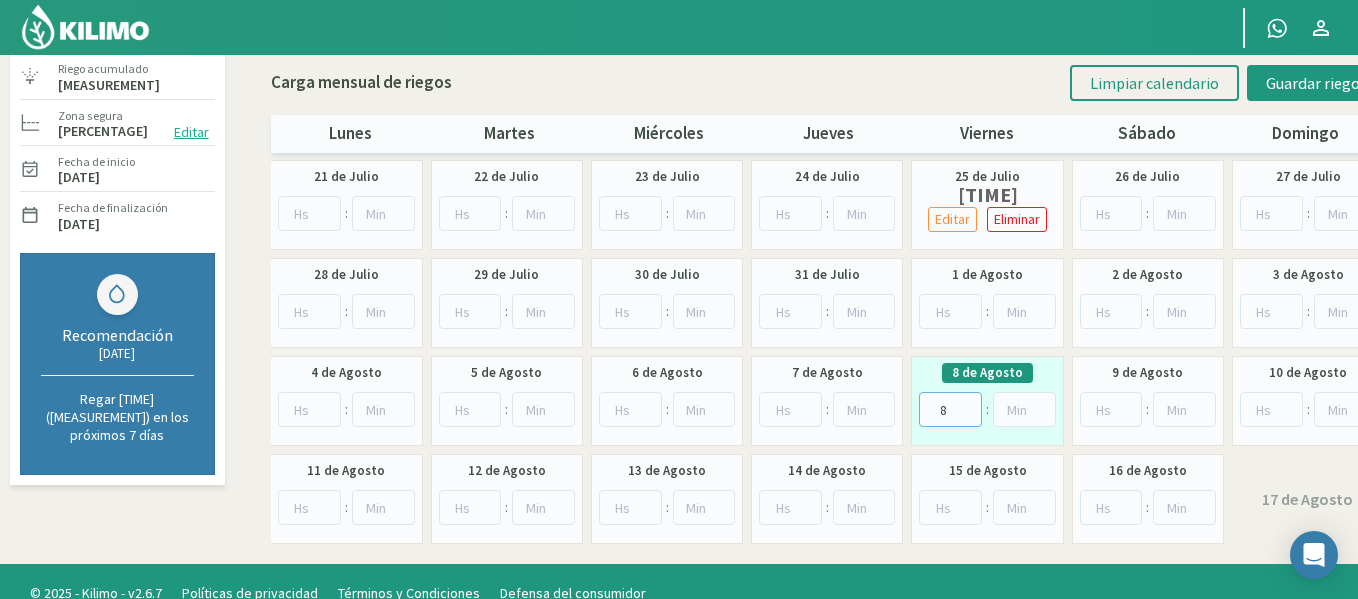 type on "8" 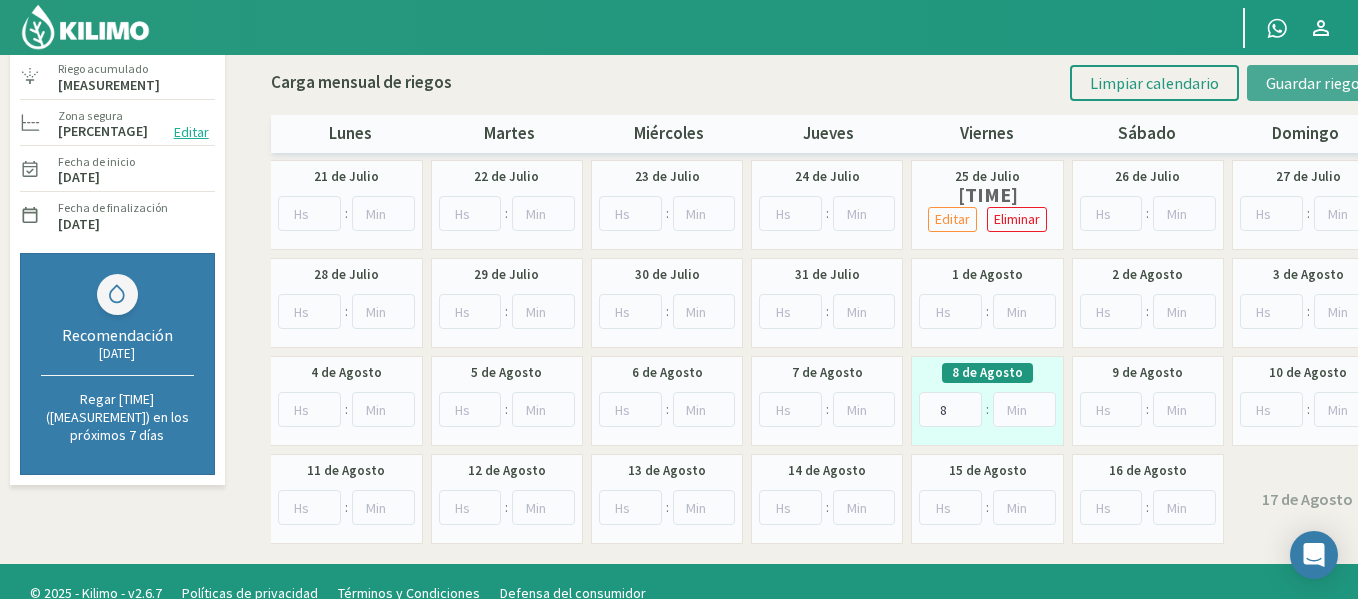 click on "Guardar riegos" at bounding box center (1316, 83) 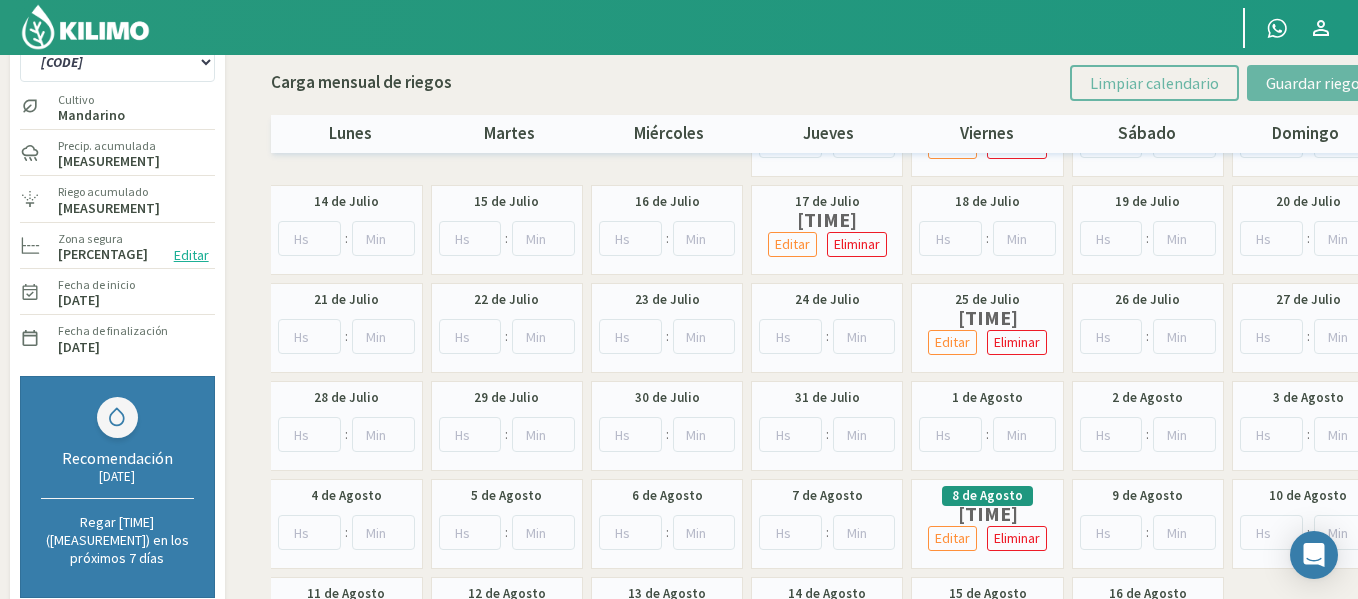 scroll, scrollTop: 76, scrollLeft: 0, axis: vertical 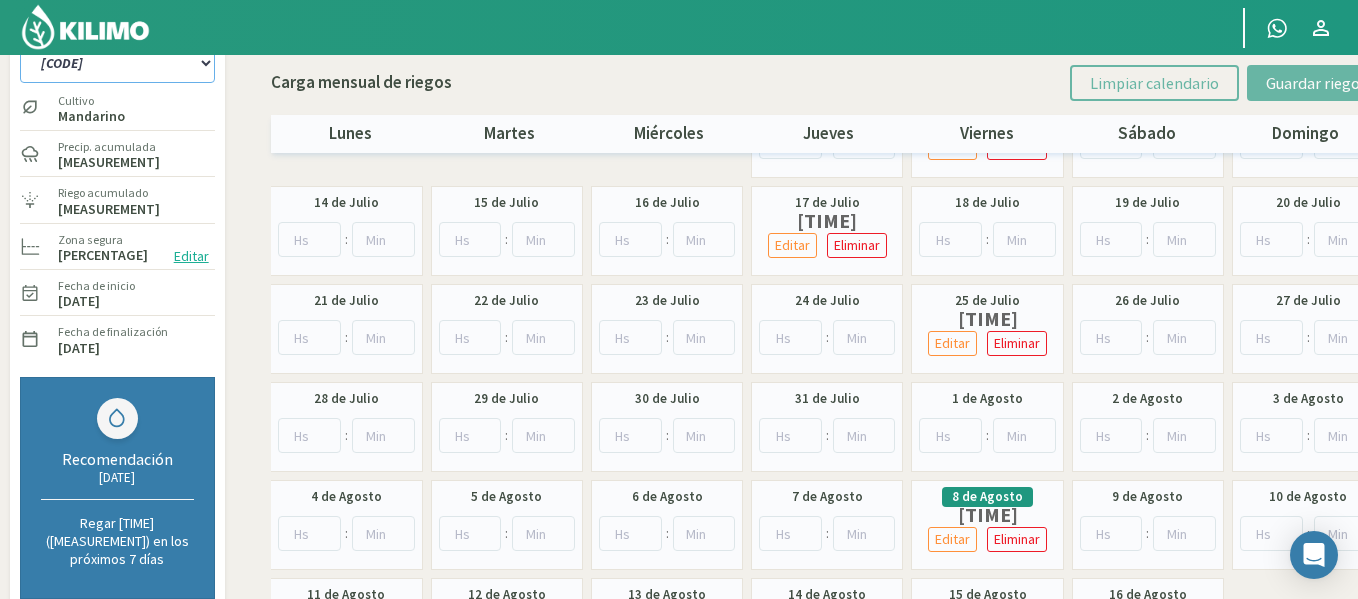 click on "[CODE]" at bounding box center (117, 63) 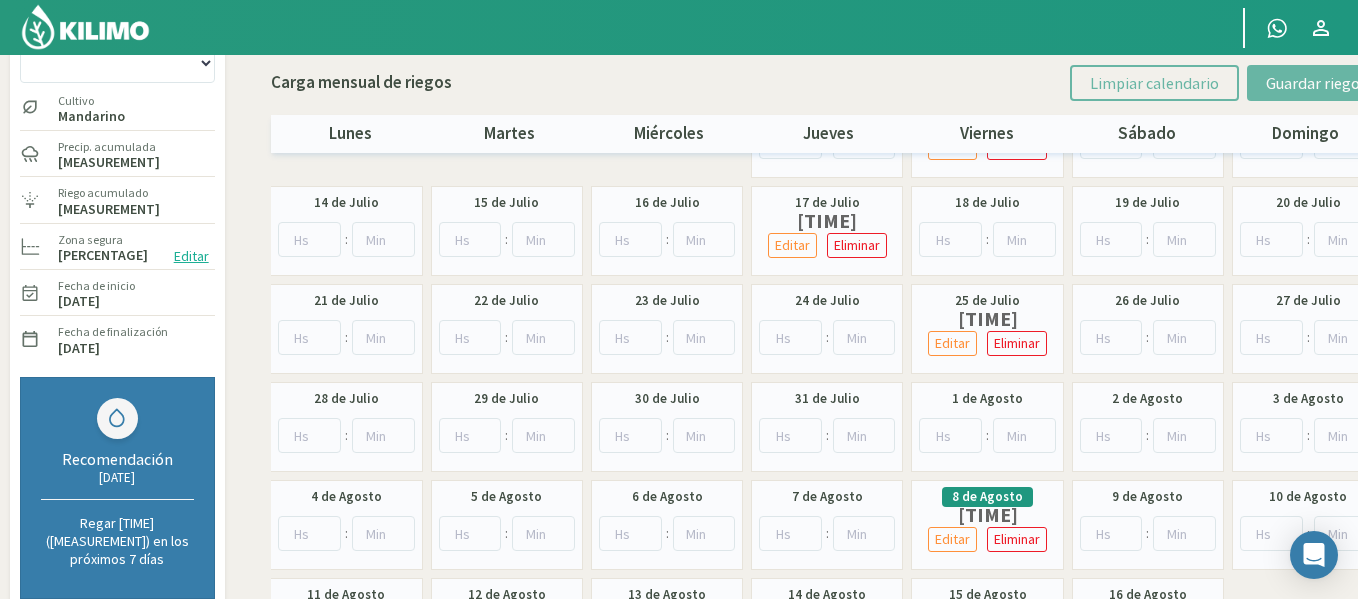 scroll, scrollTop: 115, scrollLeft: 0, axis: vertical 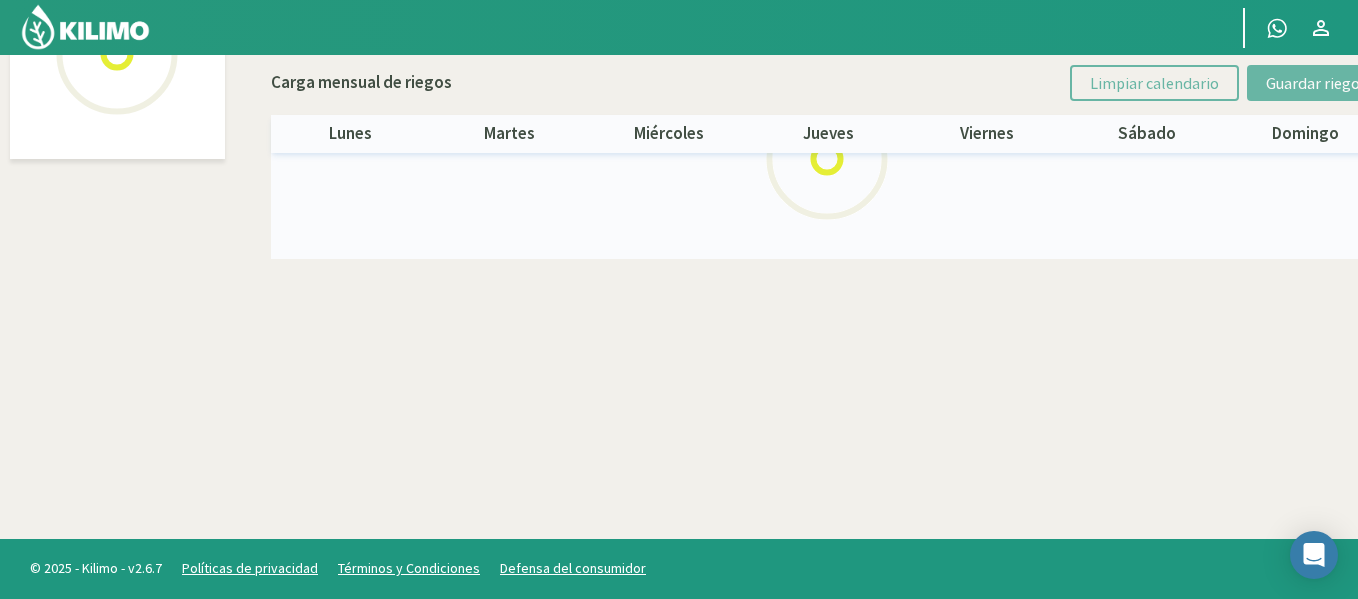 select on "[NUMBER]: Object" 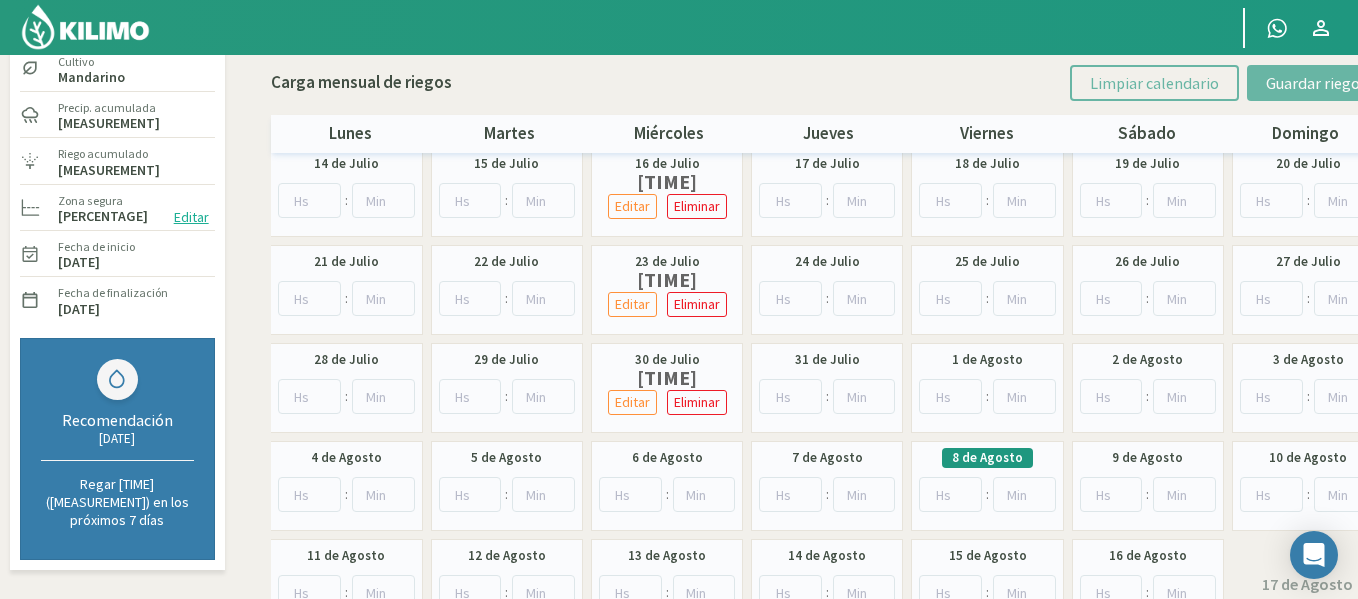 scroll, scrollTop: 225, scrollLeft: 0, axis: vertical 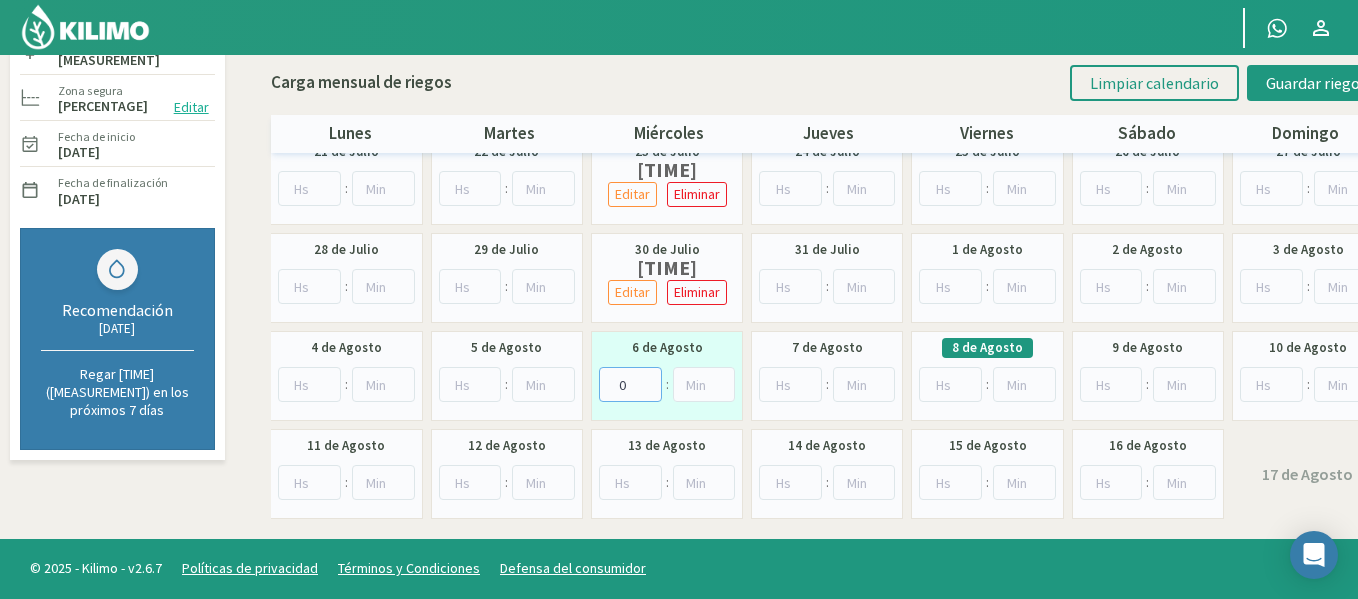 click on "0" at bounding box center [630, 384] 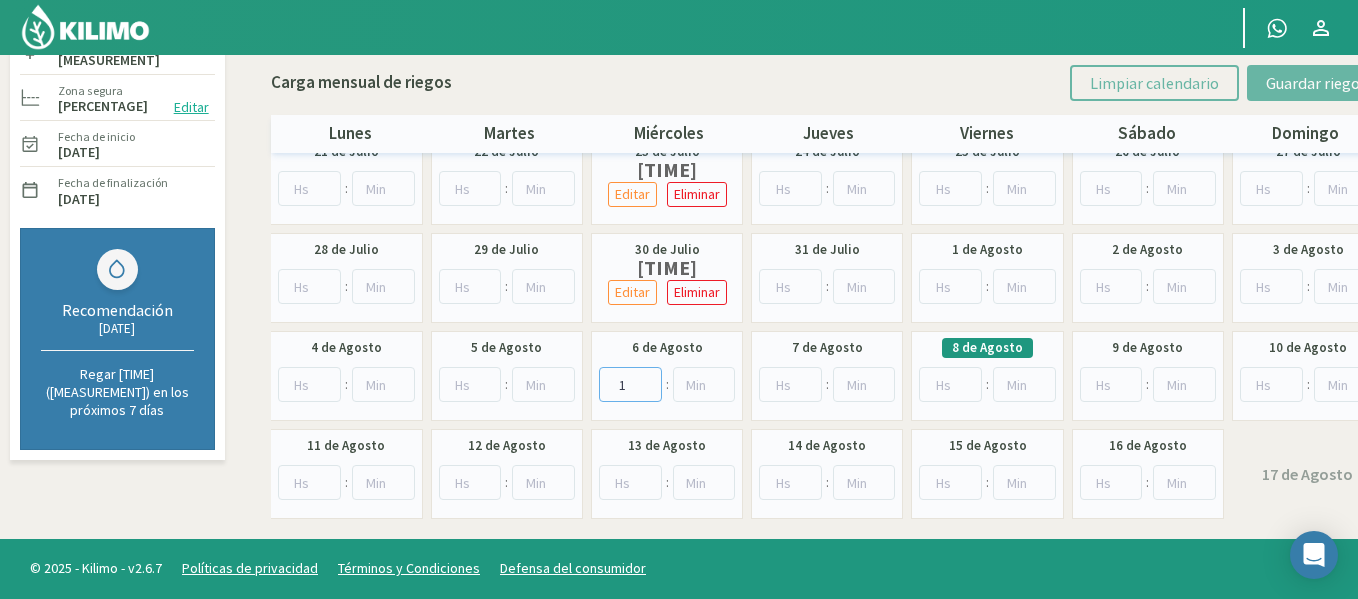 click on "1" at bounding box center (630, 384) 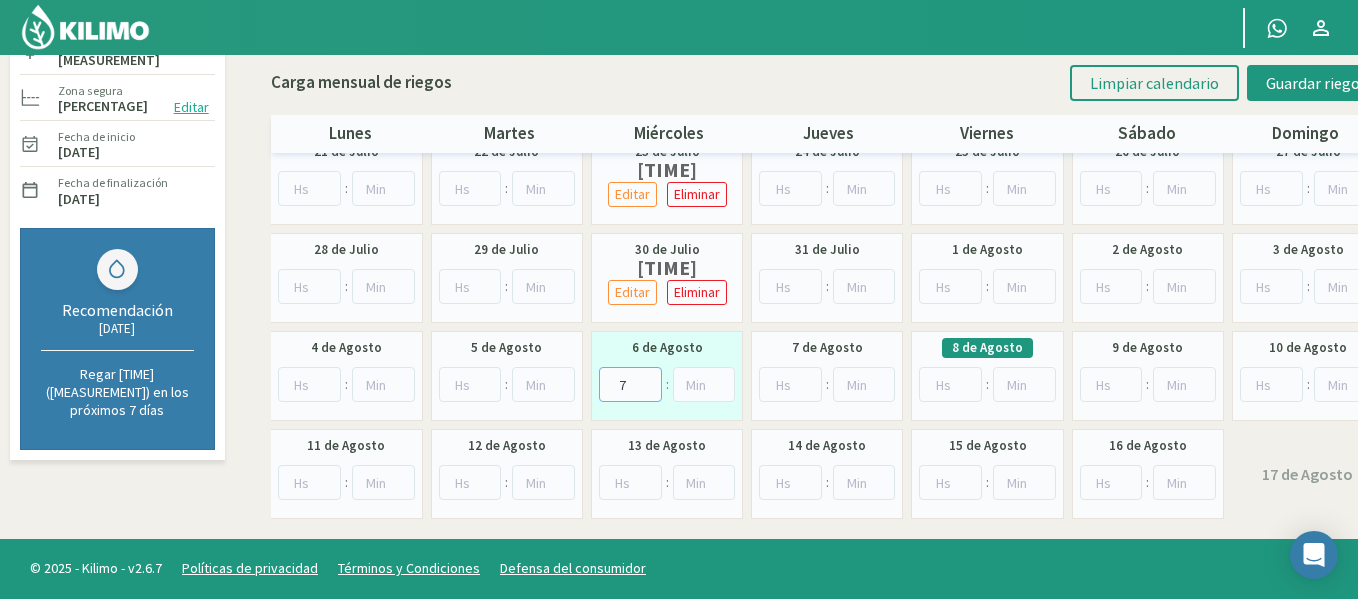 click on "7" at bounding box center (630, 384) 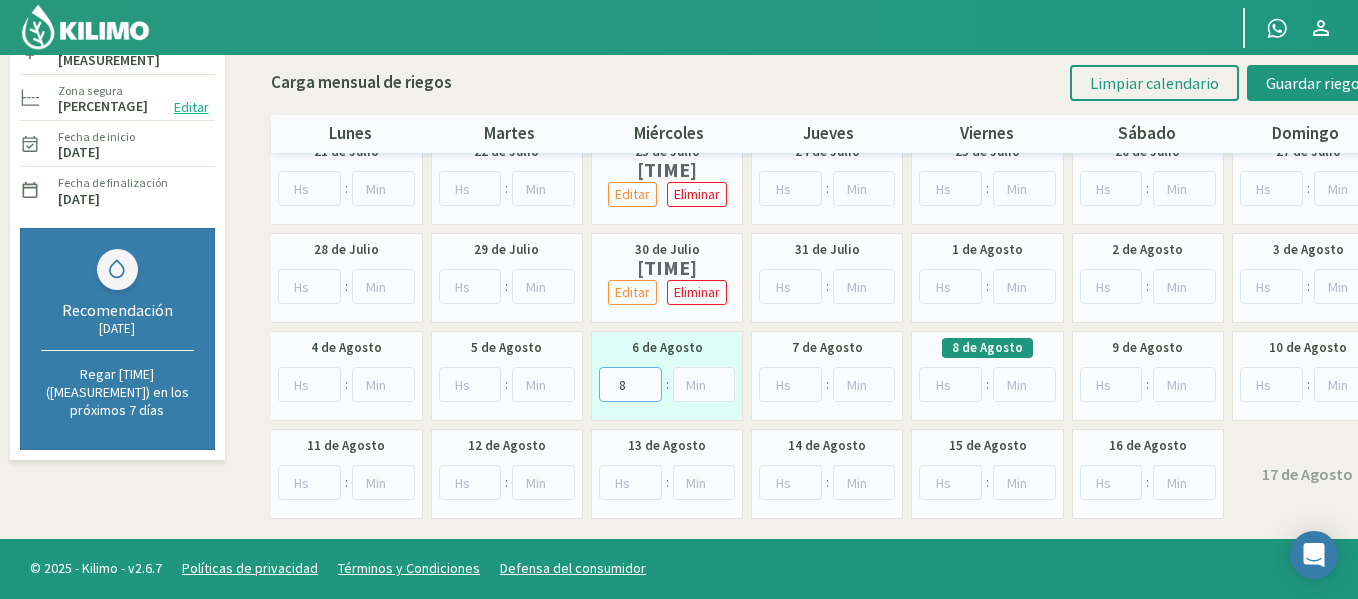 type on "8" 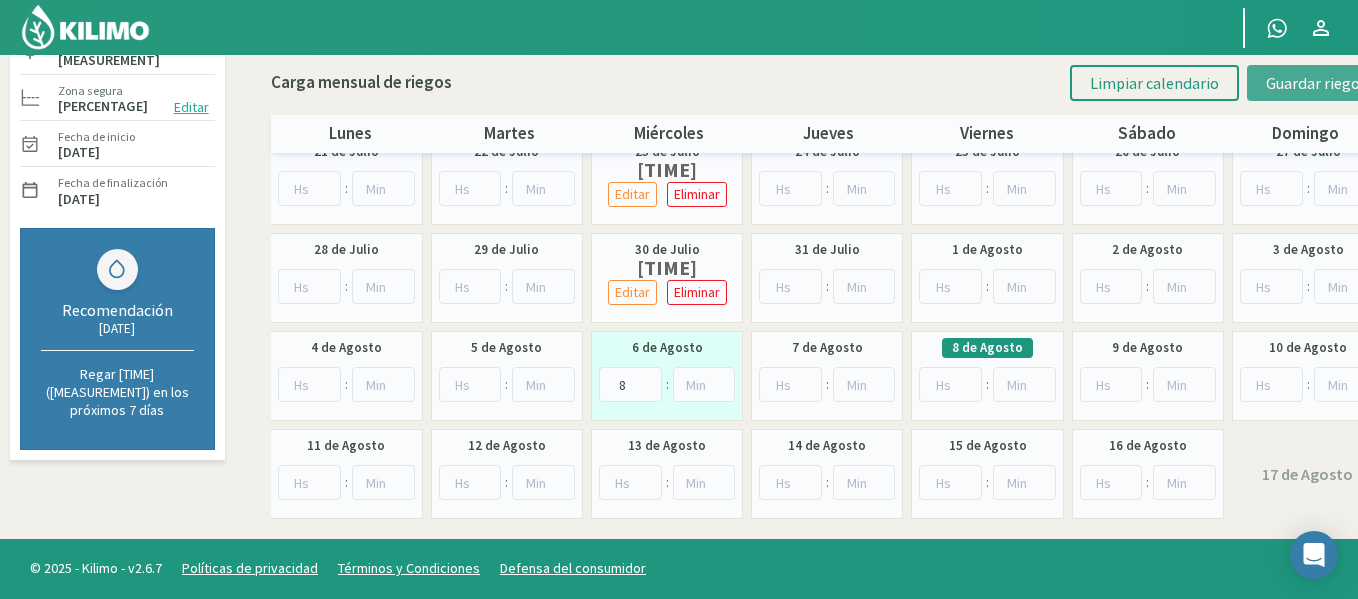 click on "Guardar riegos" at bounding box center [1316, 83] 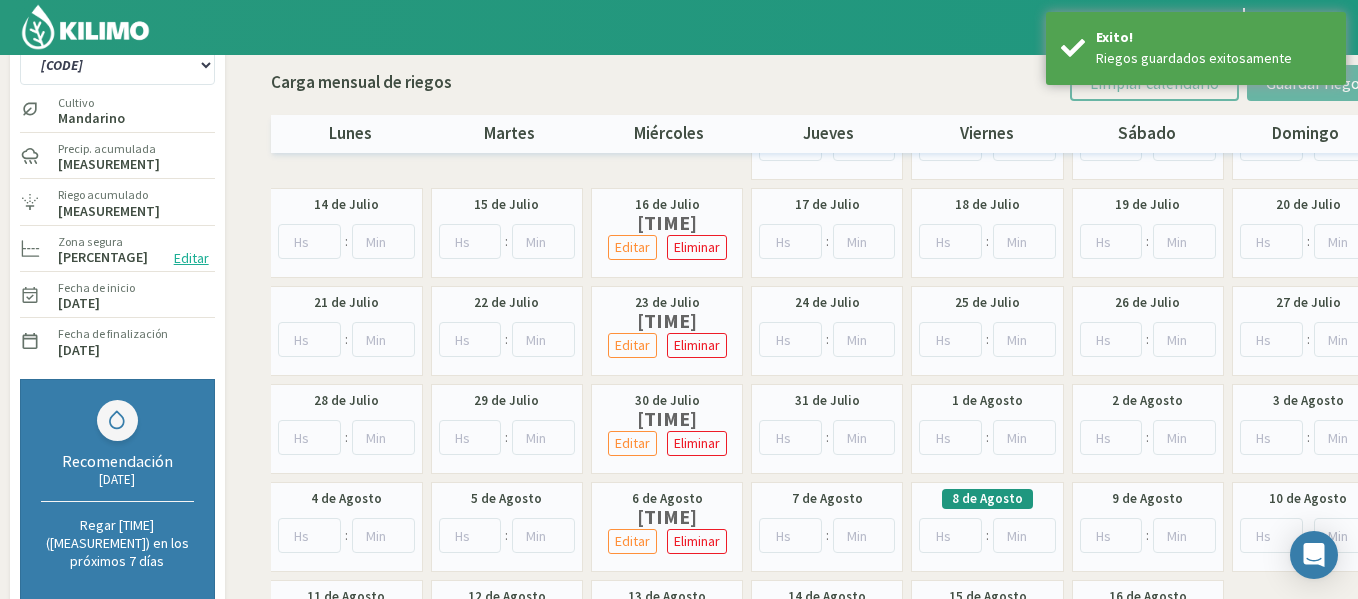 scroll, scrollTop: 25, scrollLeft: 0, axis: vertical 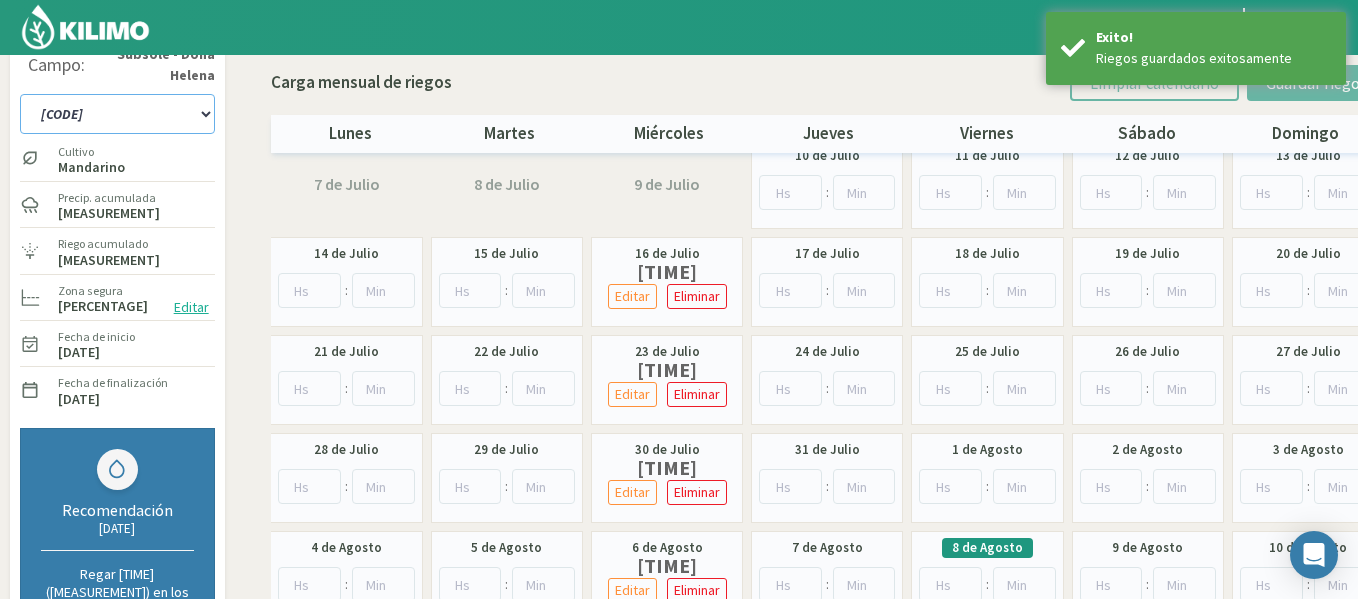 click on "[CODE]" at bounding box center [117, 114] 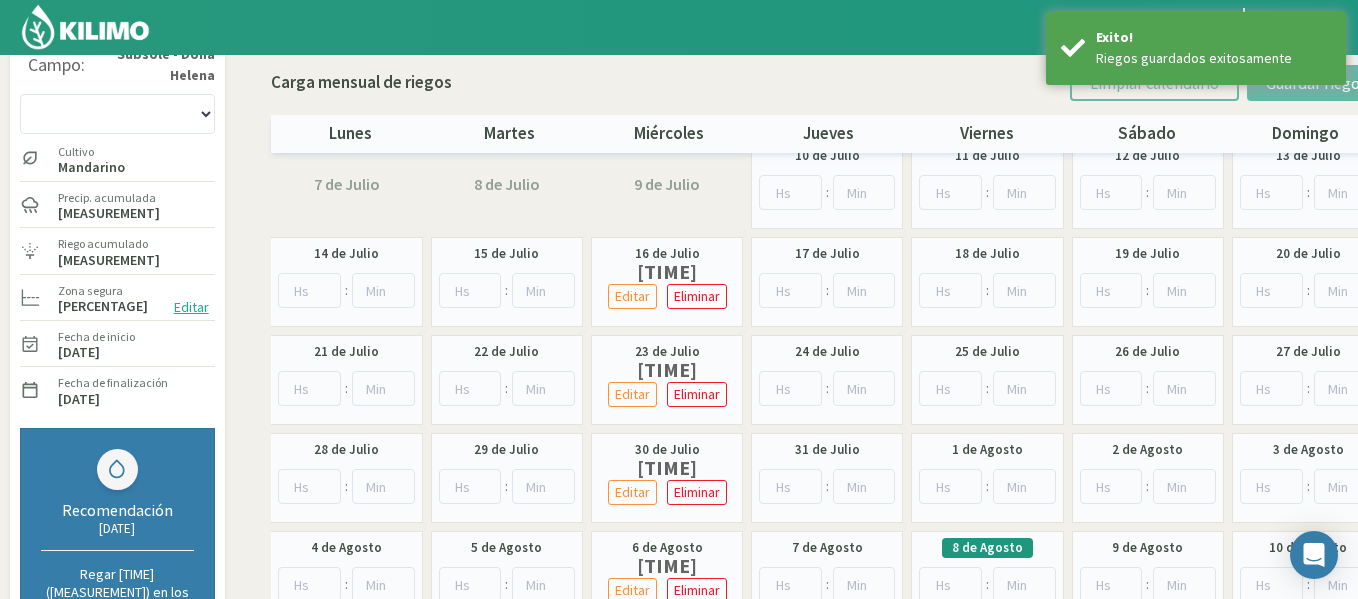 scroll, scrollTop: 115, scrollLeft: 0, axis: vertical 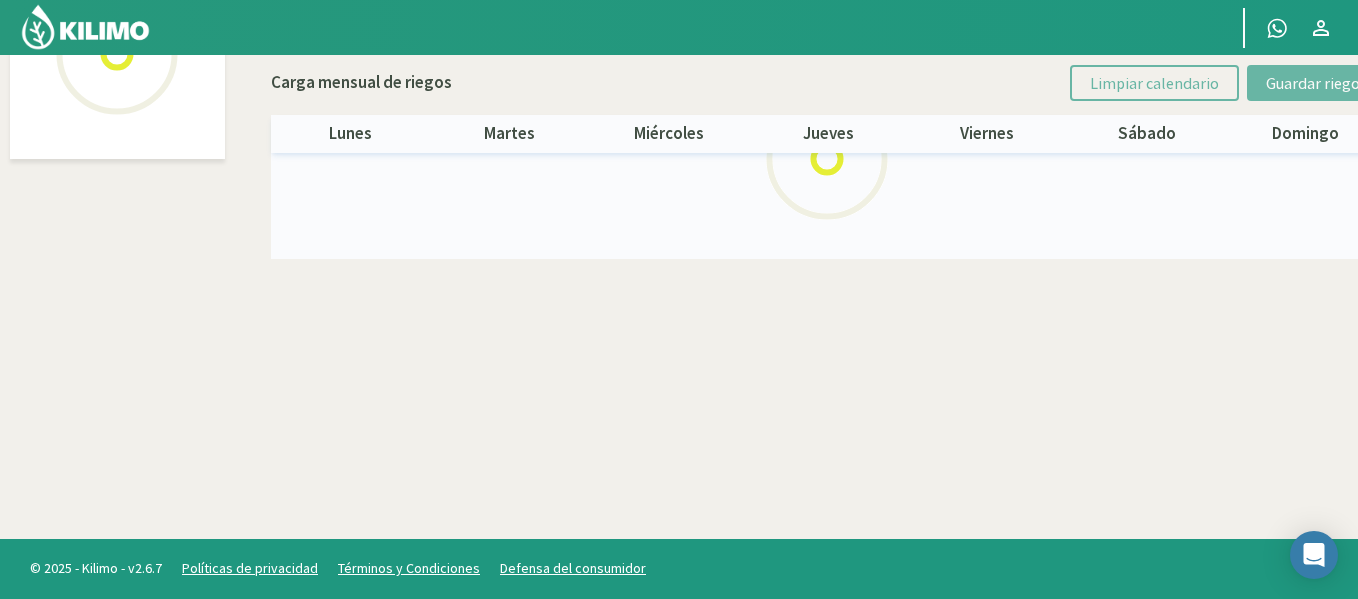 select on "[NUMBER]: Object" 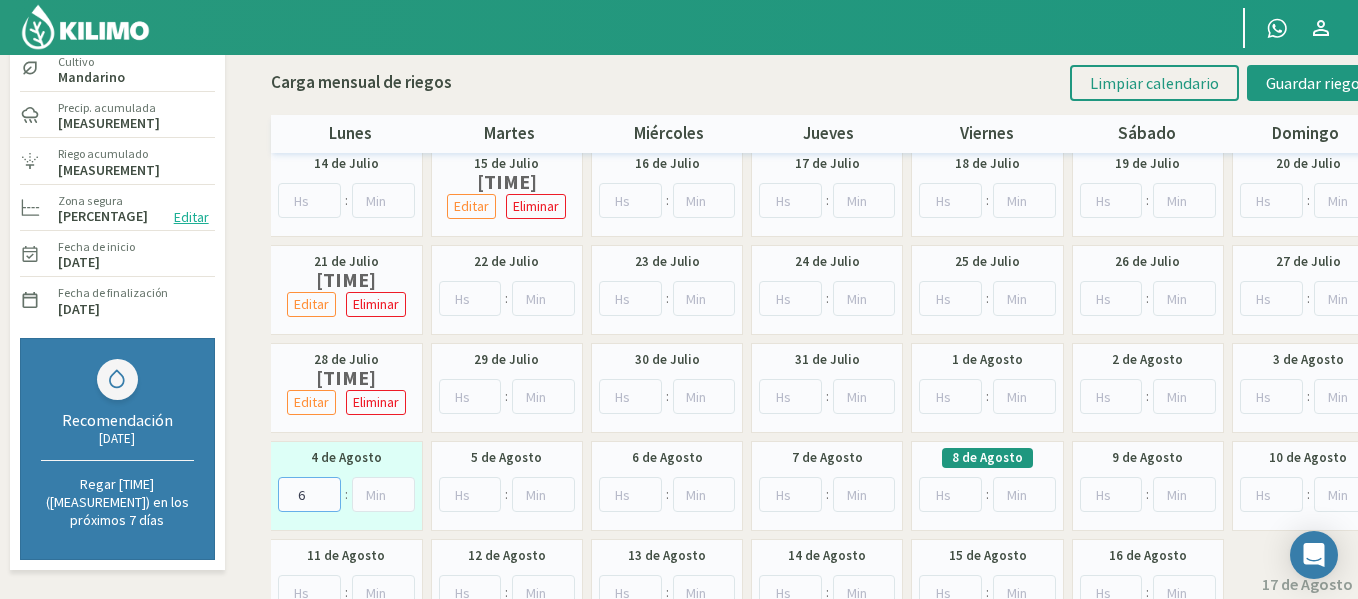 click on "6" at bounding box center (309, 494) 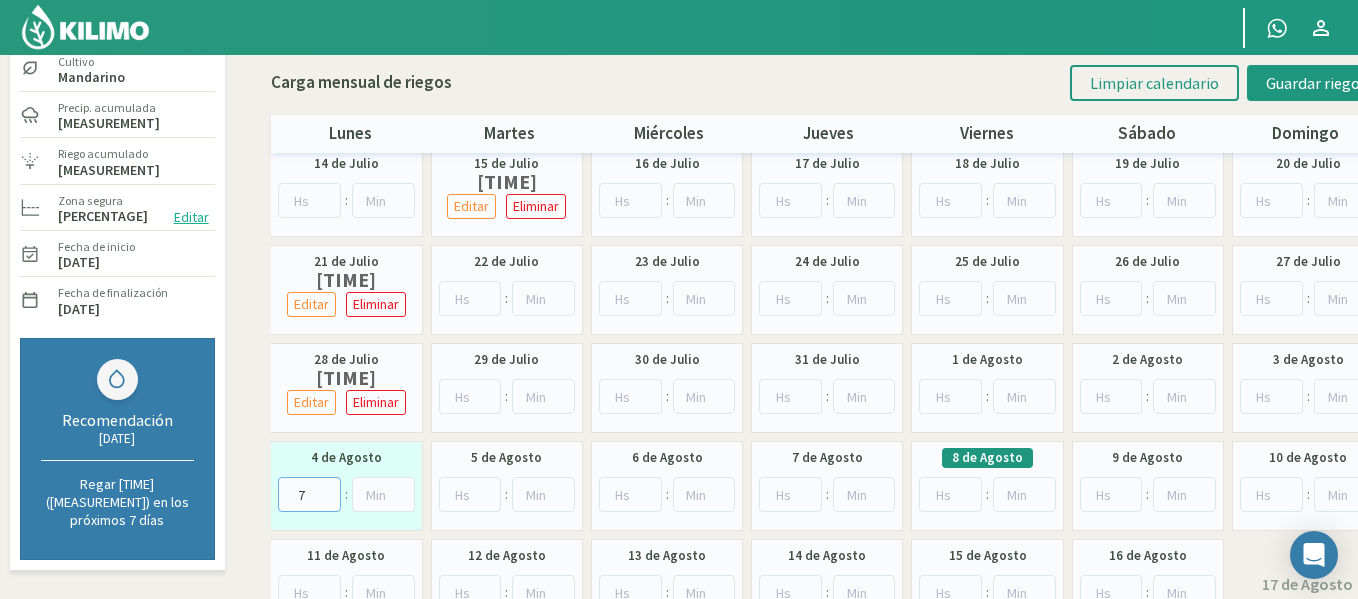 click on "7" at bounding box center (309, 494) 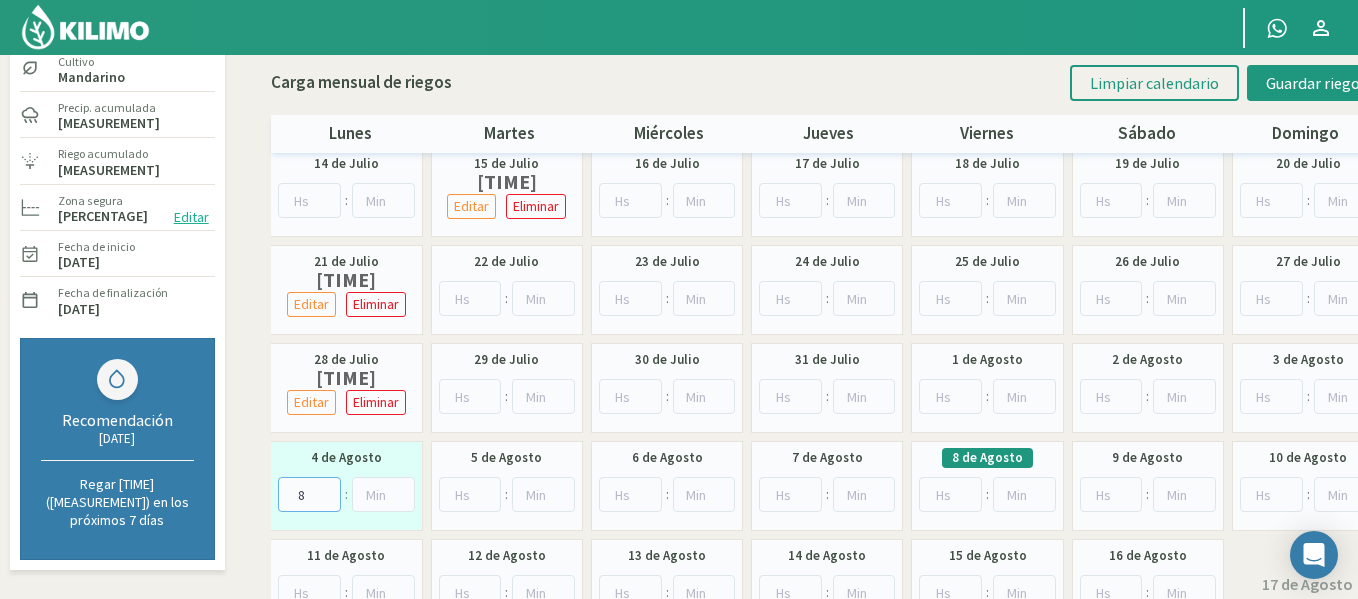 type on "8" 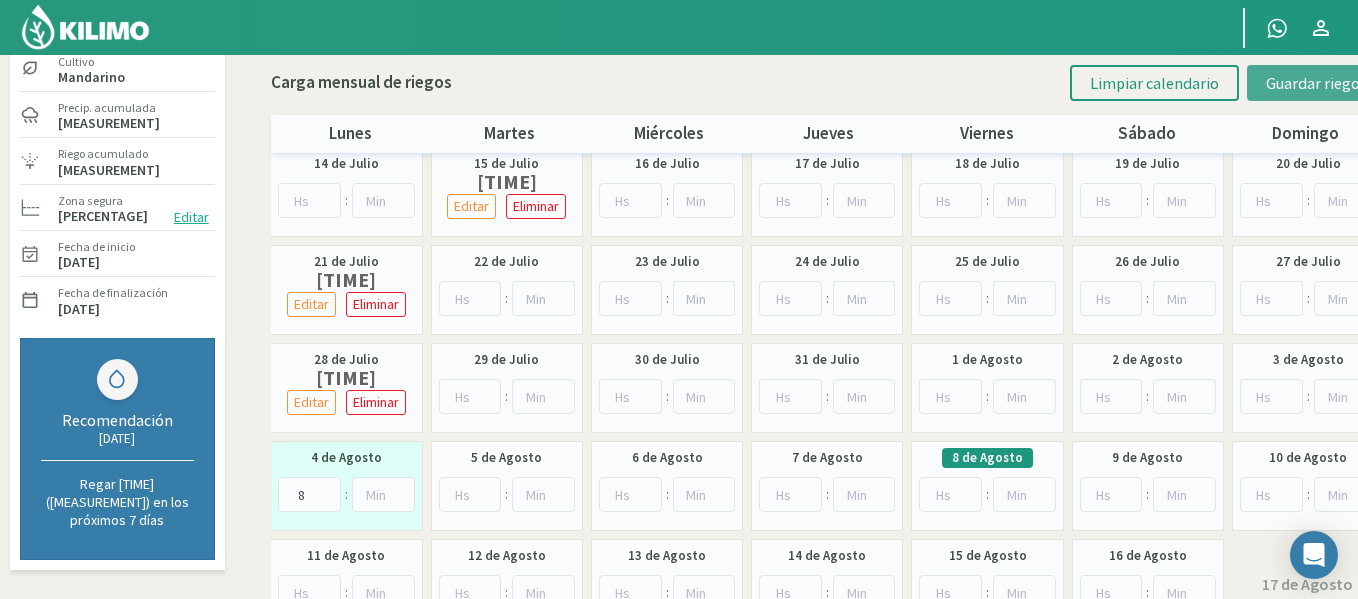 click on "Guardar riegos" at bounding box center (1316, 83) 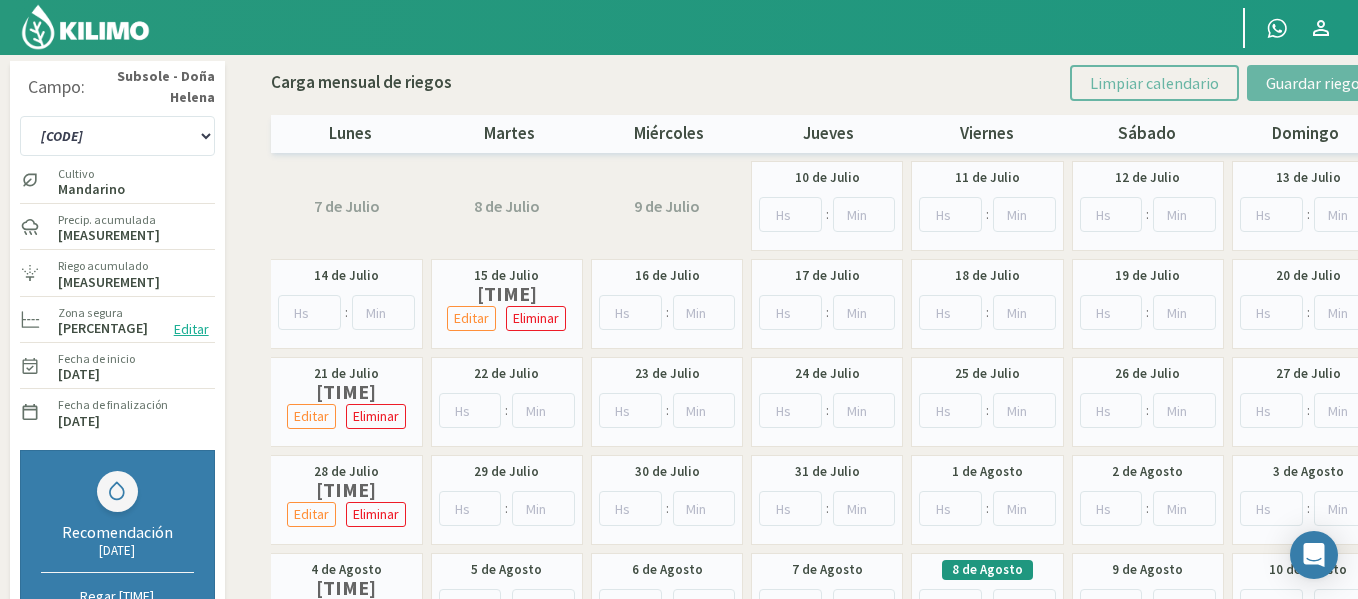 scroll, scrollTop: 0, scrollLeft: 0, axis: both 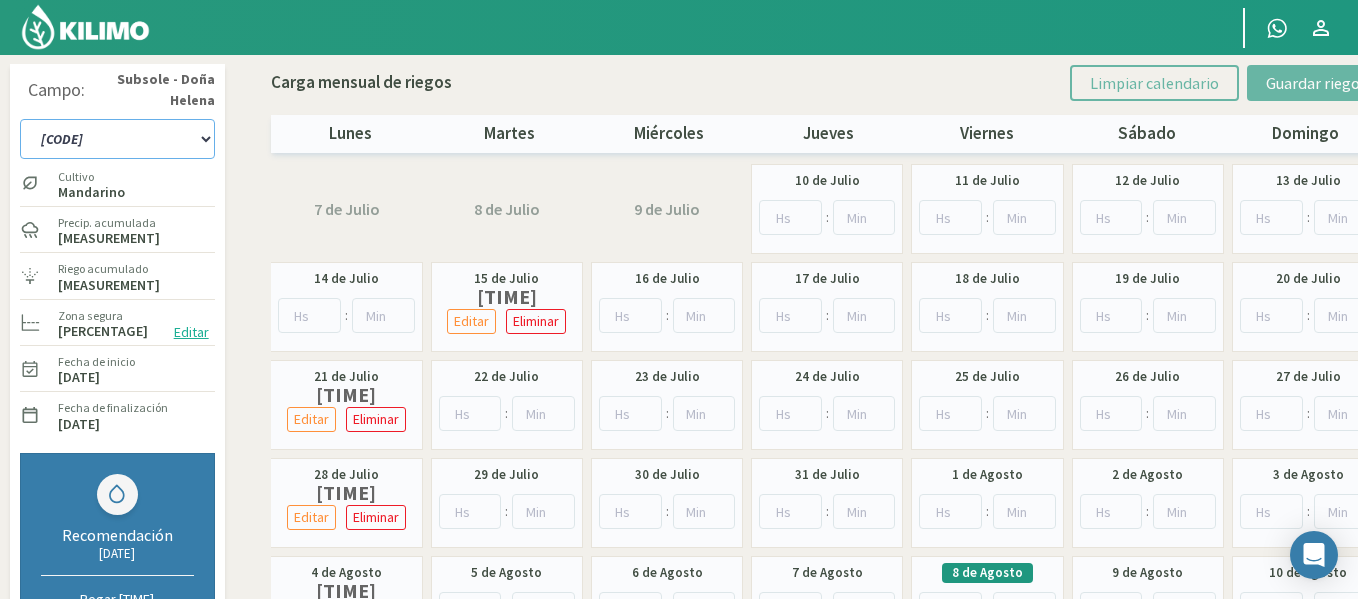 click on "[CODE]" at bounding box center [117, 139] 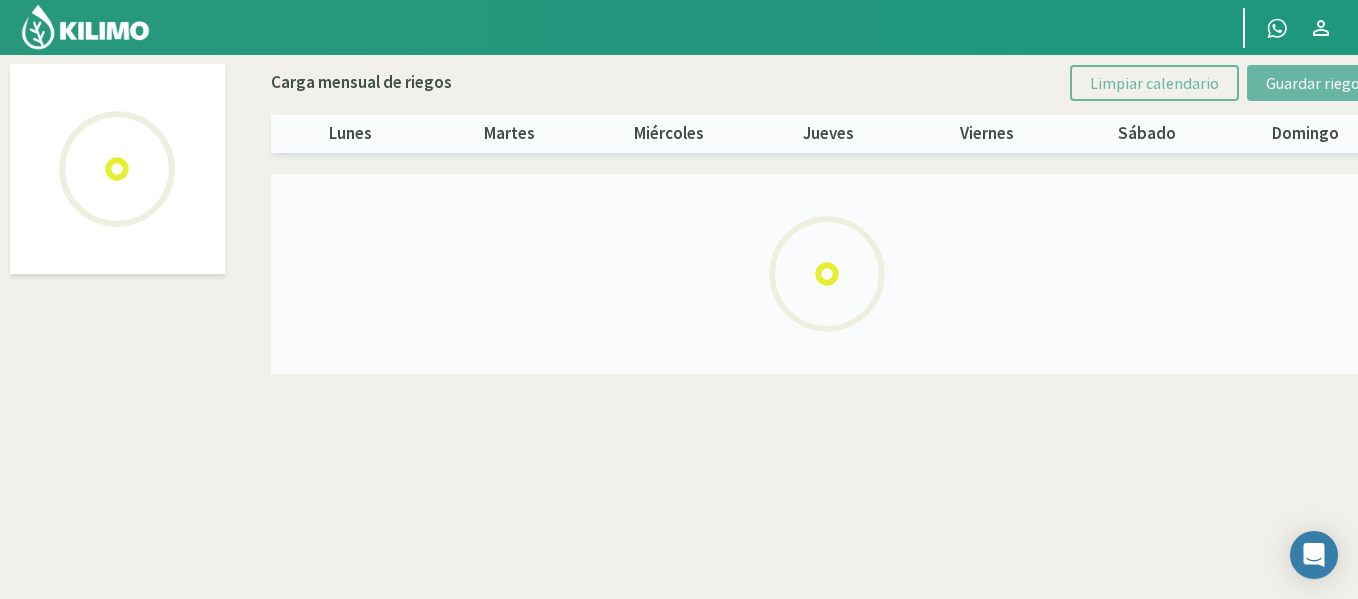 select on "33: Object" 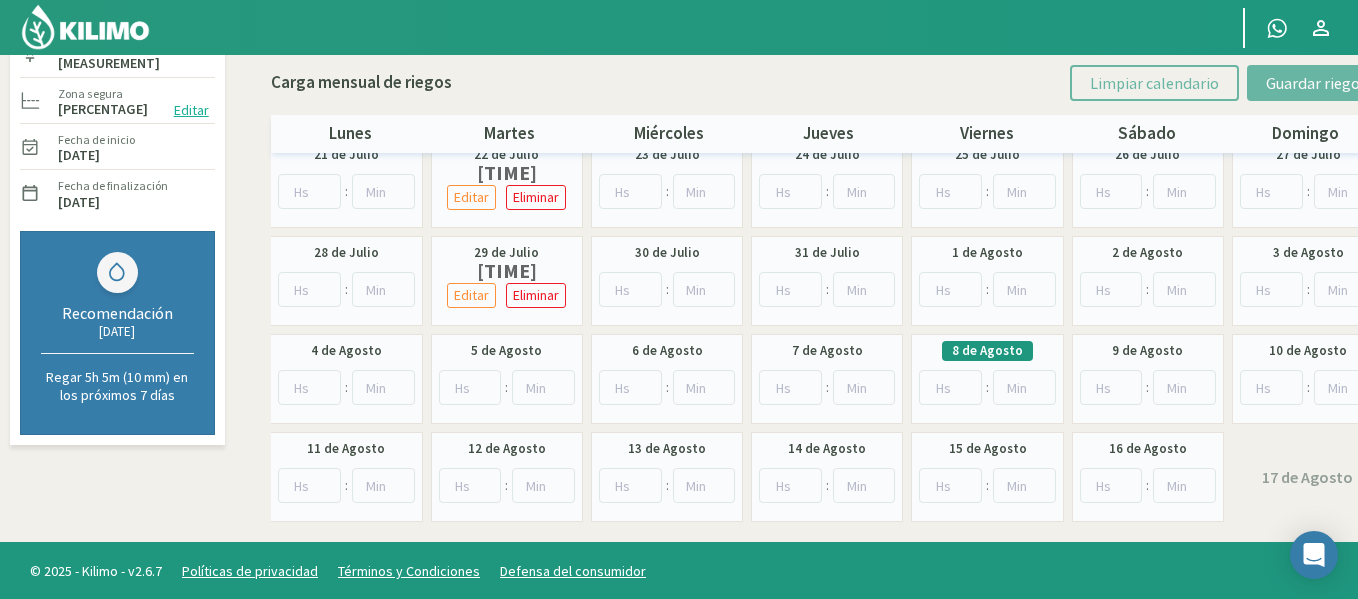 scroll, scrollTop: 225, scrollLeft: 0, axis: vertical 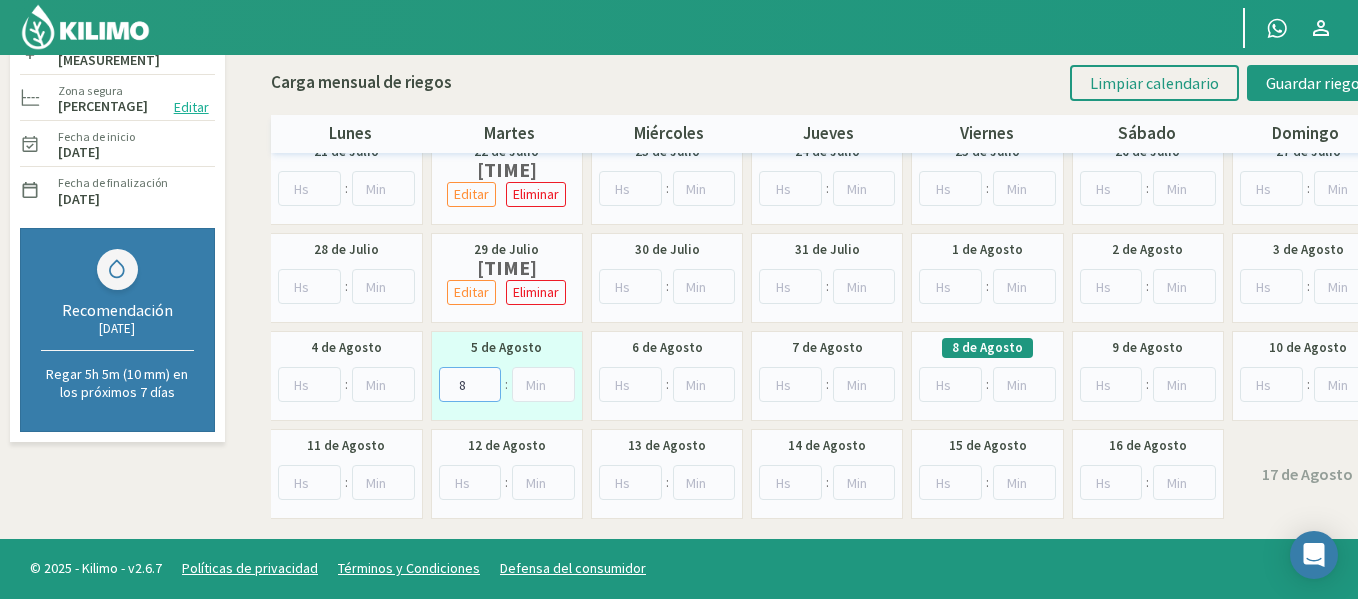 type on "8" 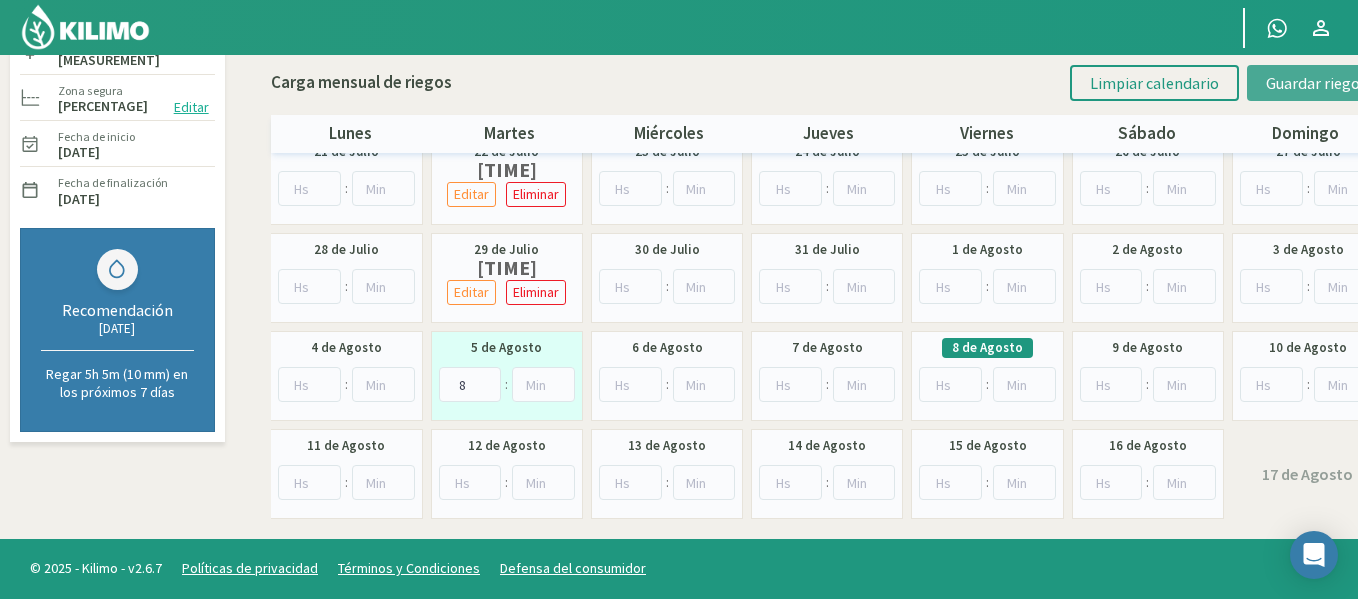 click on "Guardar riegos" at bounding box center [1316, 83] 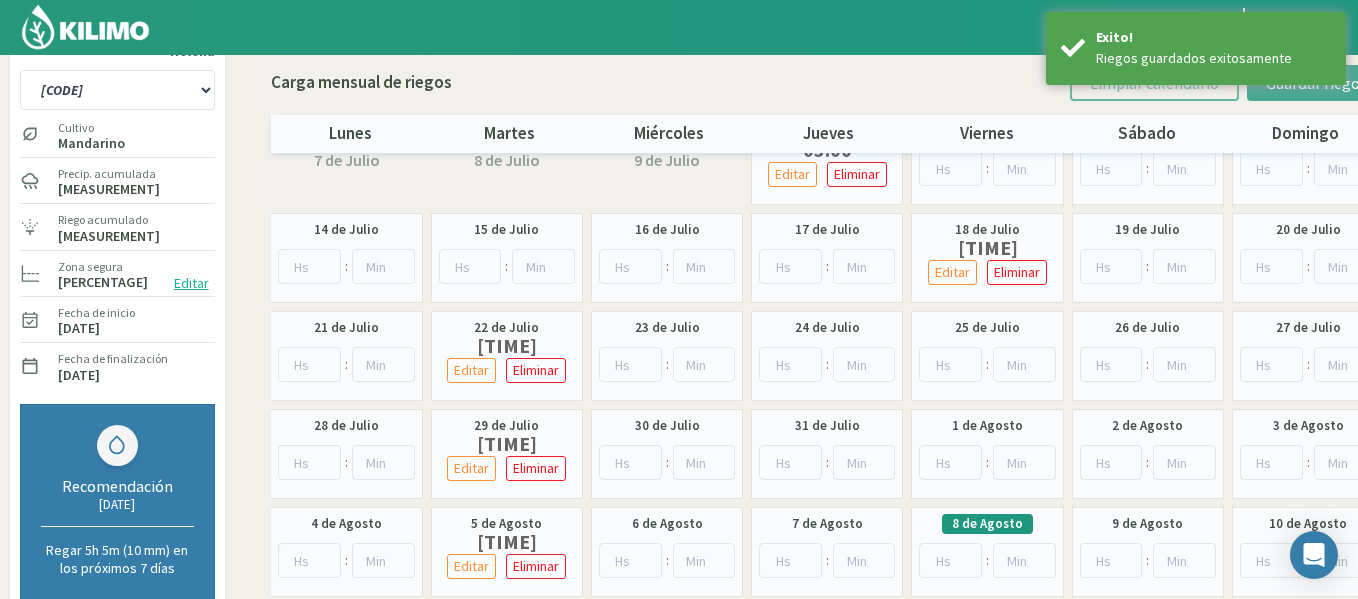 scroll, scrollTop: 0, scrollLeft: 0, axis: both 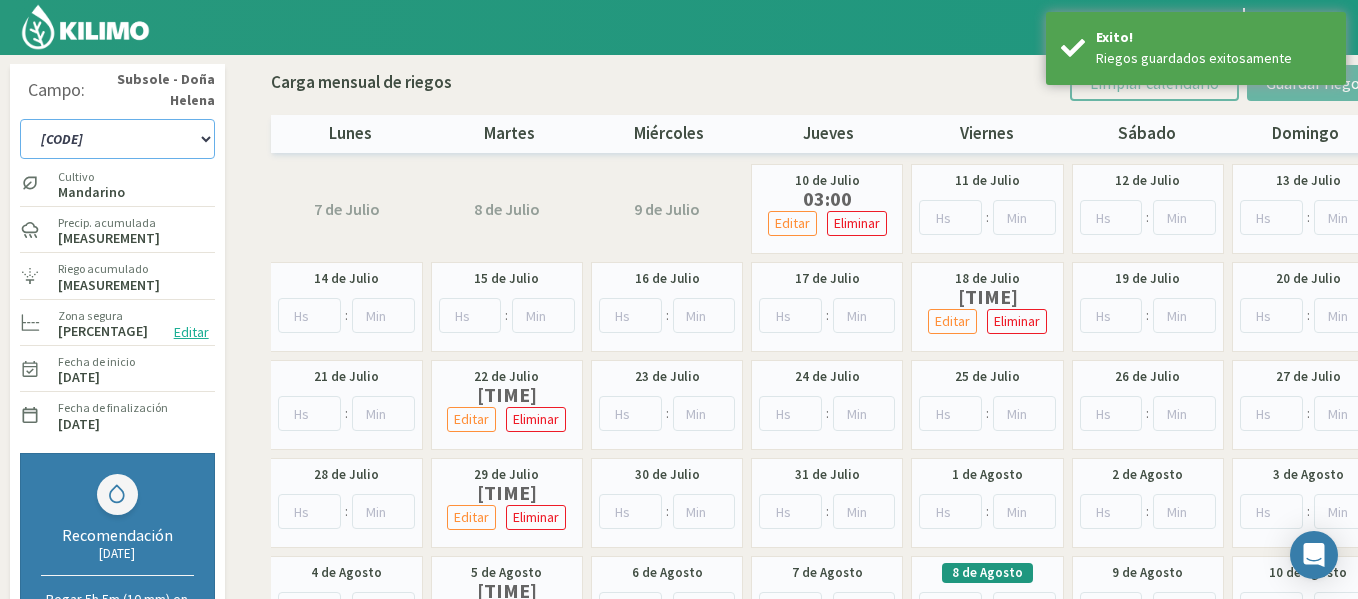 click on "[CODE]" at bounding box center (117, 139) 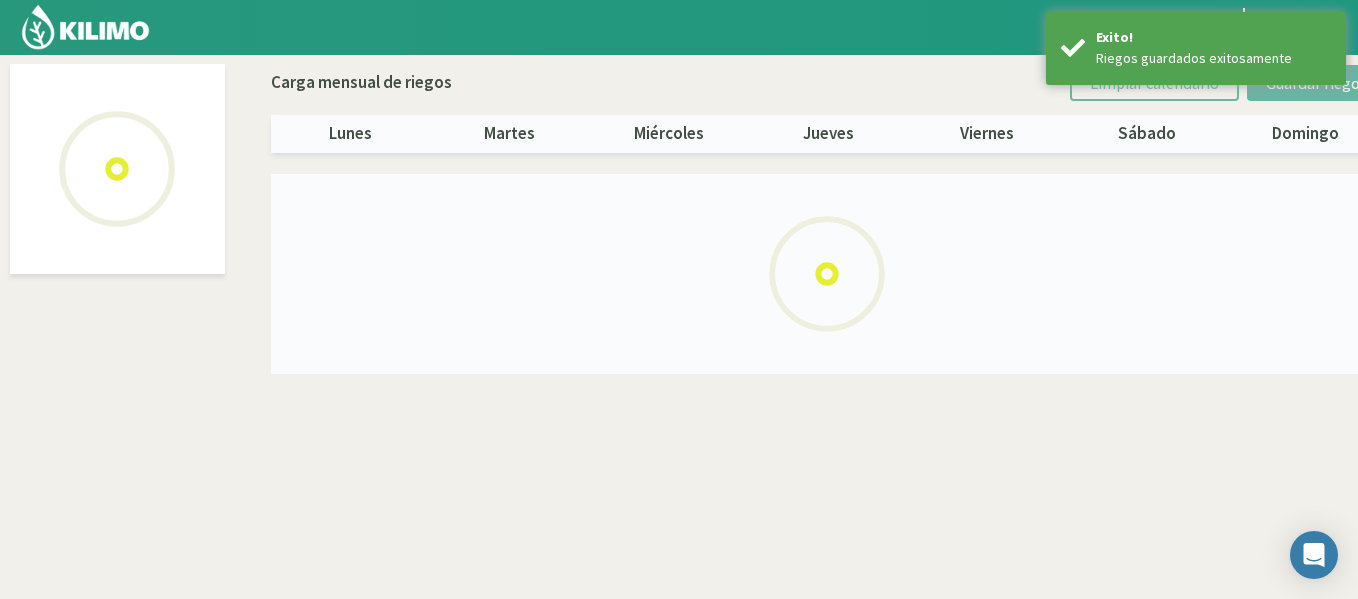 select on "[NUMBER]: Object" 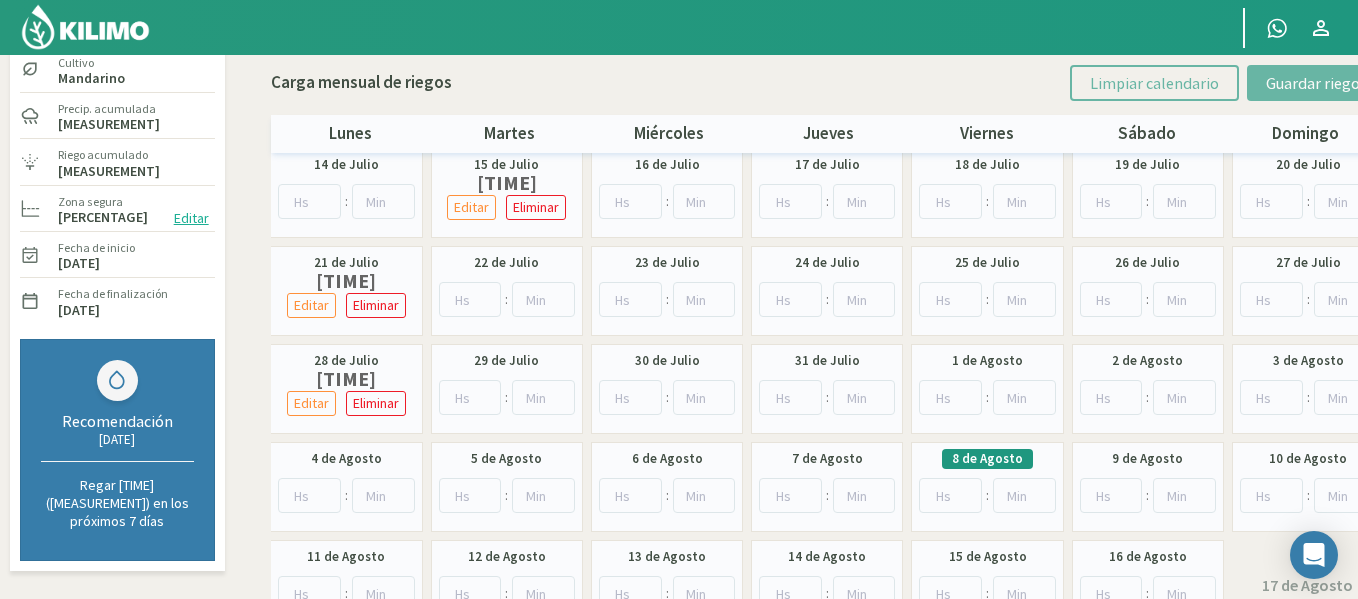 scroll, scrollTop: 120, scrollLeft: 0, axis: vertical 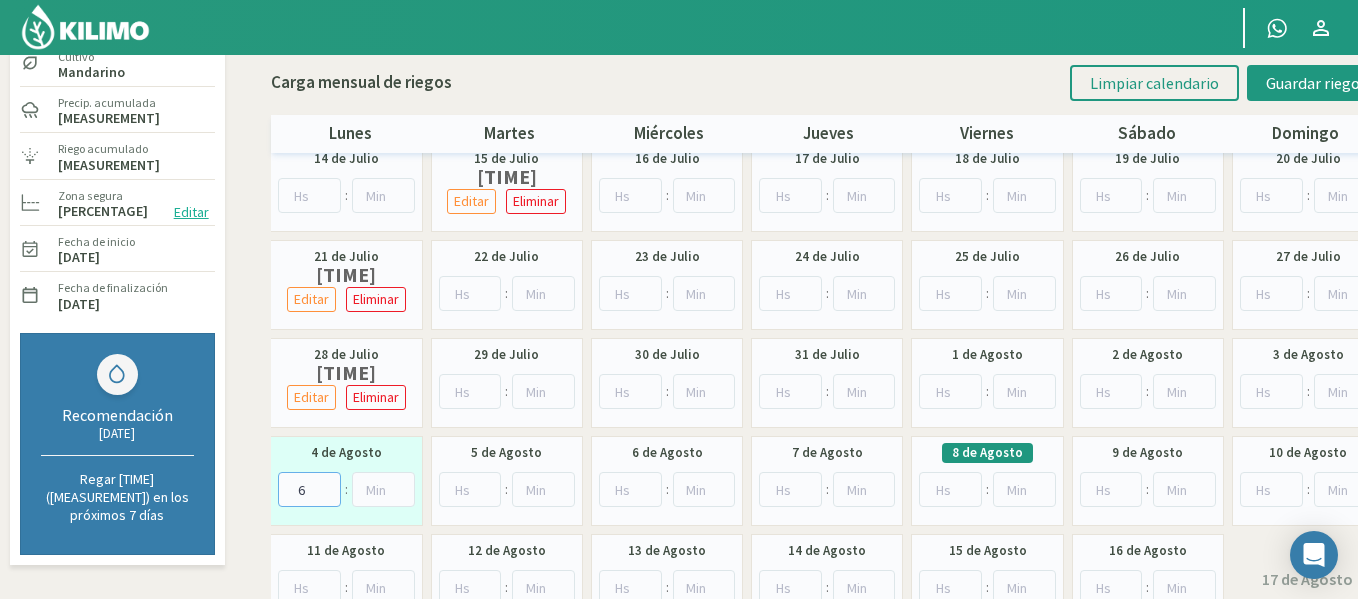 click on "6" at bounding box center (309, 489) 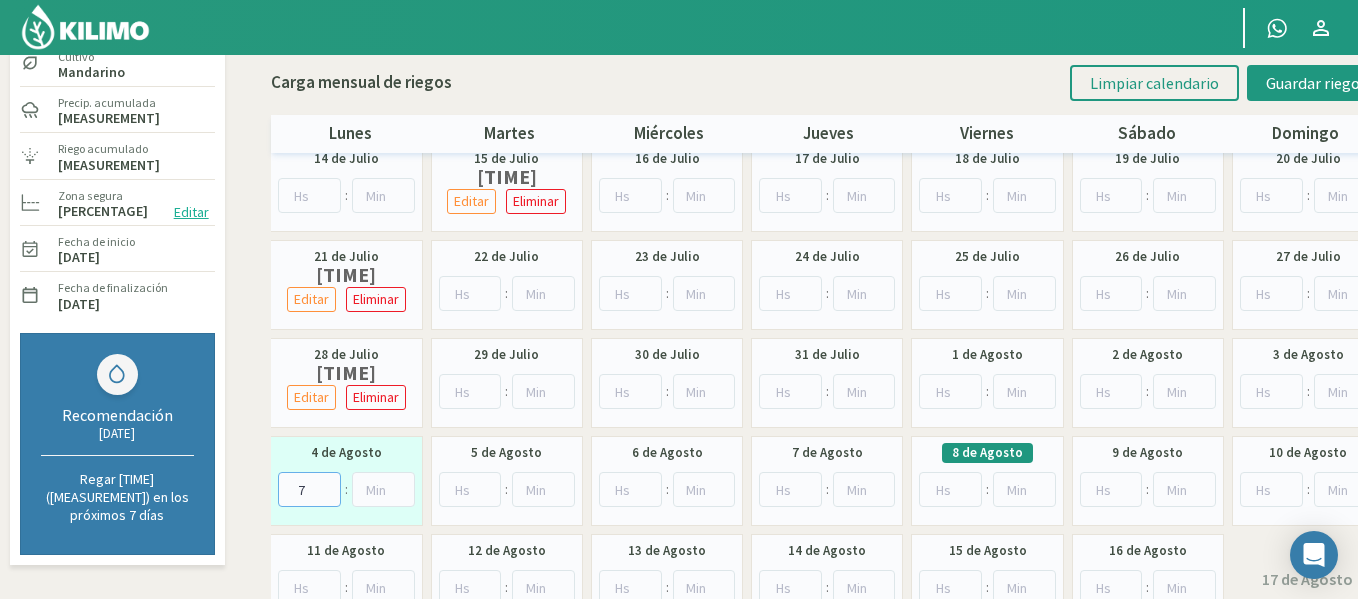 click on "7" at bounding box center [309, 489] 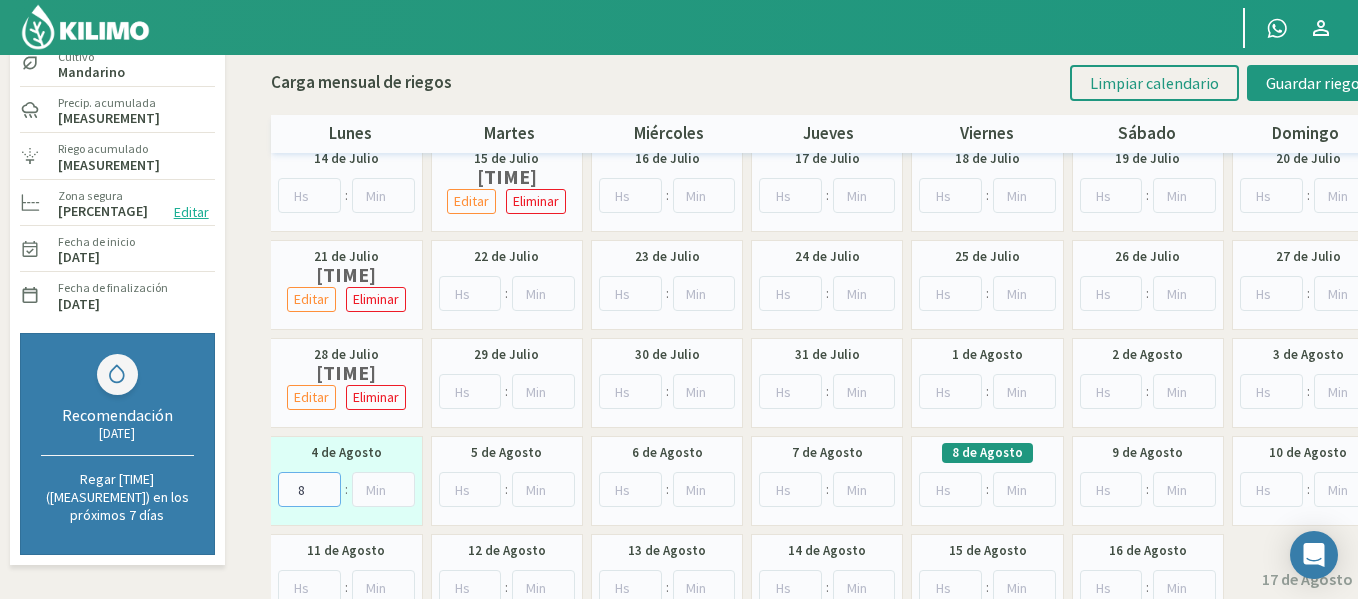 type on "8" 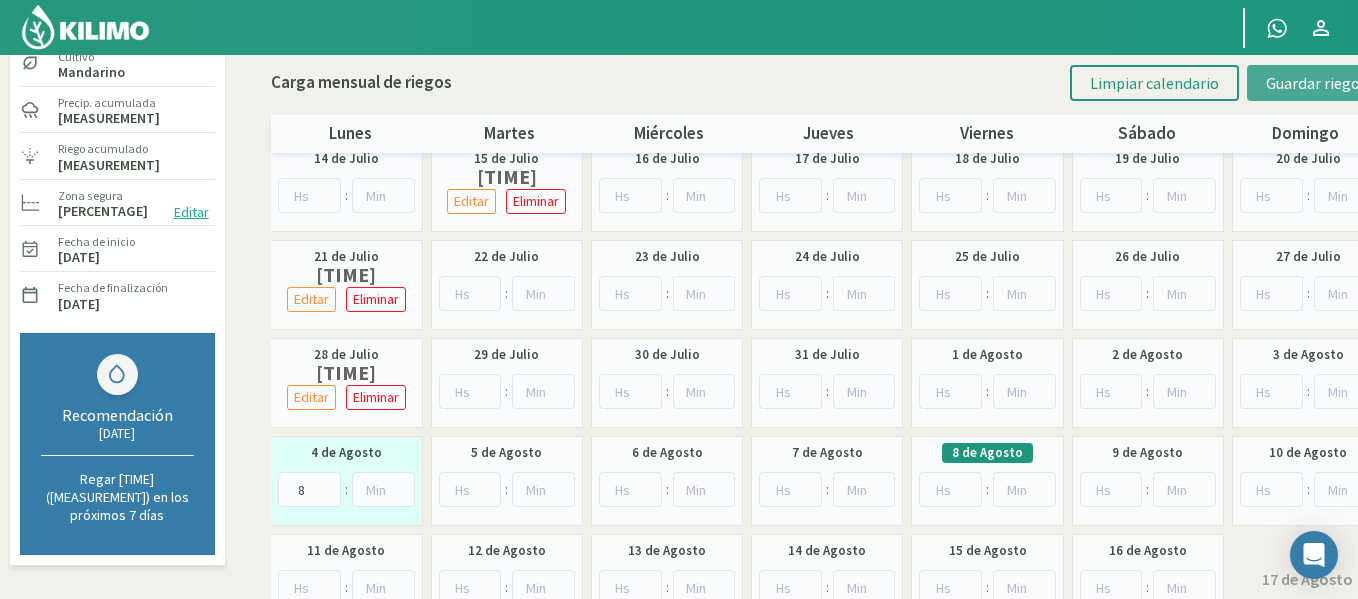 click on "Guardar riegos" at bounding box center [1316, 83] 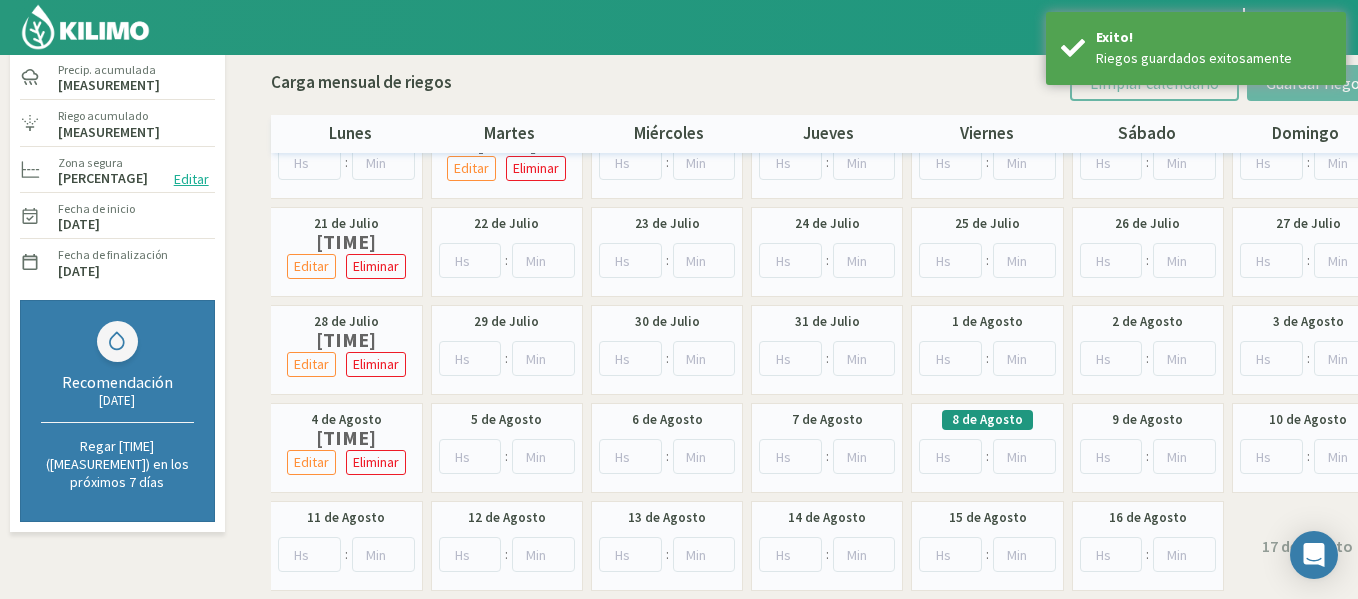scroll, scrollTop: 0, scrollLeft: 0, axis: both 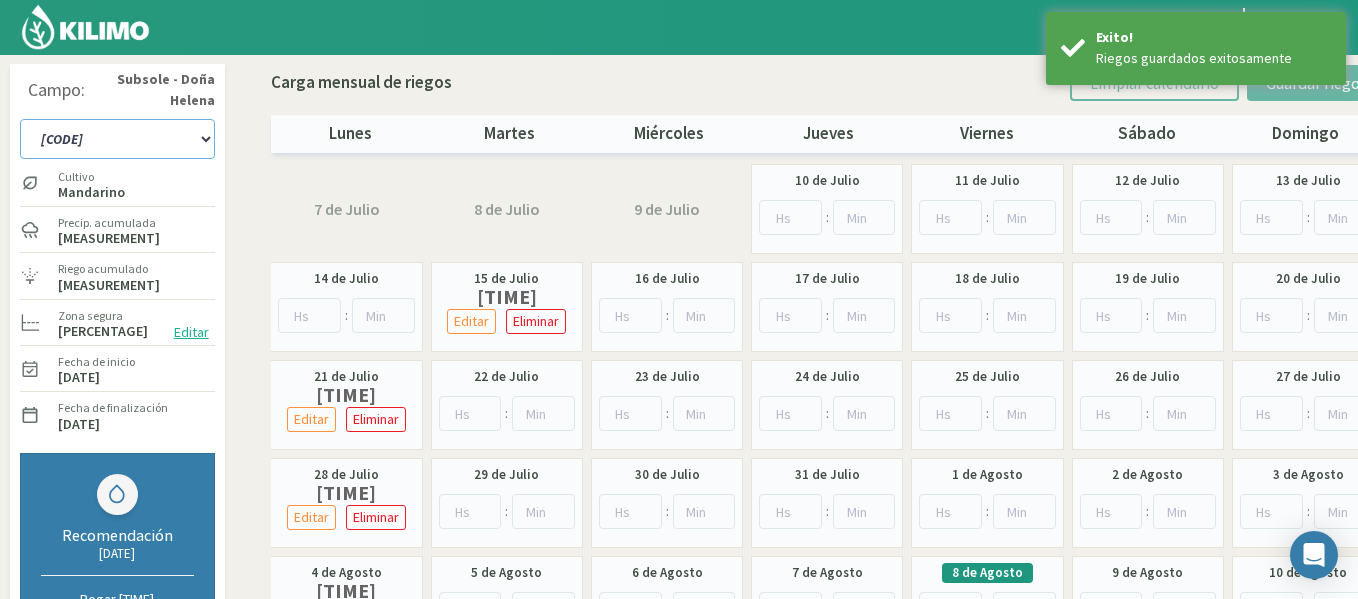 click on "[CODE]" at bounding box center [117, 139] 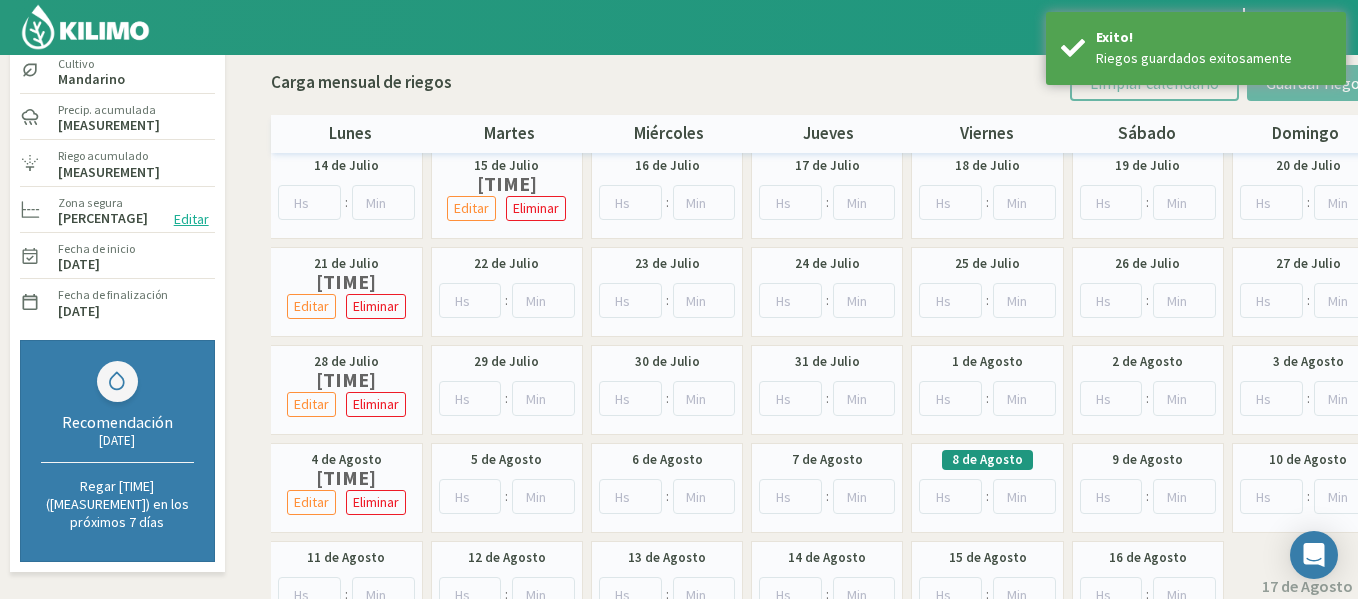 scroll, scrollTop: 25, scrollLeft: 0, axis: vertical 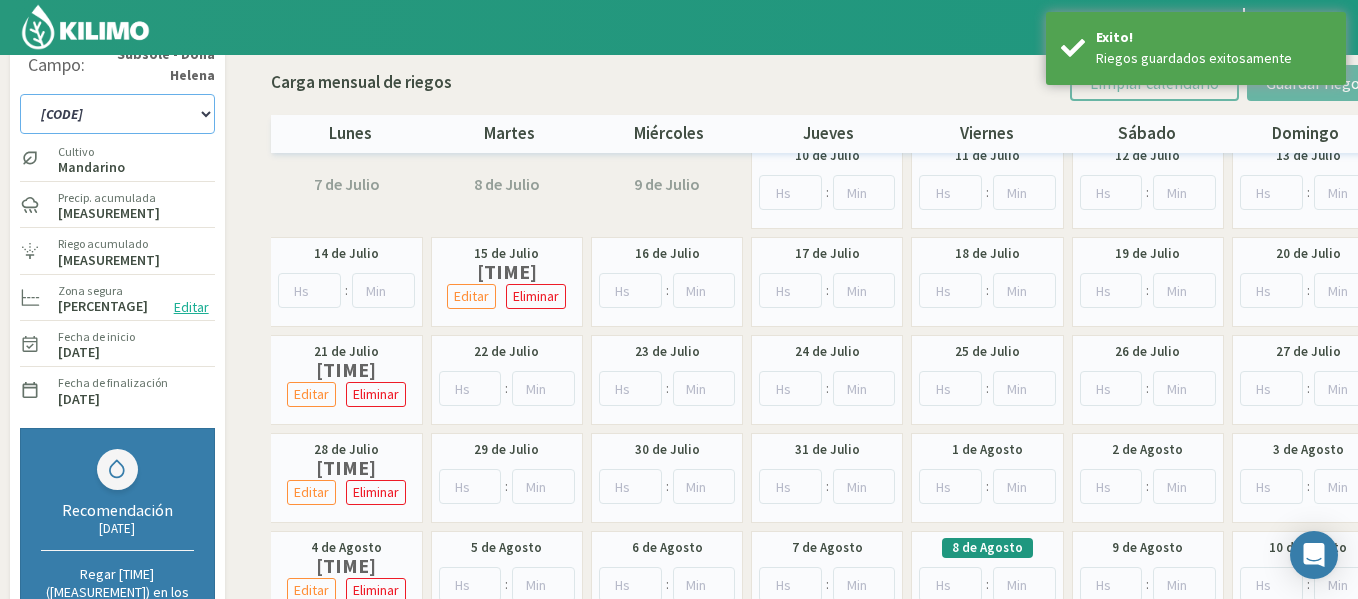click on "[CODE]" at bounding box center [117, 114] 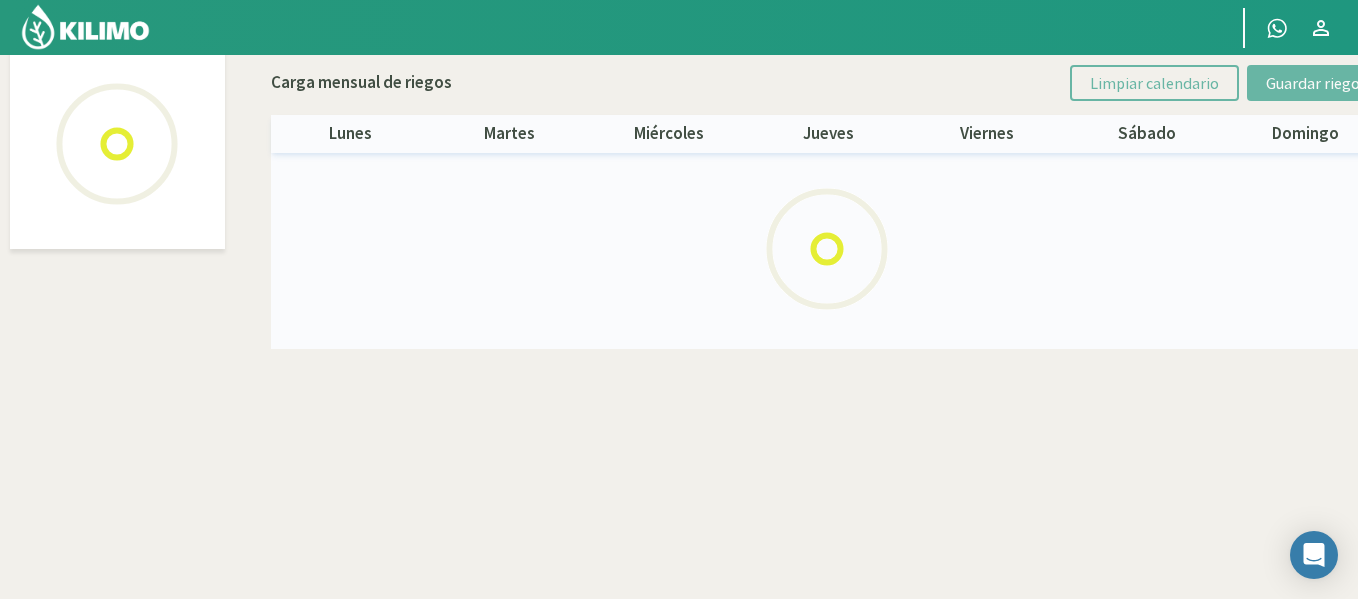 scroll, scrollTop: 115, scrollLeft: 0, axis: vertical 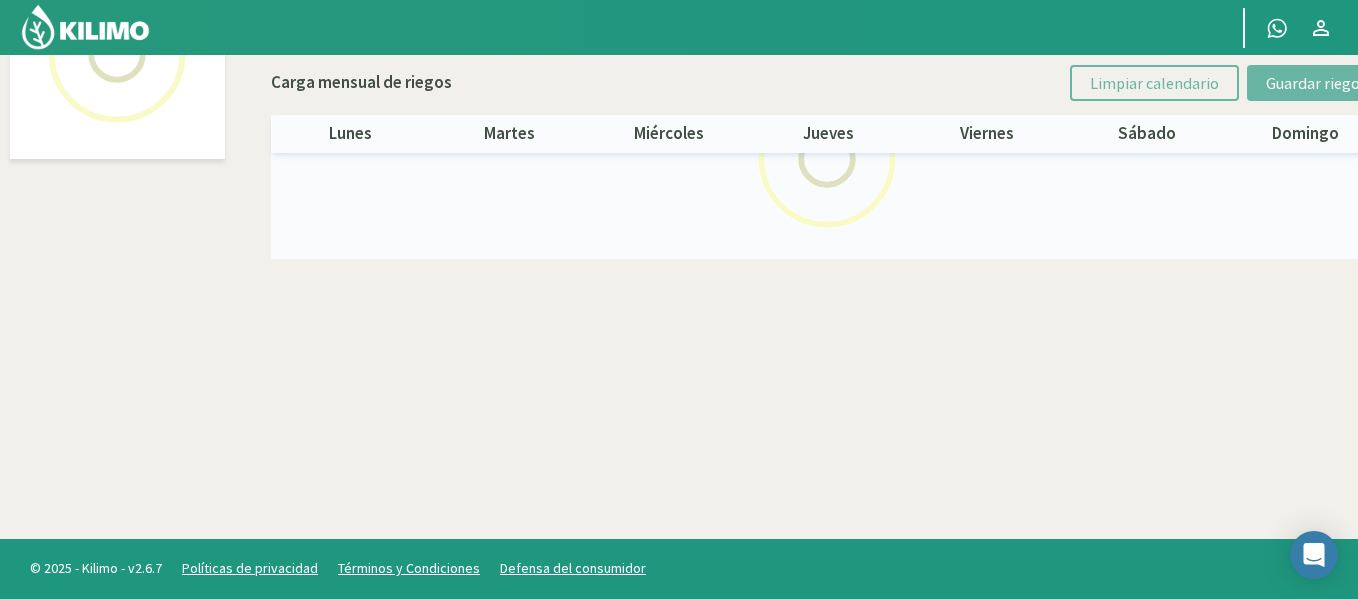 select on "35: Object" 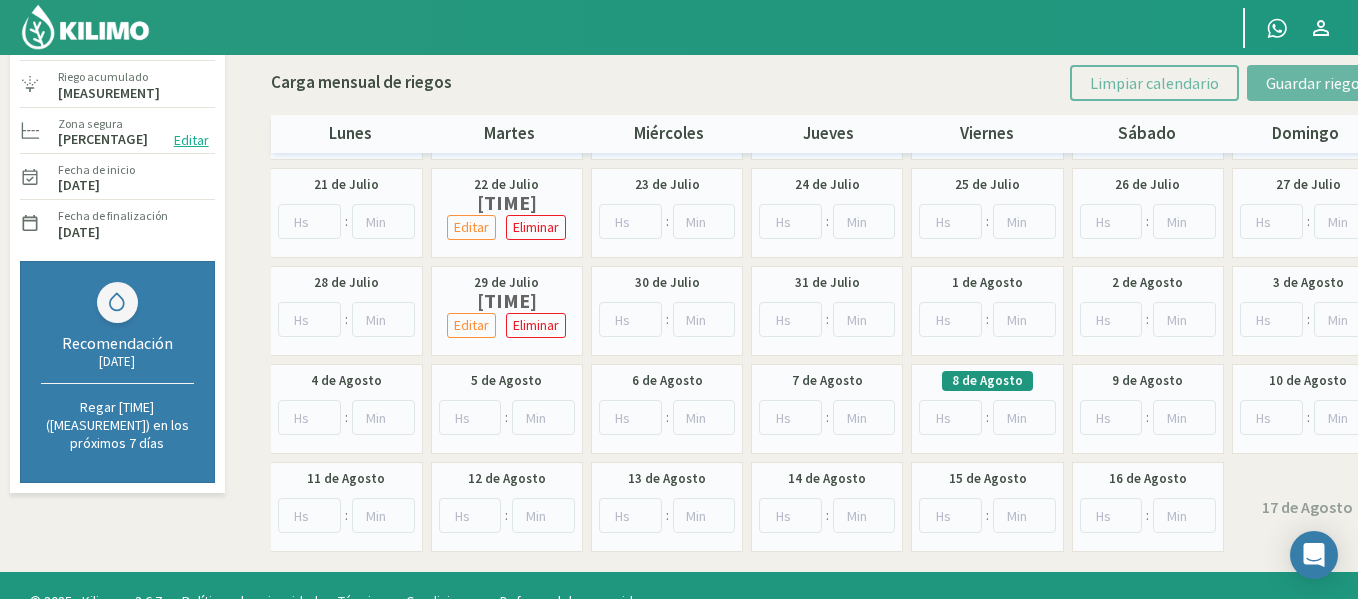 scroll, scrollTop: 225, scrollLeft: 0, axis: vertical 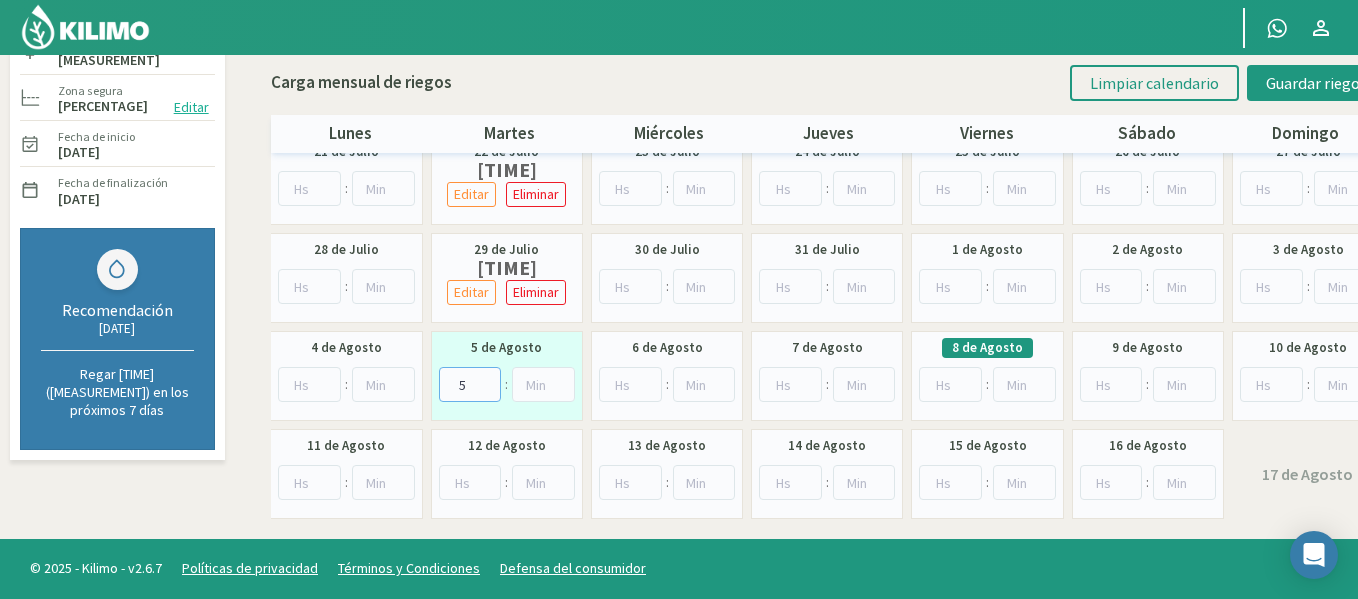 click on "5" at bounding box center [470, 384] 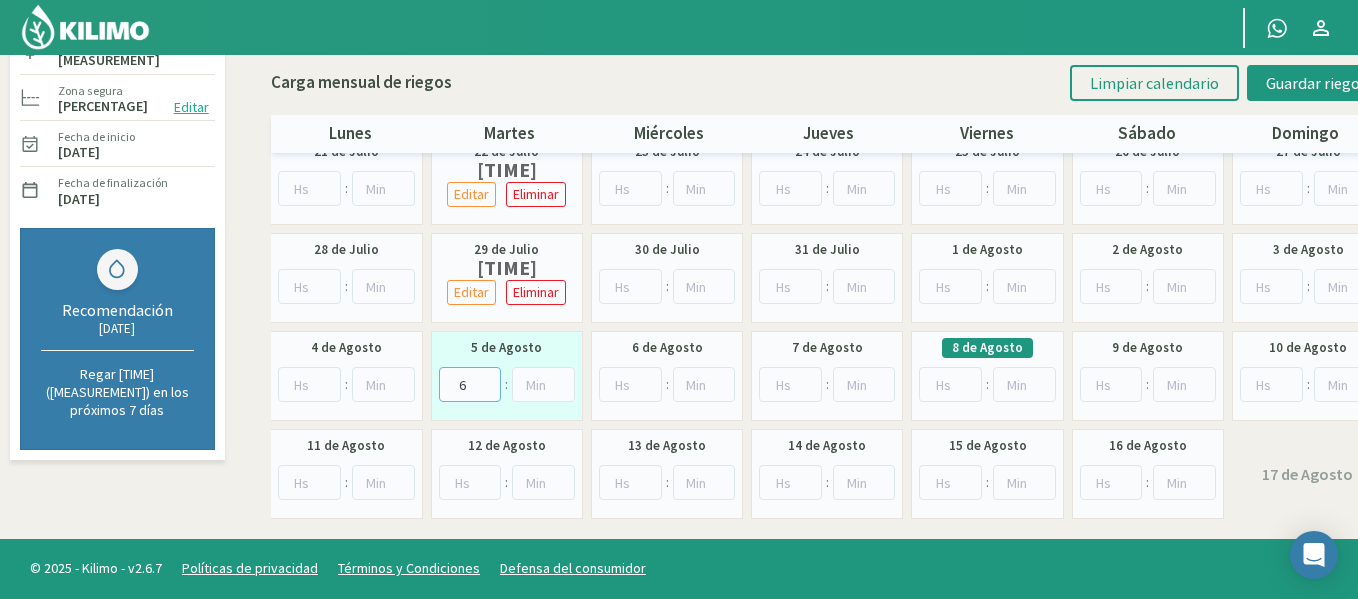 click on "6" at bounding box center [470, 384] 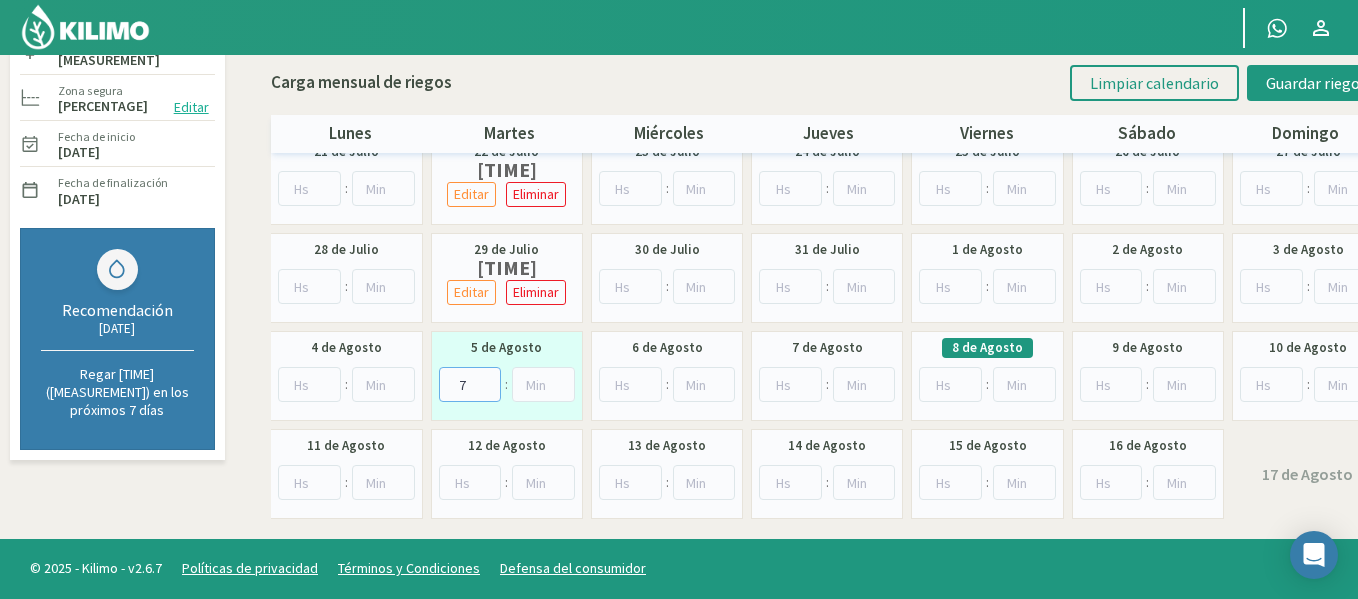 click on "7" at bounding box center [470, 384] 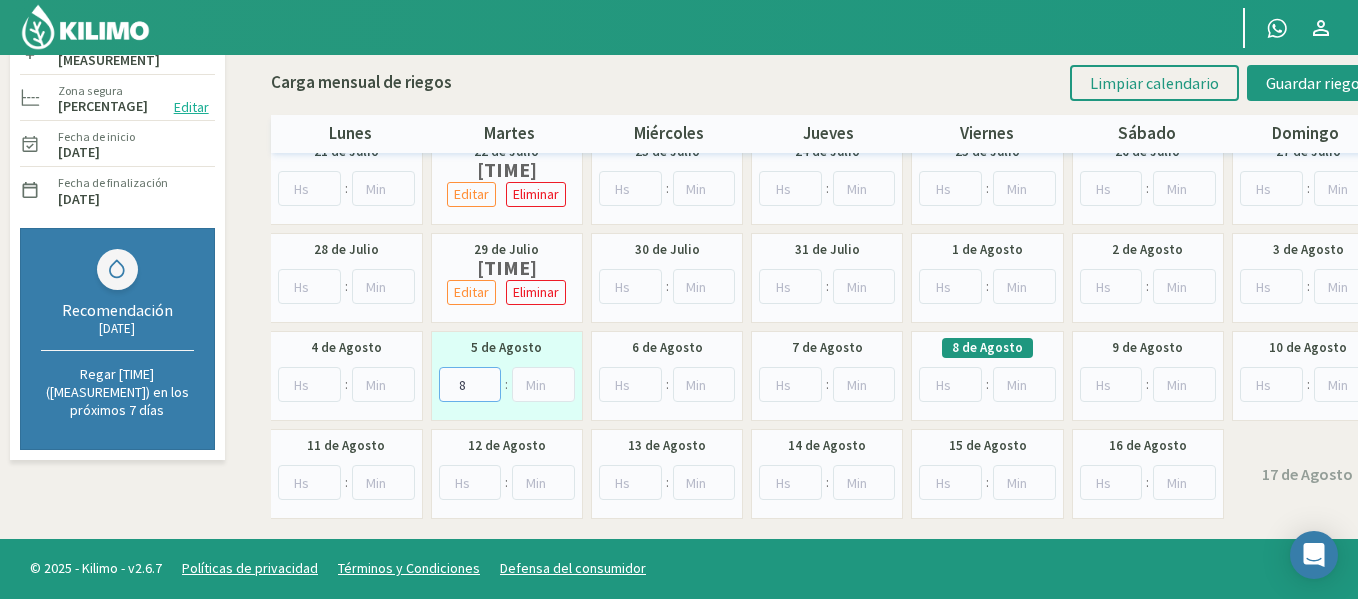 type on "8" 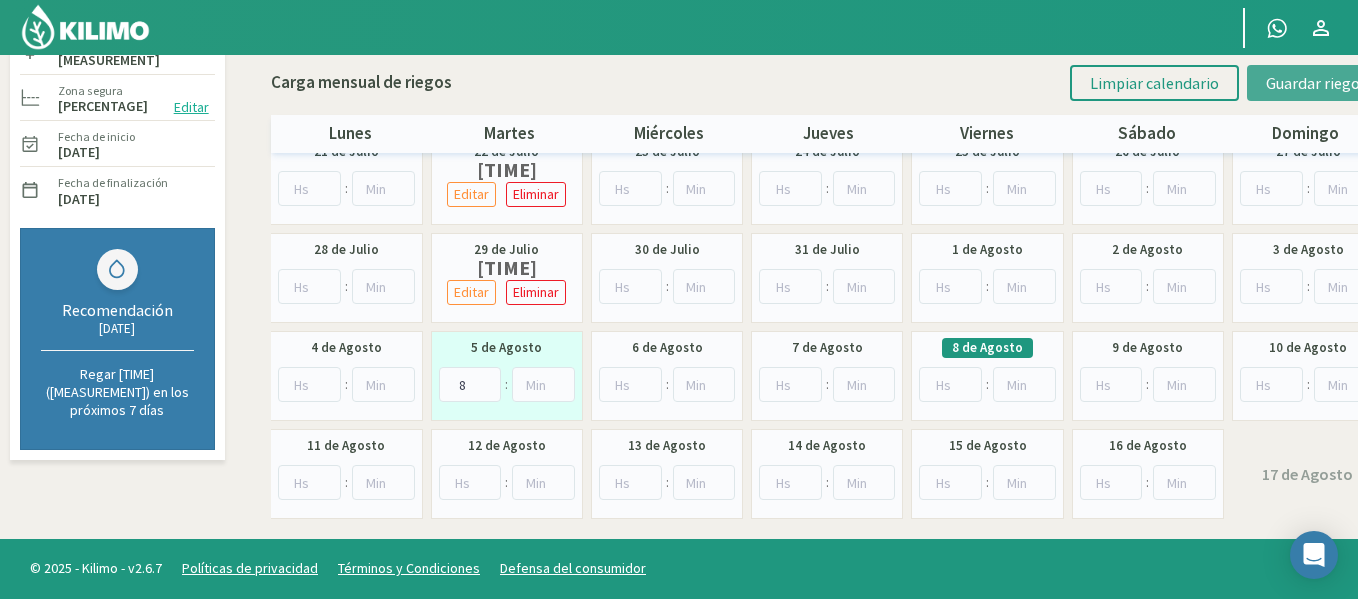 click on "Guardar riegos" at bounding box center (1316, 83) 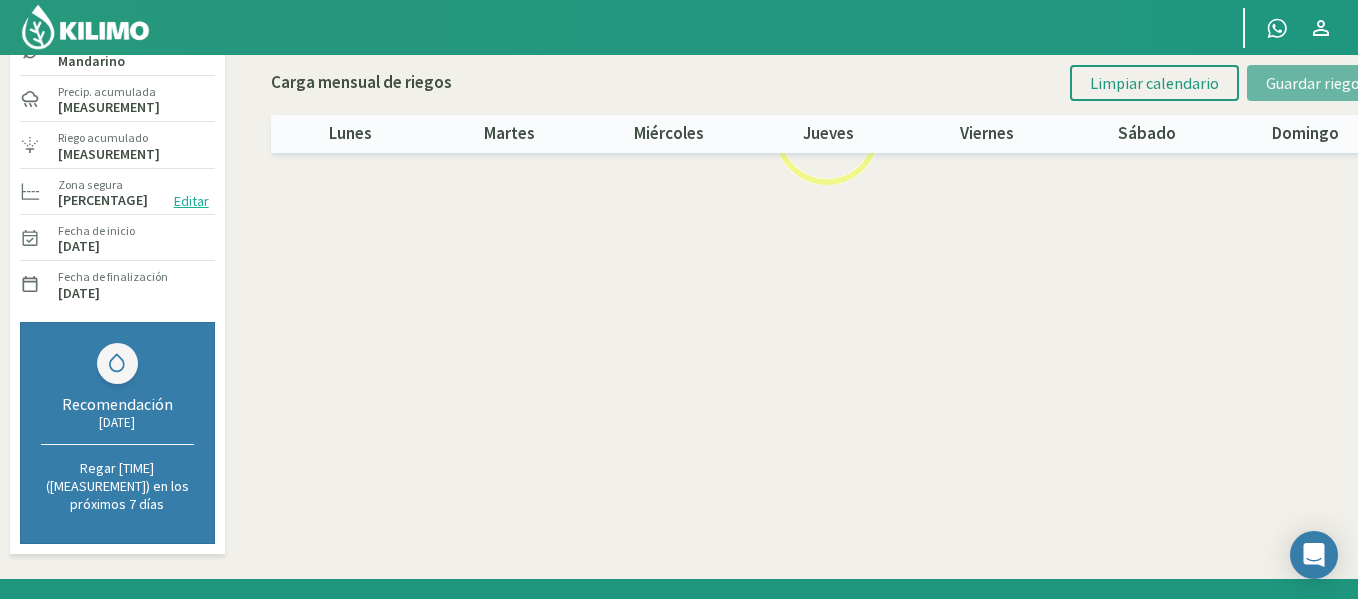 scroll, scrollTop: 0, scrollLeft: 0, axis: both 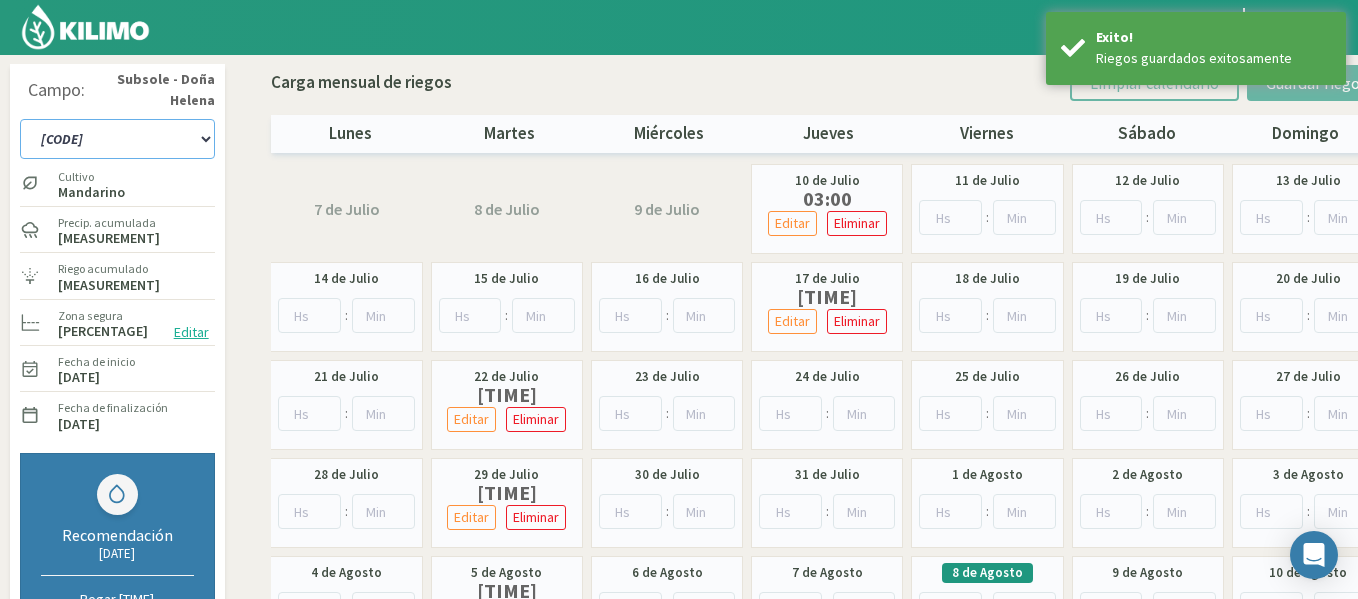 click on "[CODE]" at bounding box center [117, 139] 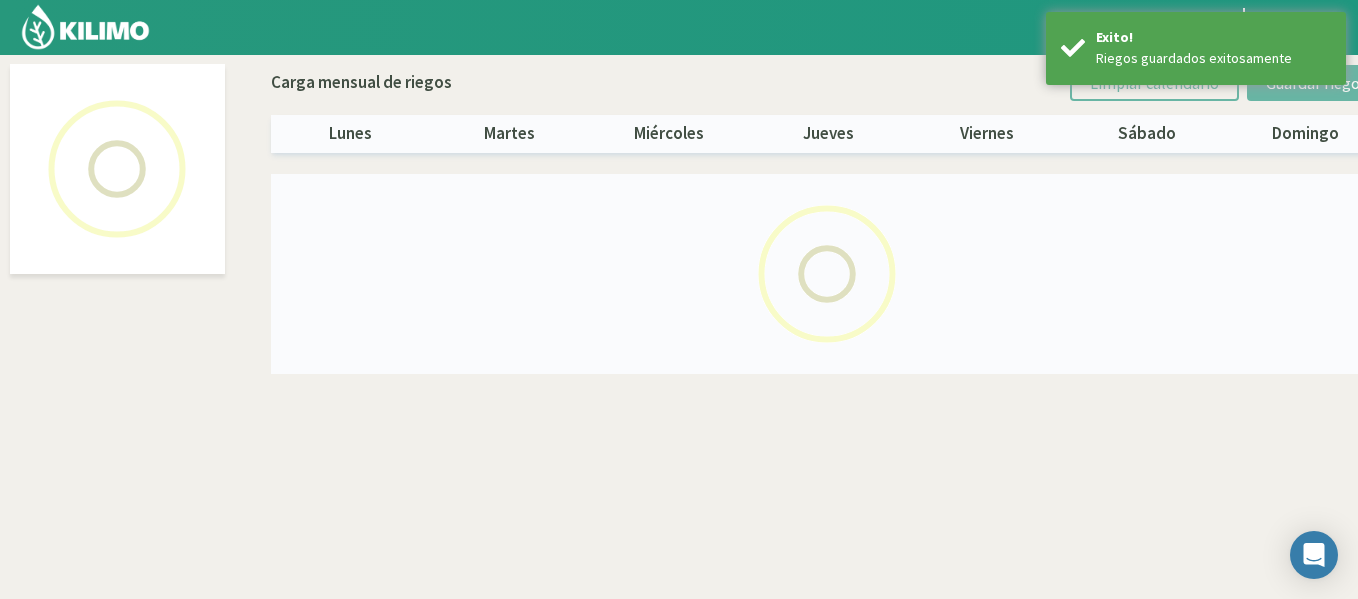 select on "[NUMBER]: Object" 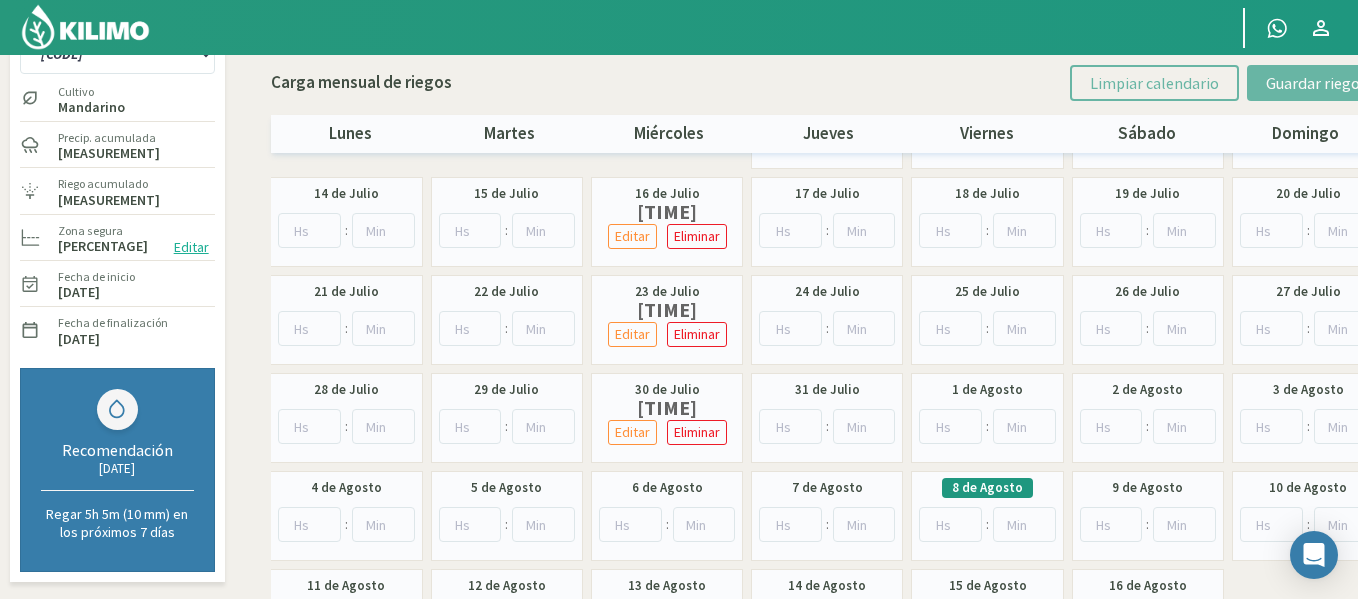 scroll, scrollTop: 111, scrollLeft: 0, axis: vertical 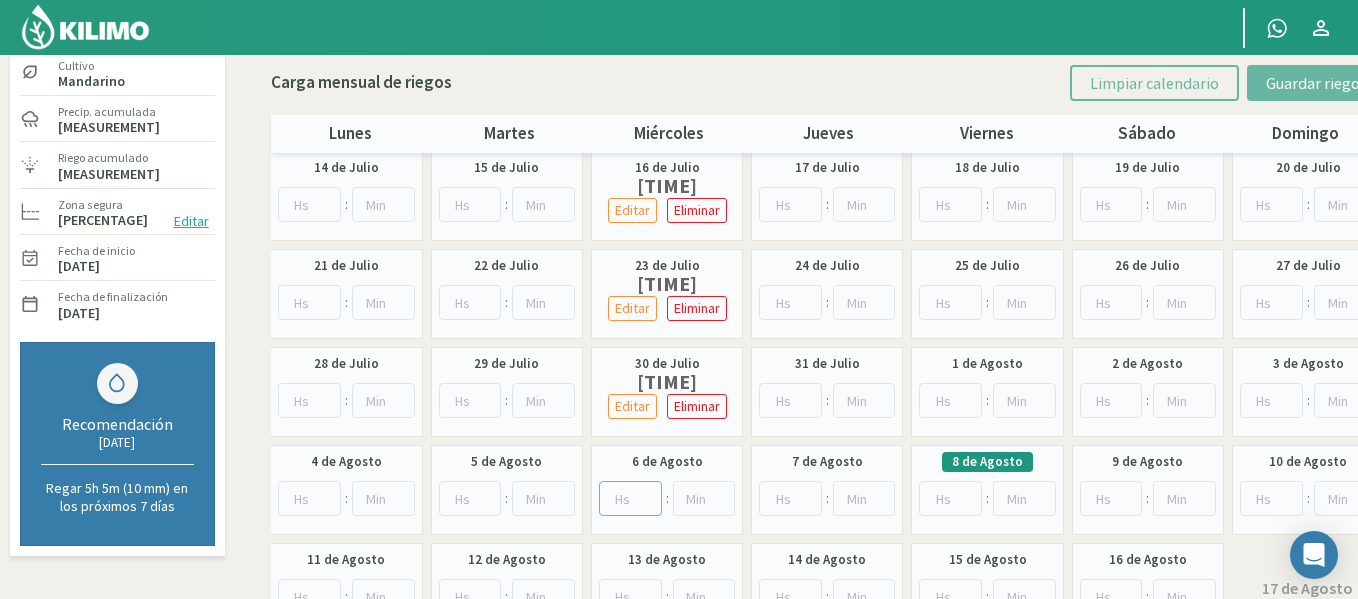 click at bounding box center (630, 498) 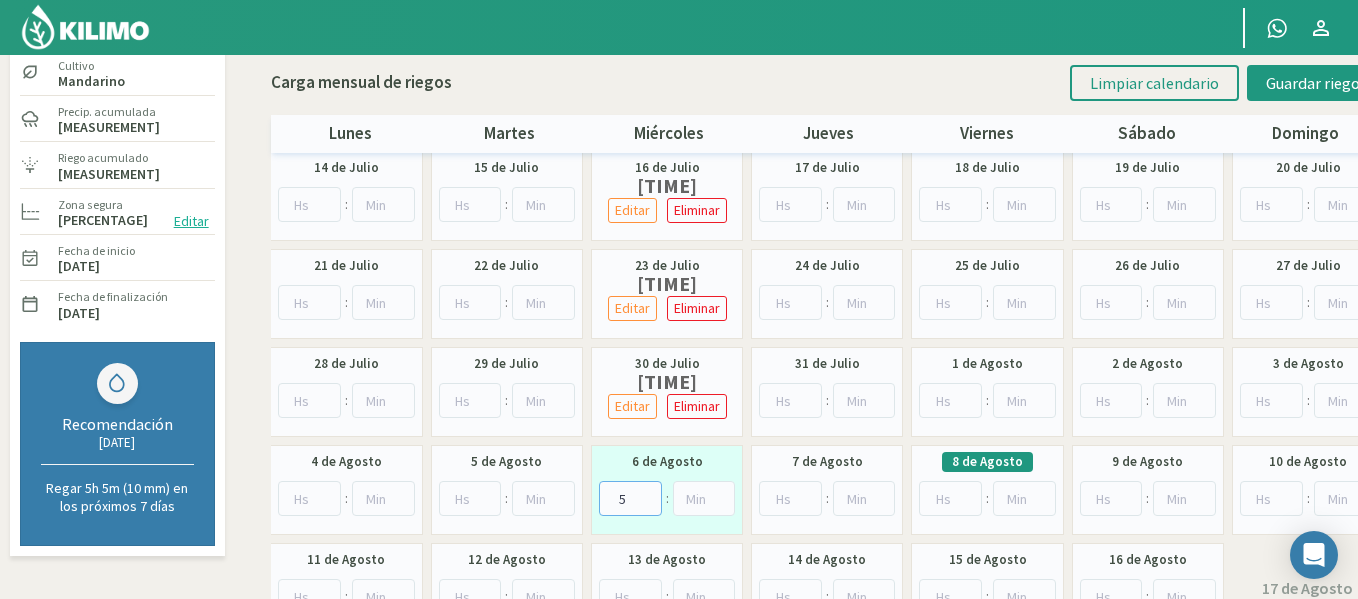 click on "5" at bounding box center (630, 498) 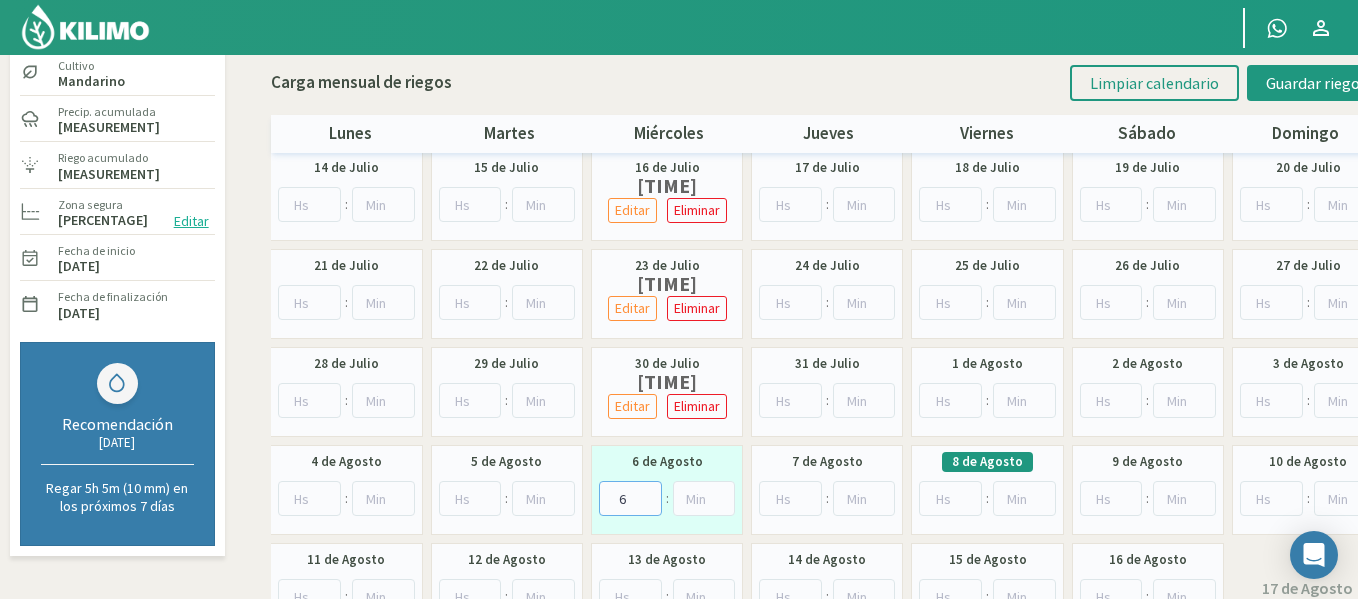 click on "6" at bounding box center (630, 498) 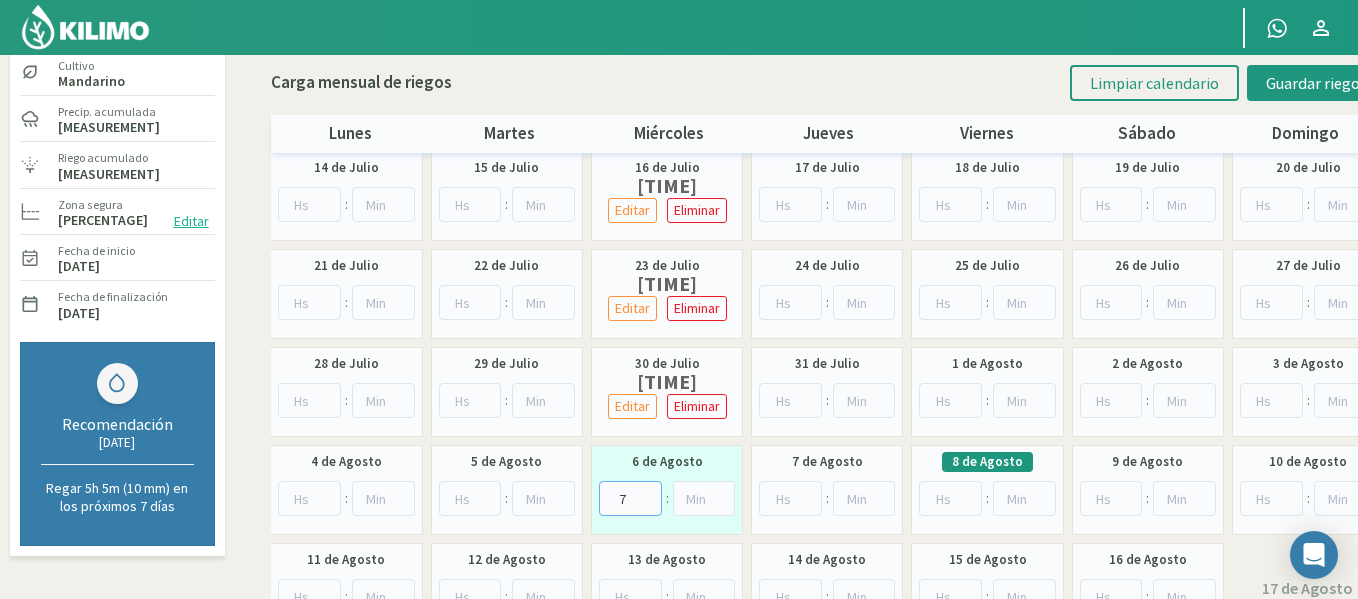 click on "7" at bounding box center [630, 498] 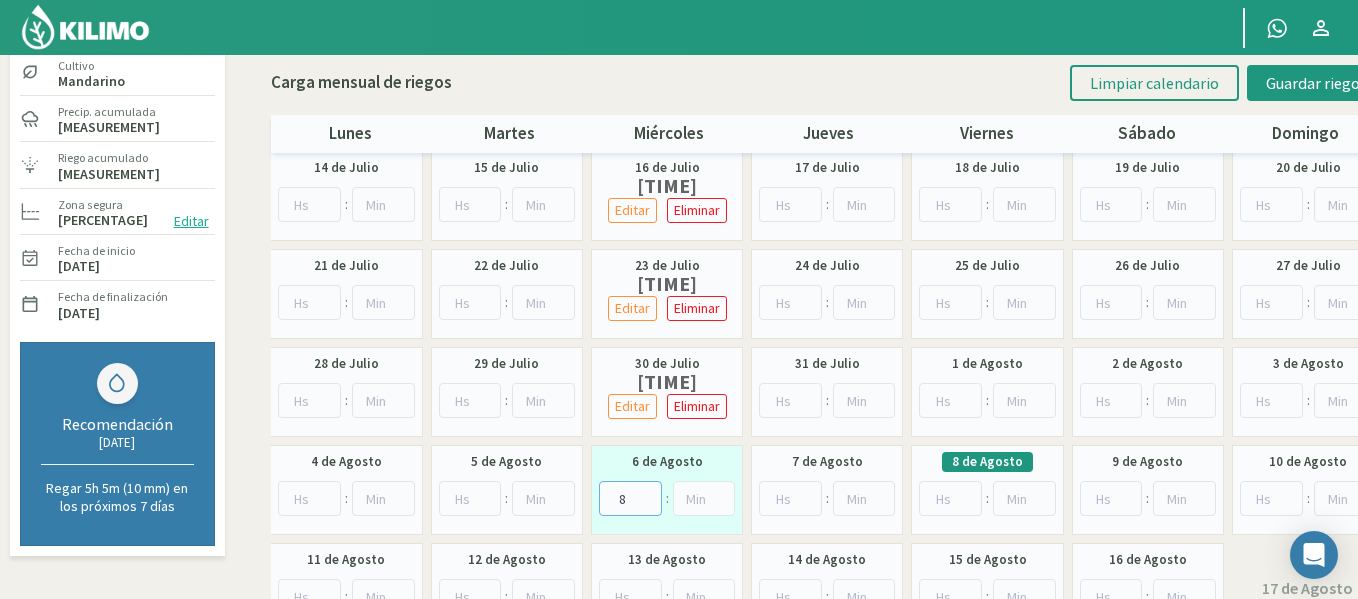 type on "8" 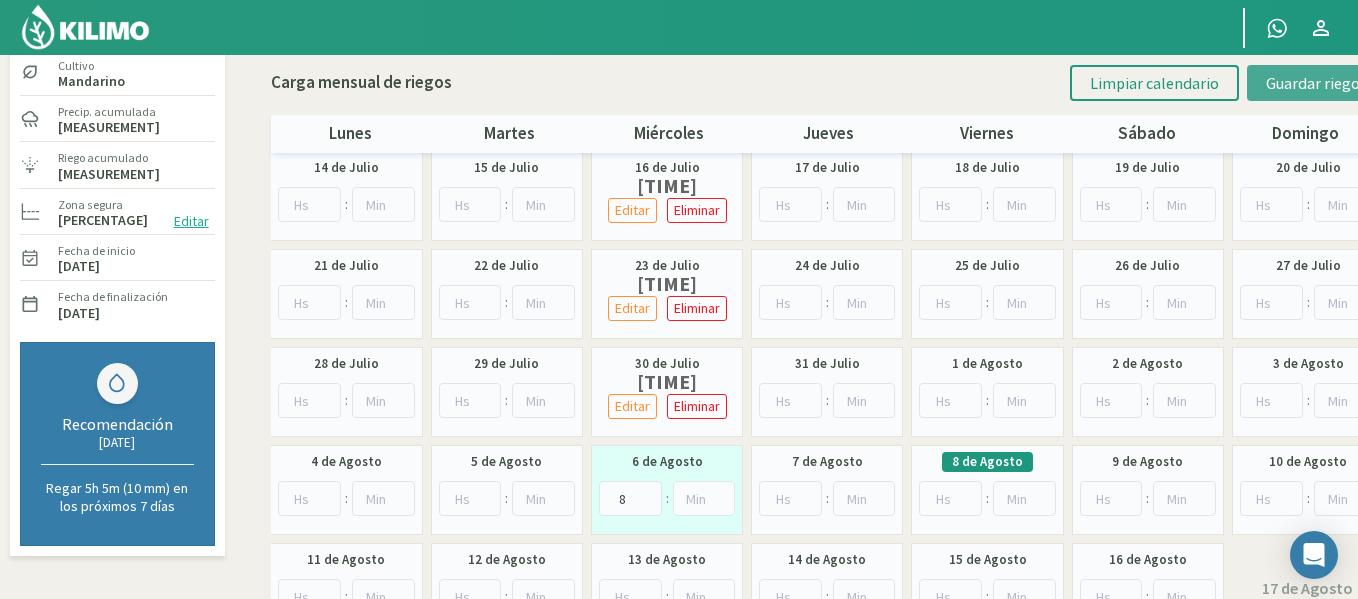 click on "Guardar riegos" at bounding box center (1316, 83) 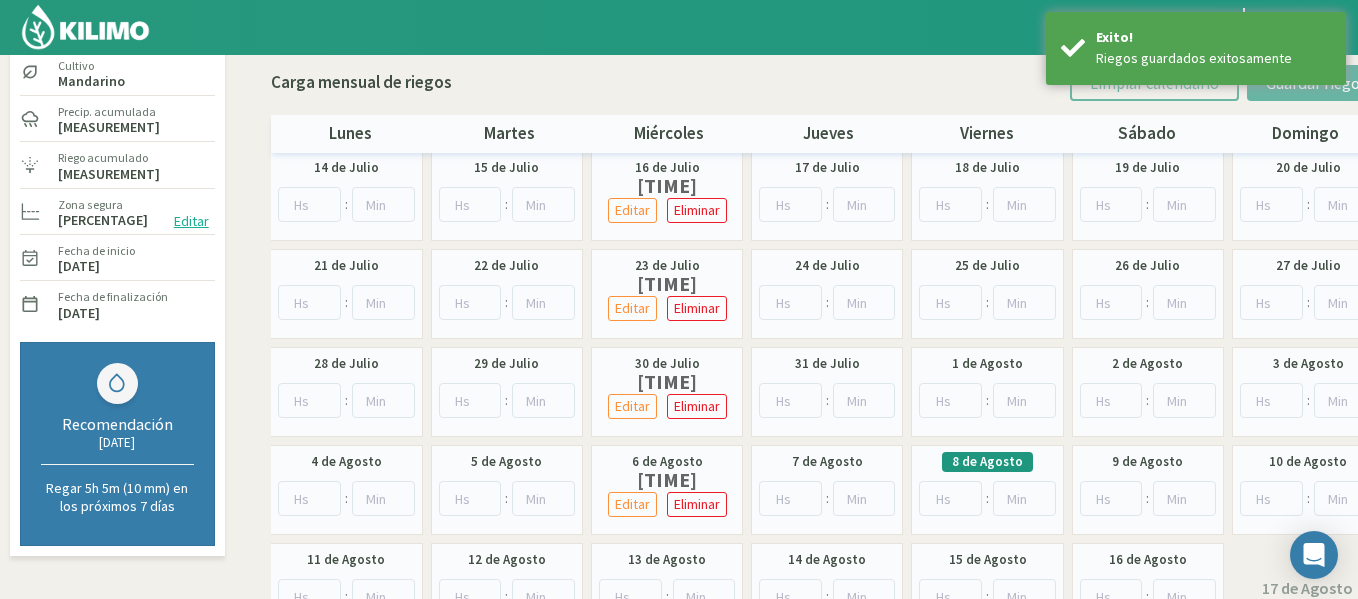 scroll, scrollTop: 0, scrollLeft: 0, axis: both 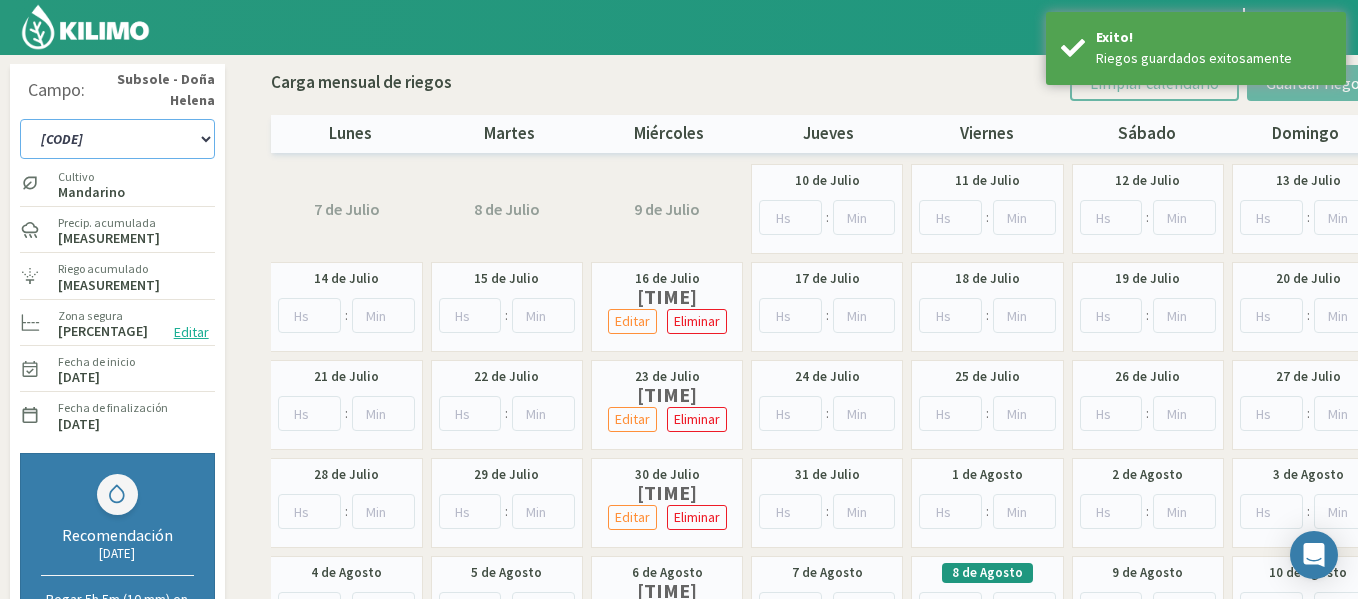 click on "[CODE]" at bounding box center [117, 139] 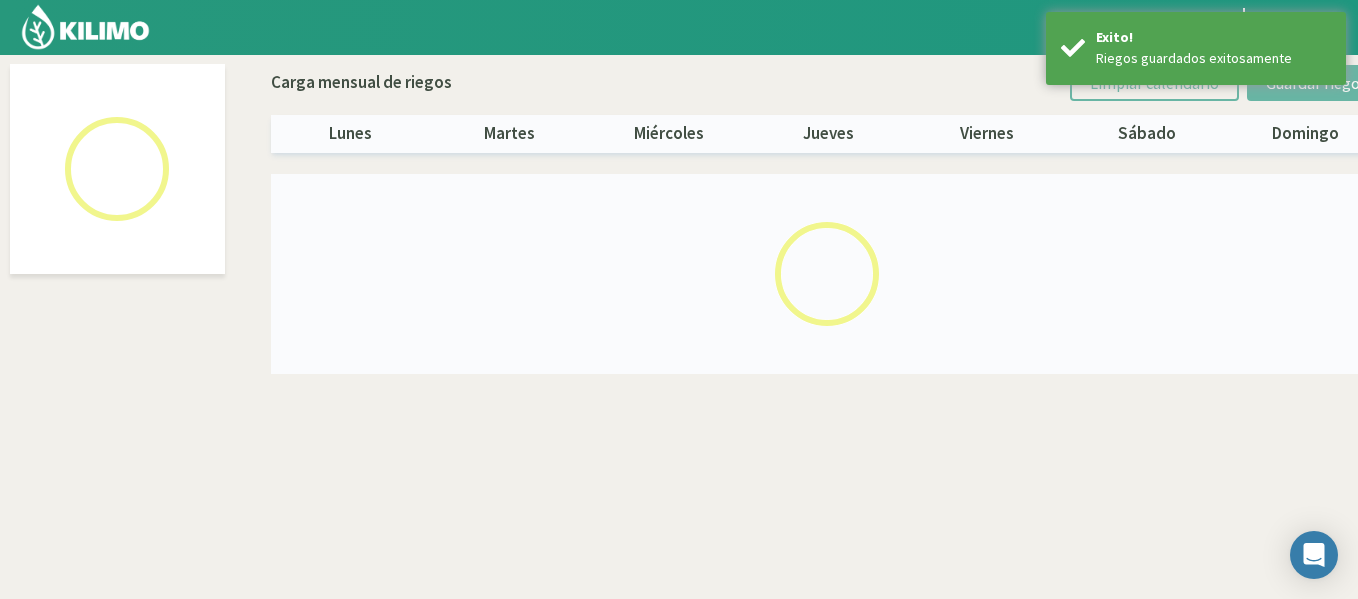 select on "37: Object" 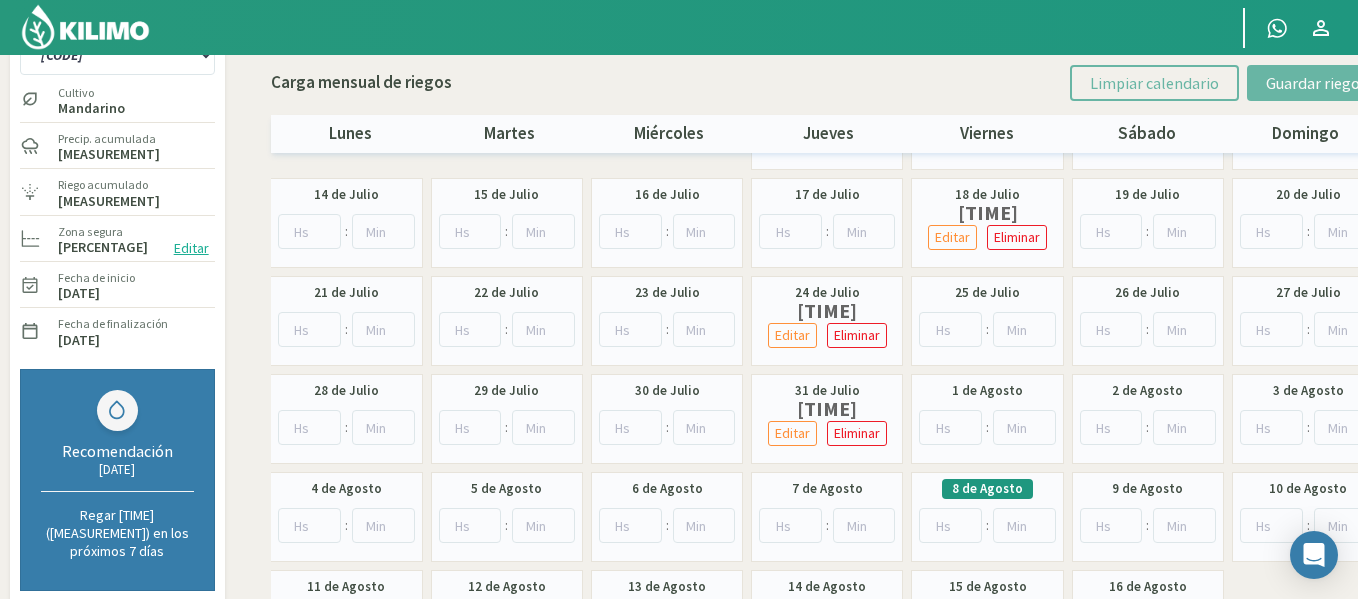 scroll, scrollTop: 86, scrollLeft: 0, axis: vertical 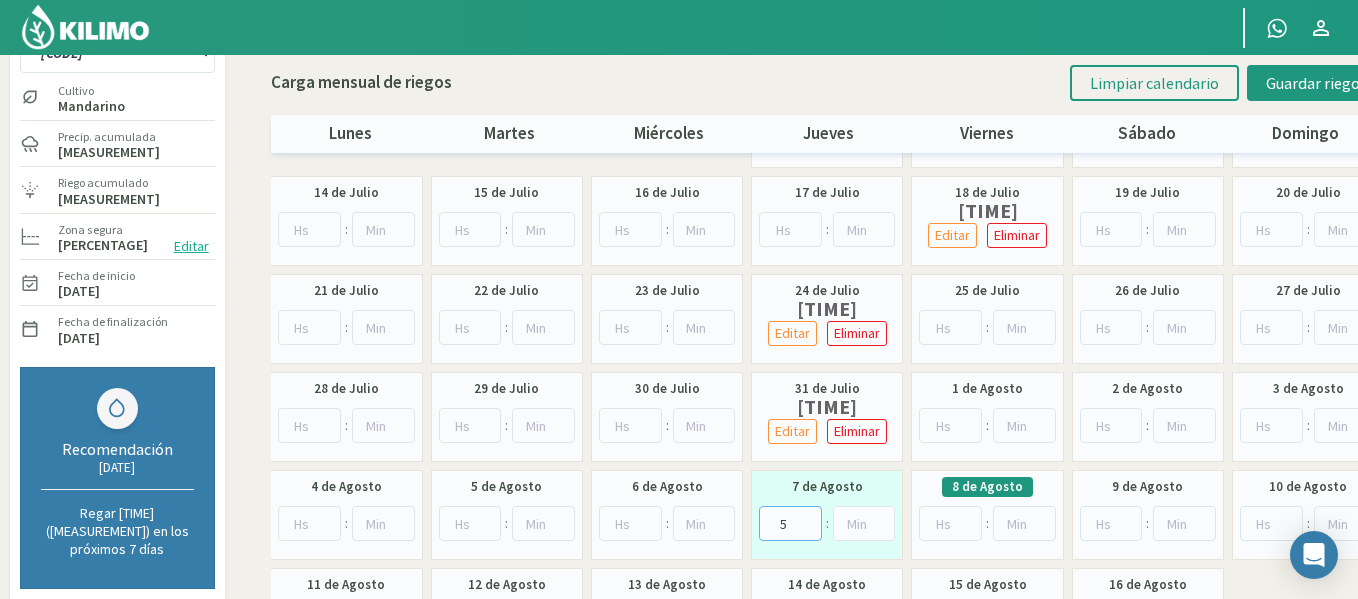 click on "5" at bounding box center [790, 523] 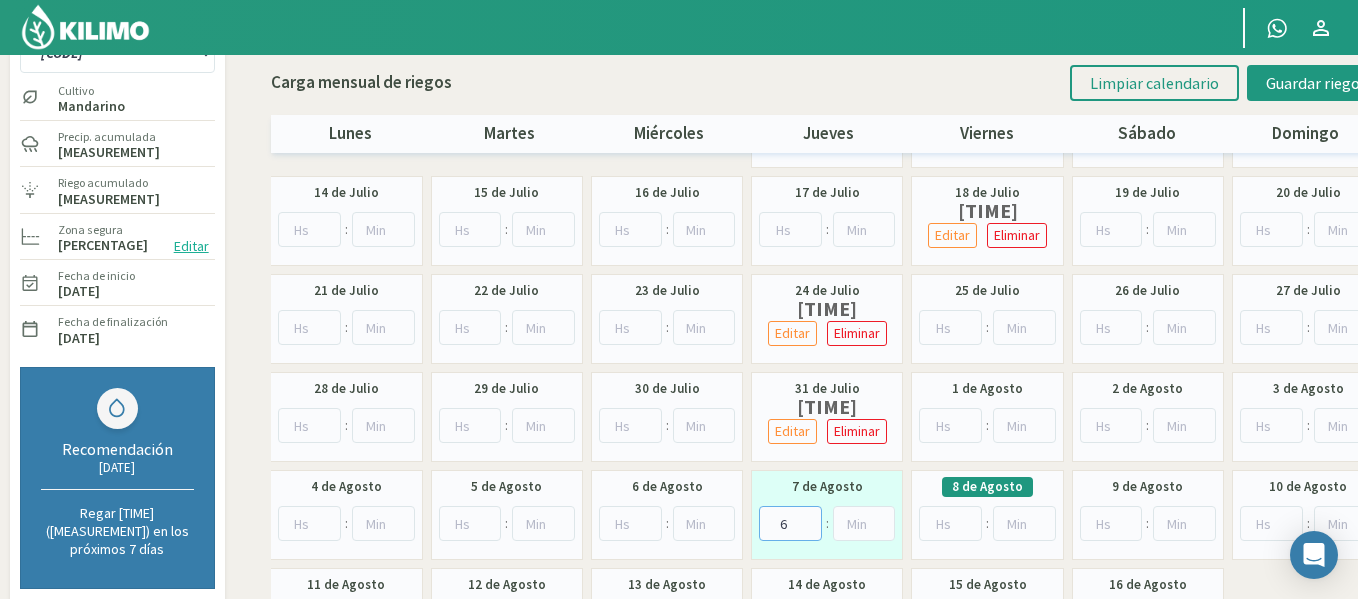 click on "6" at bounding box center (790, 523) 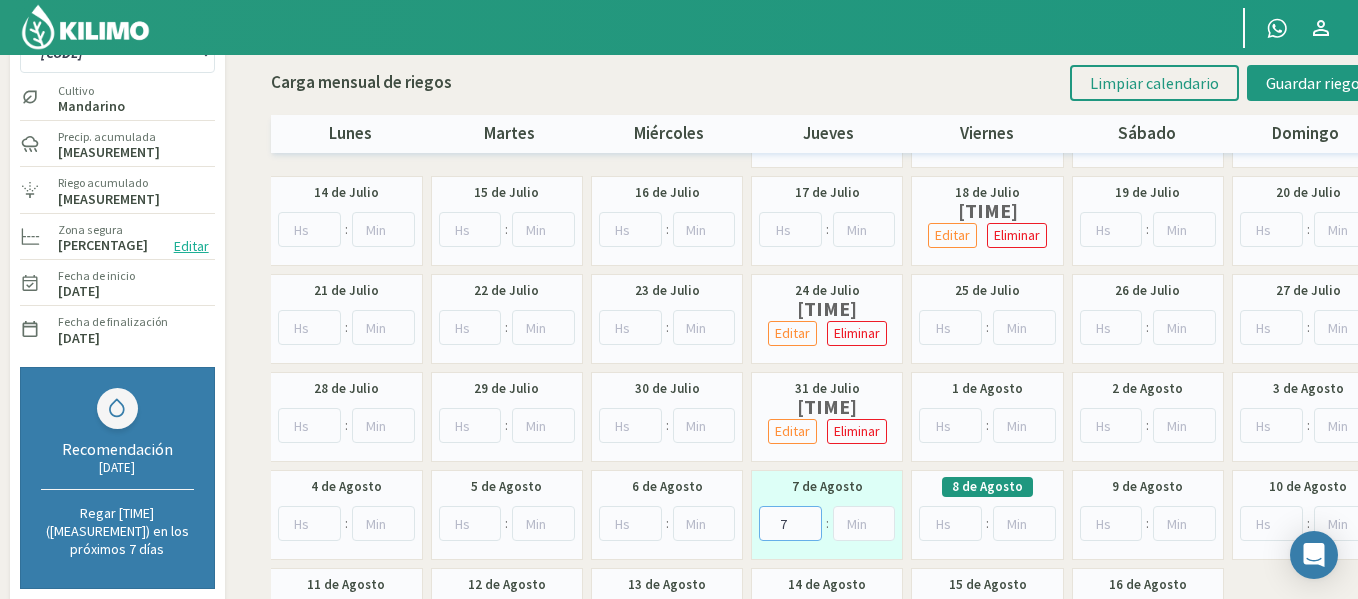 click on "7" at bounding box center (790, 523) 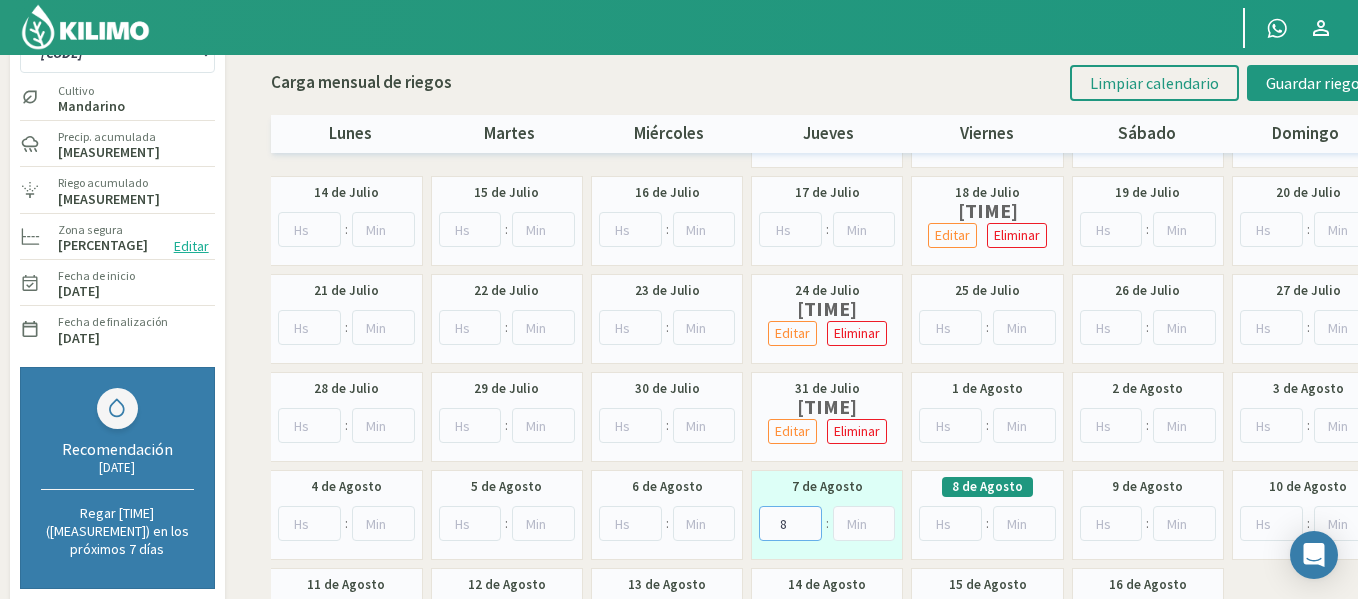 type on "8" 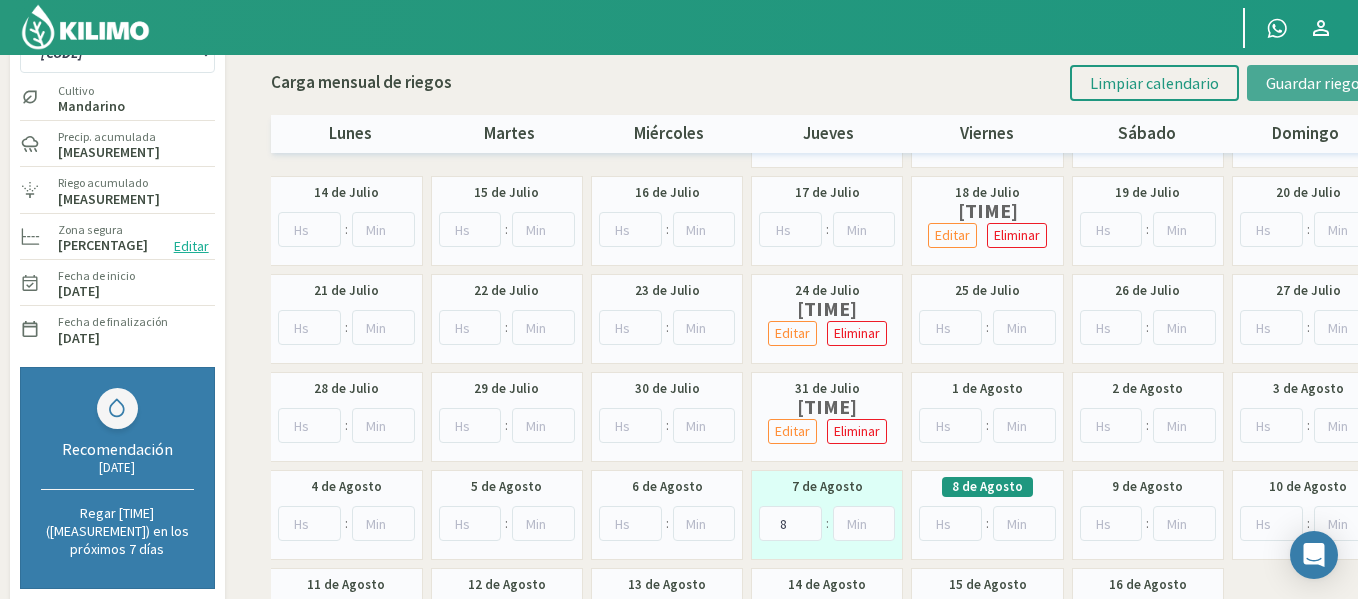 click on "Guardar riegos" at bounding box center (1316, 83) 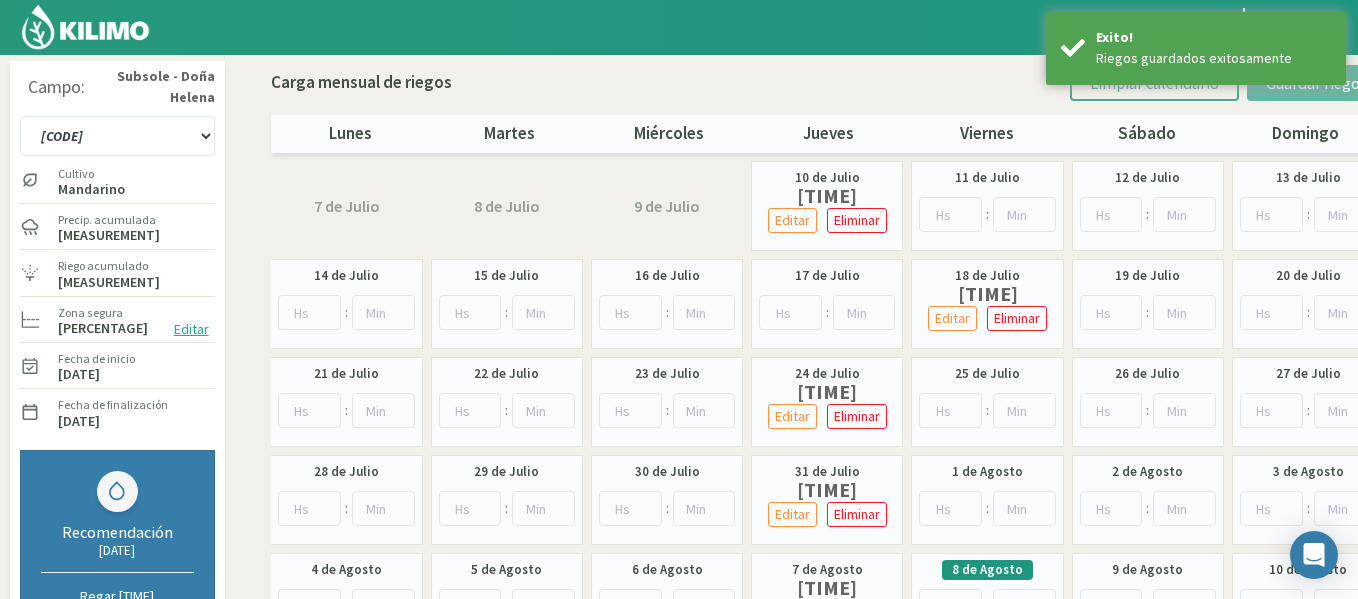scroll, scrollTop: 1, scrollLeft: 0, axis: vertical 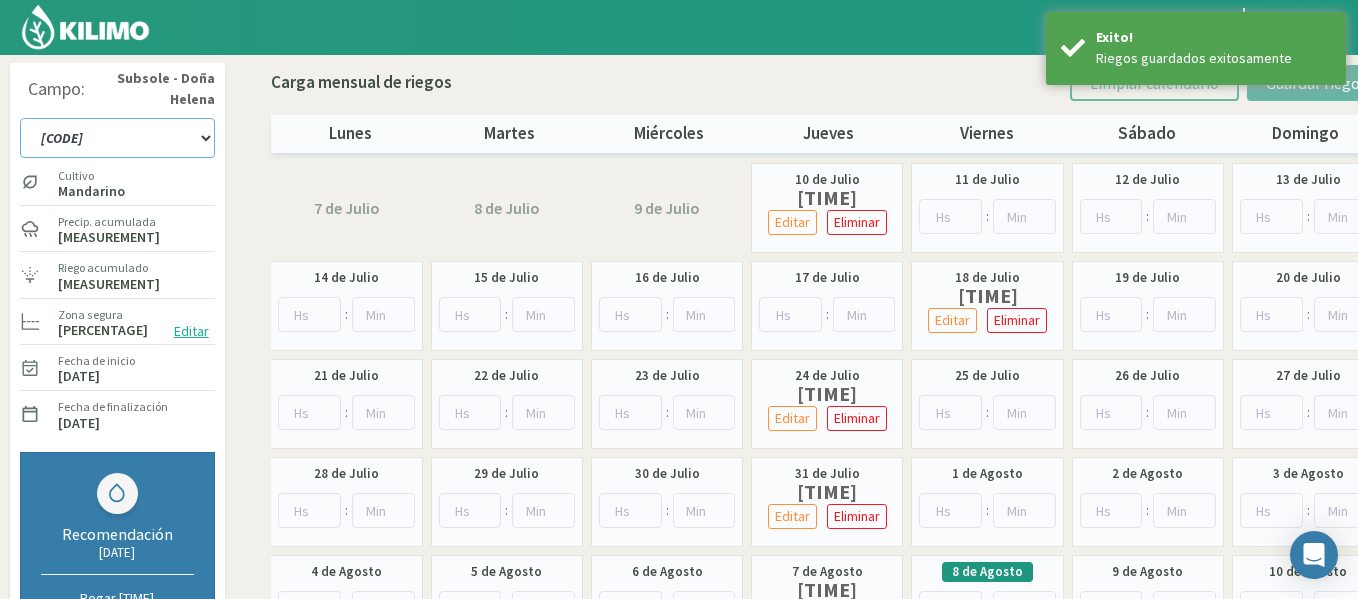 click on "[CODE]" at bounding box center [117, 138] 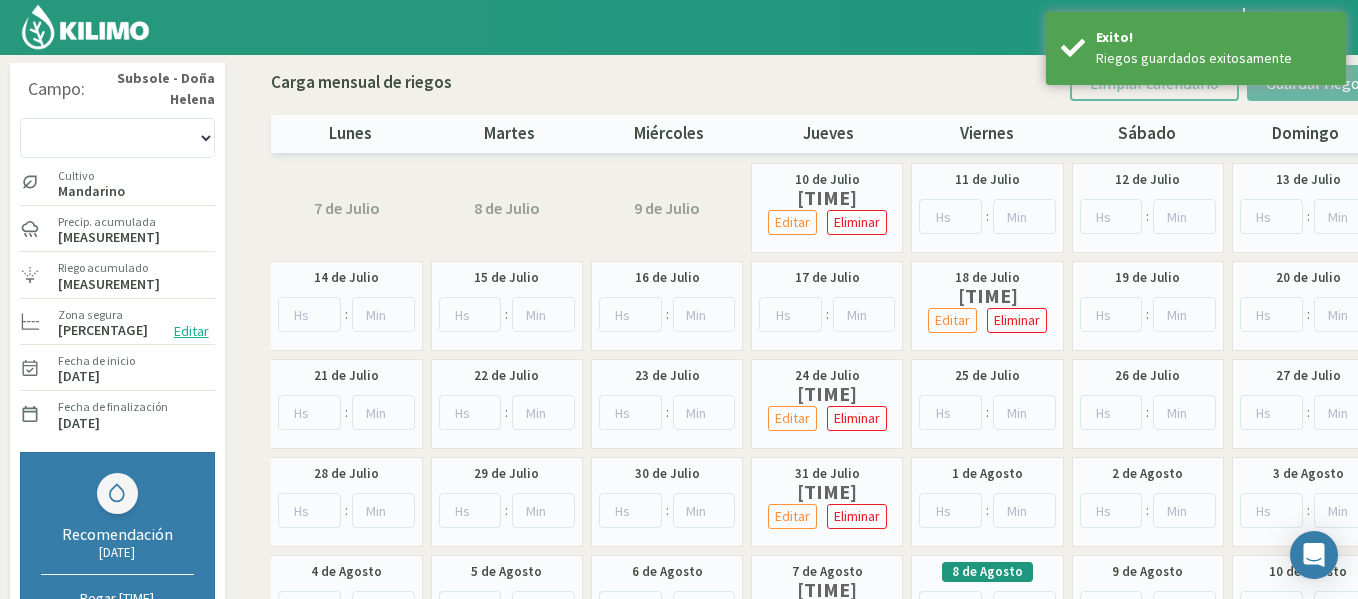 scroll, scrollTop: 115, scrollLeft: 0, axis: vertical 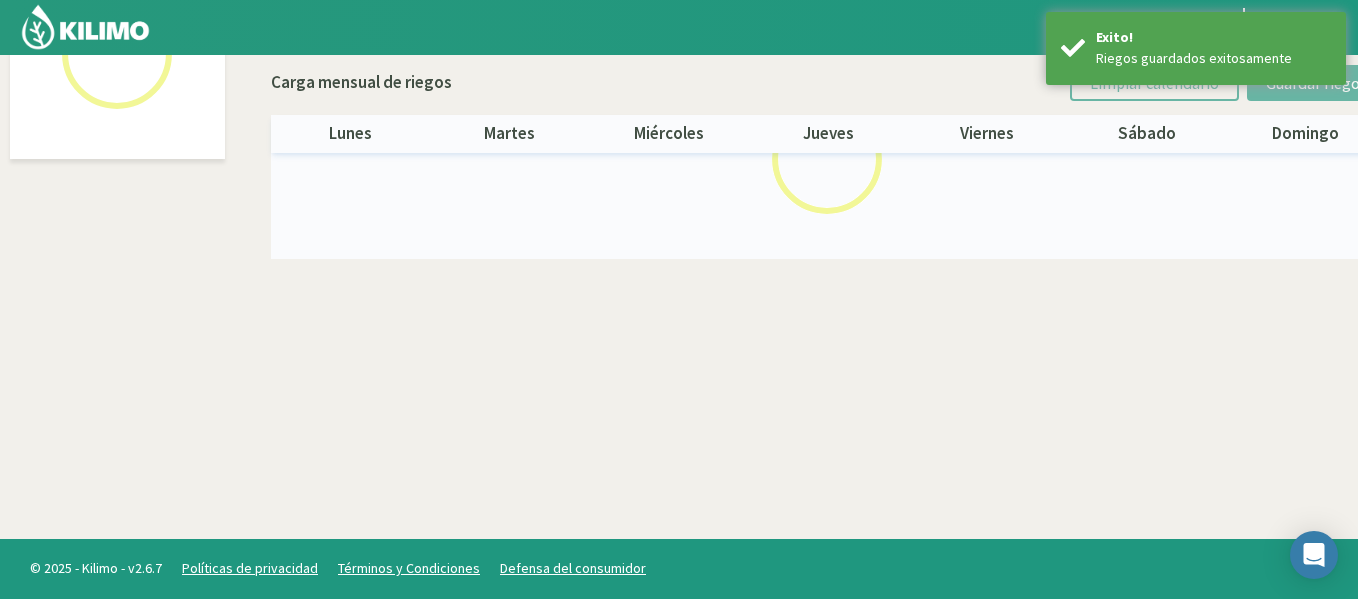 select on "38: Object" 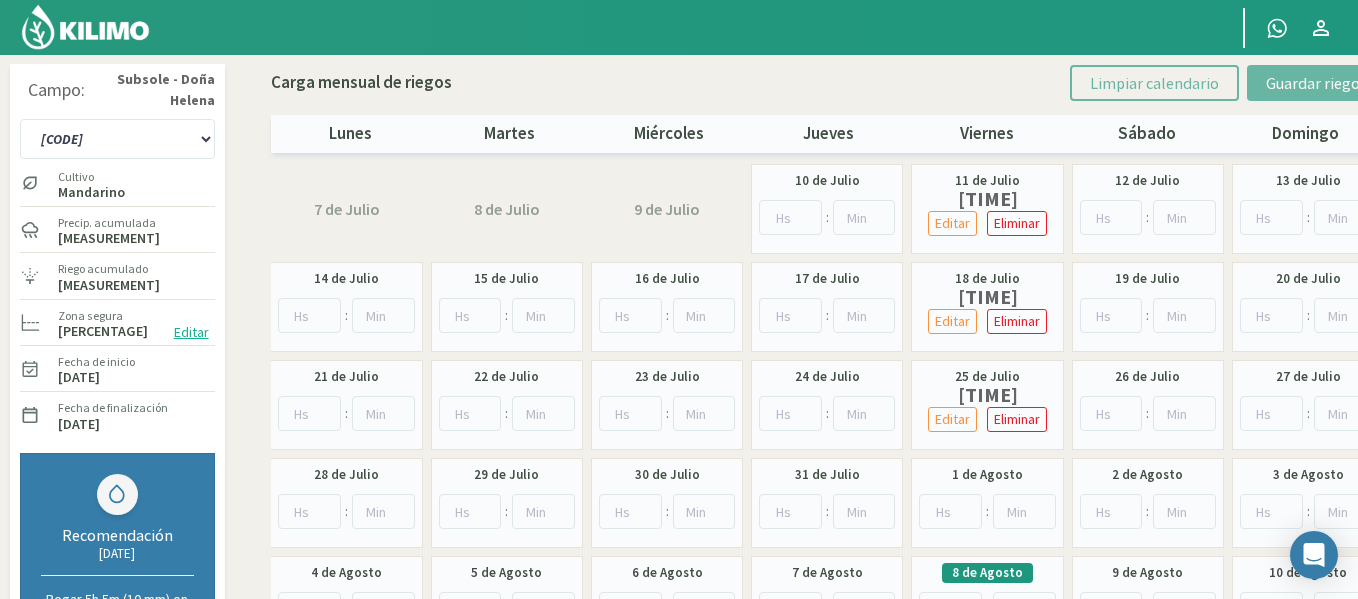 scroll, scrollTop: 208, scrollLeft: 0, axis: vertical 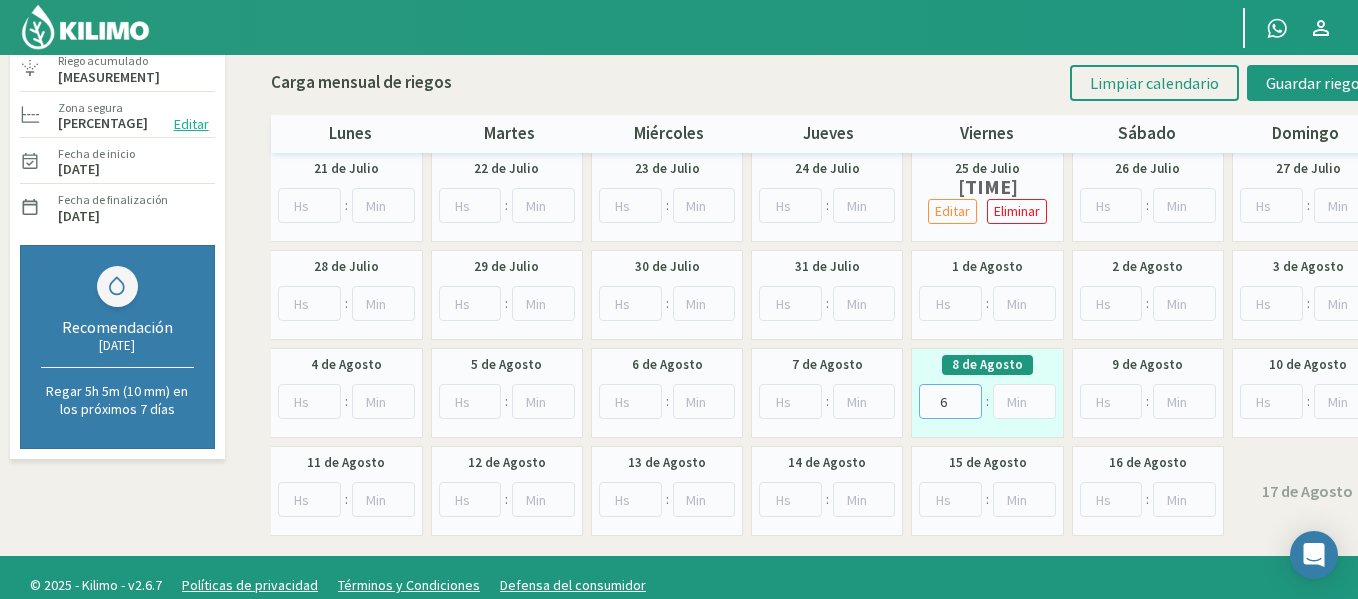 click on "6" at bounding box center (950, 401) 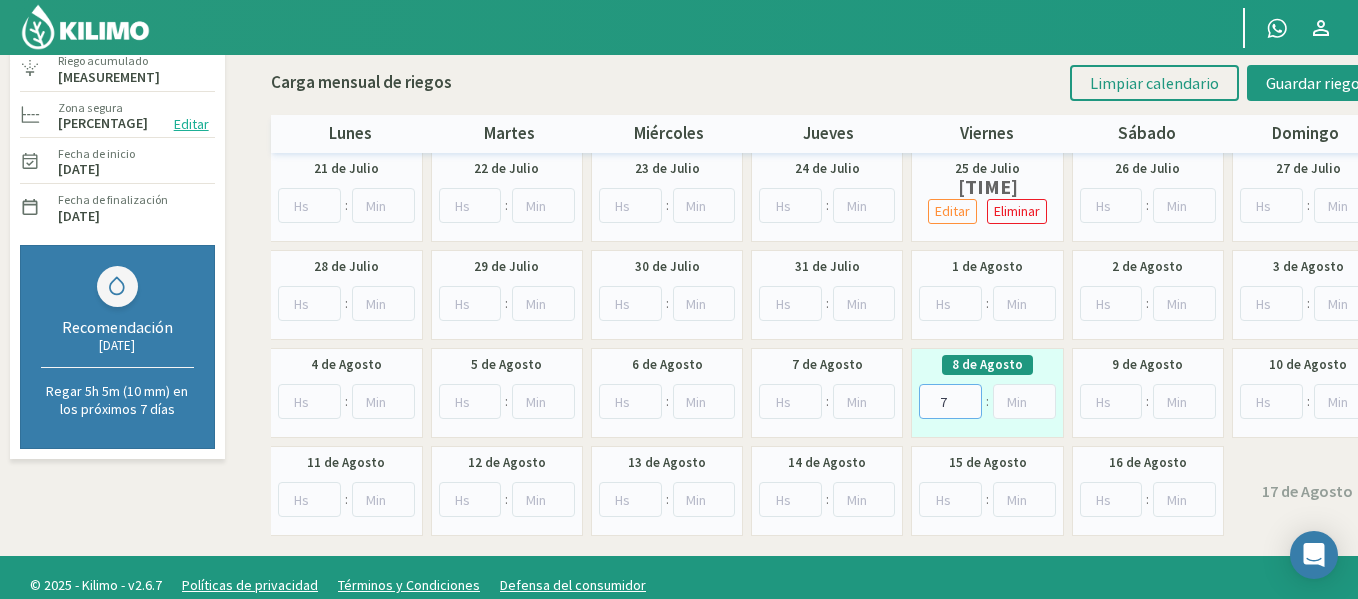 click on "7" at bounding box center [950, 401] 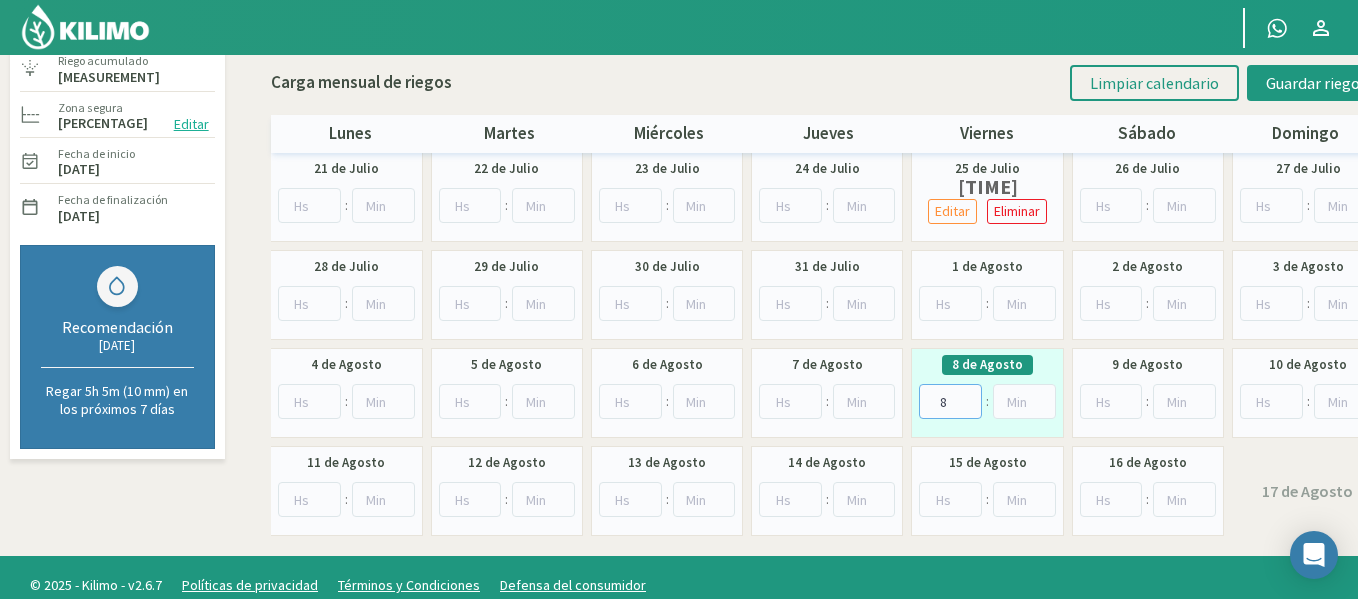 type on "8" 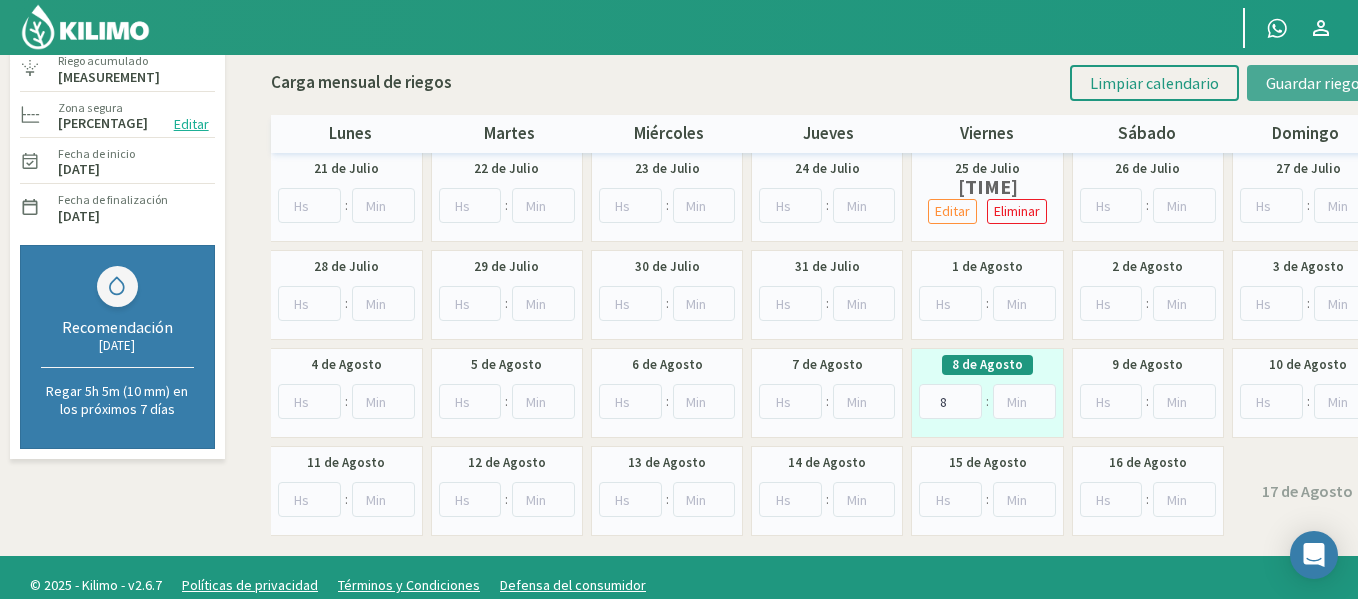 click on "Guardar riegos" at bounding box center [1316, 83] 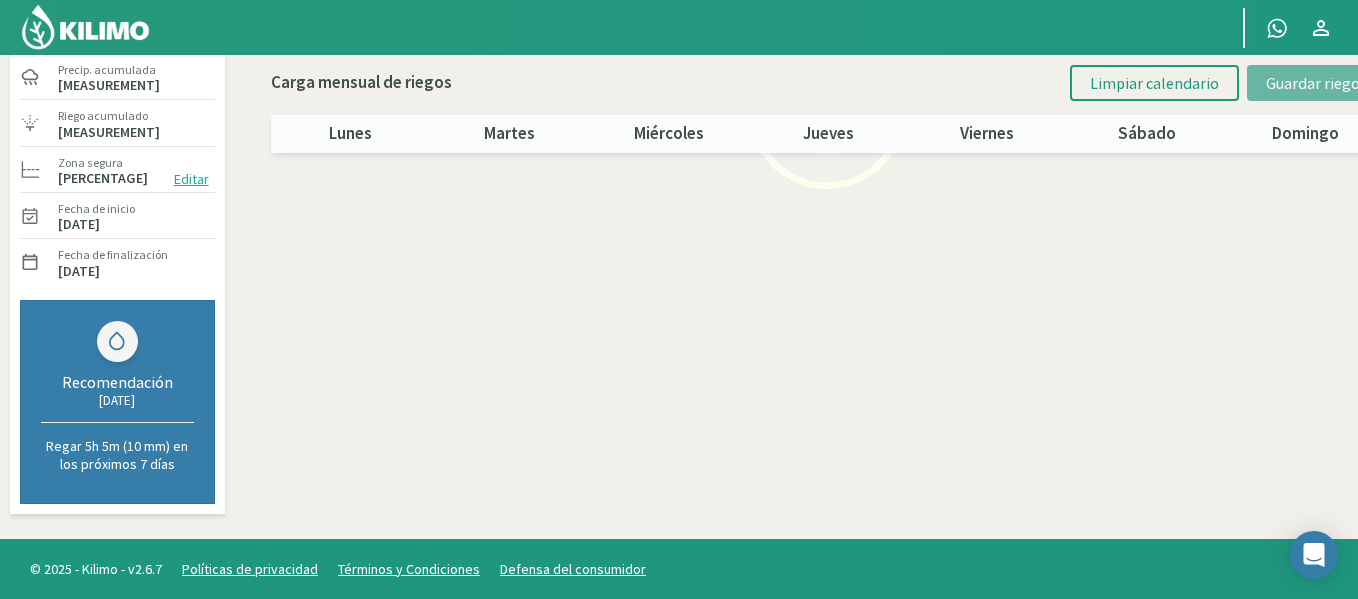 scroll, scrollTop: 0, scrollLeft: 0, axis: both 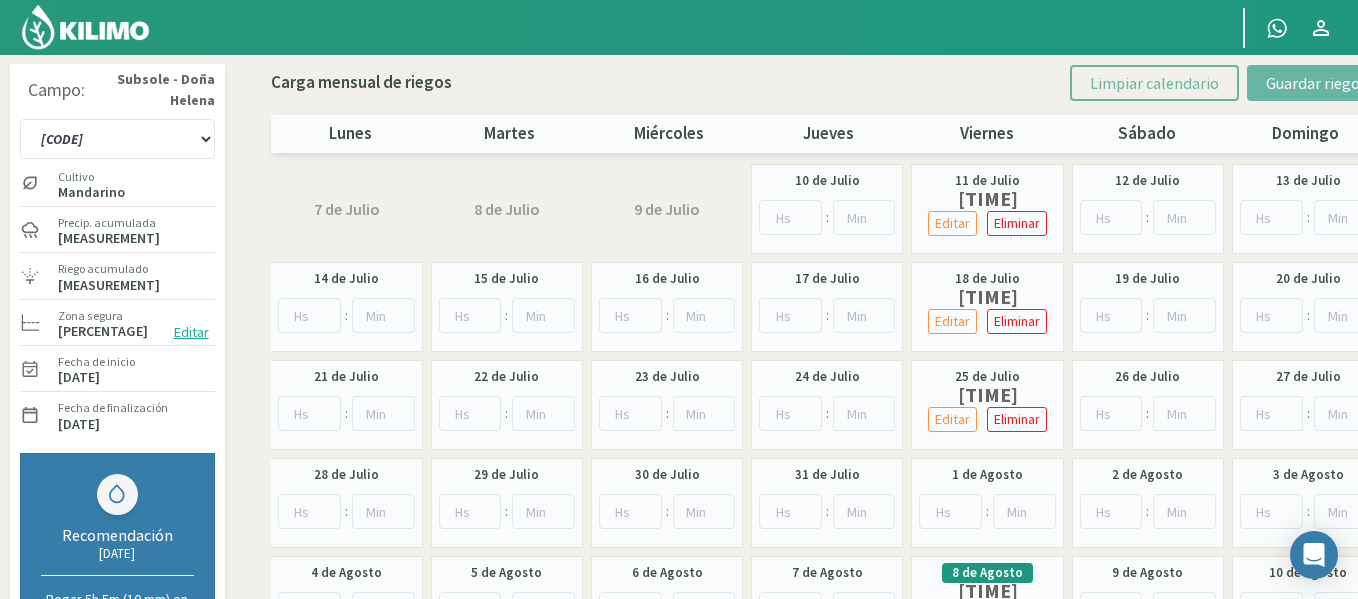 click on "Cultivo Mandarino" at bounding box center [91, 183] 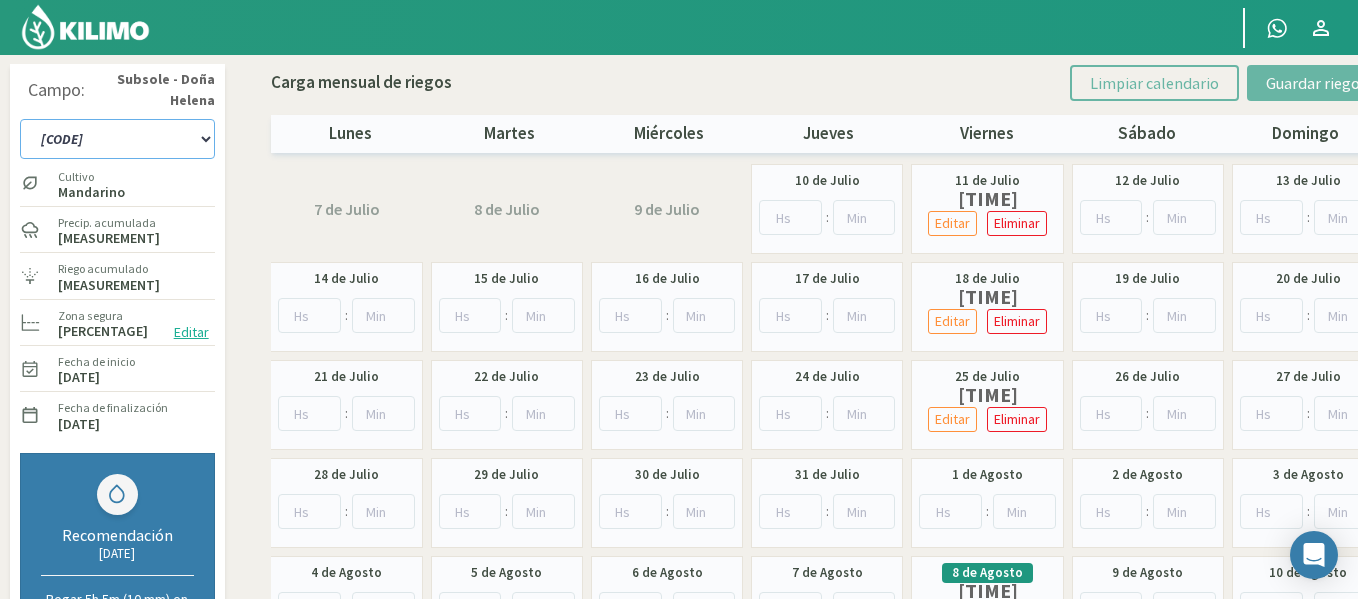 click on "[CODE]" at bounding box center (117, 139) 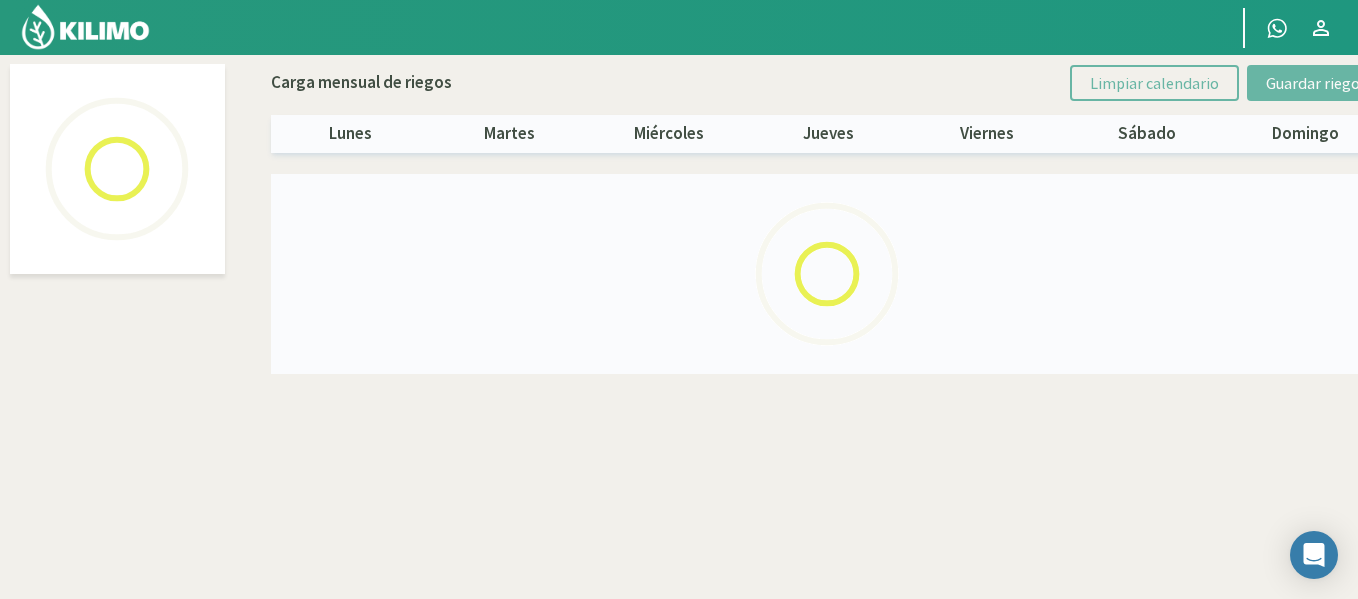 select on "[NUMBER]: Object" 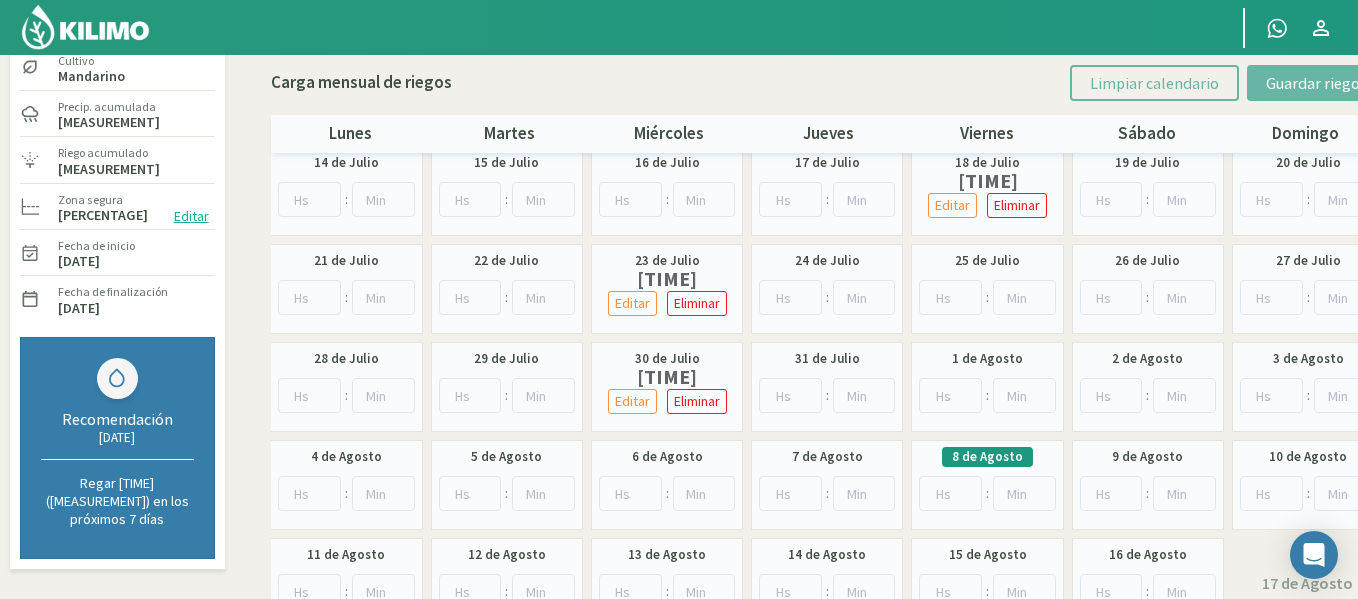 scroll, scrollTop: 120, scrollLeft: 0, axis: vertical 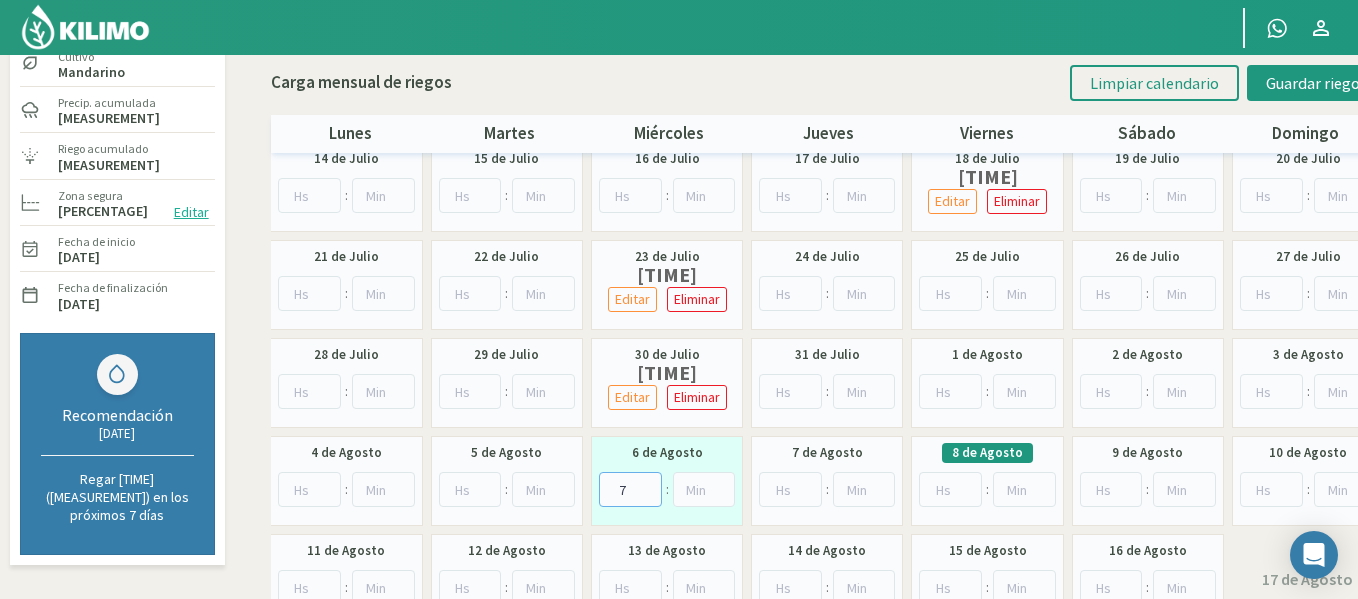 click on "7" at bounding box center (630, 489) 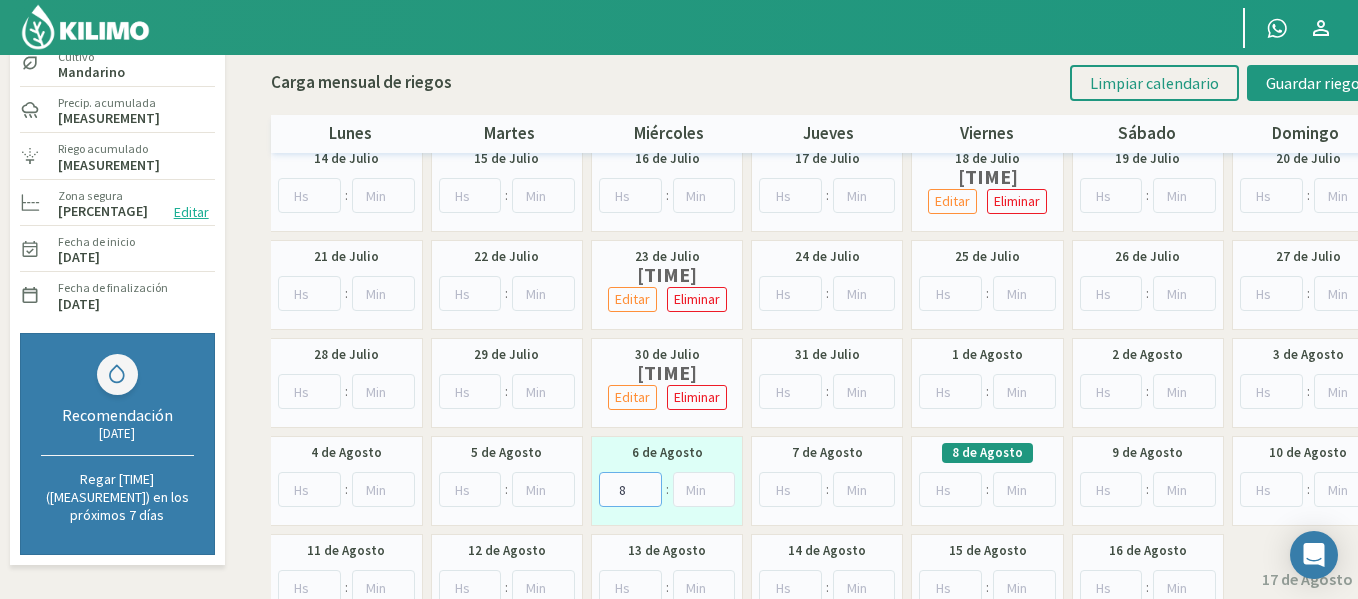 type on "8" 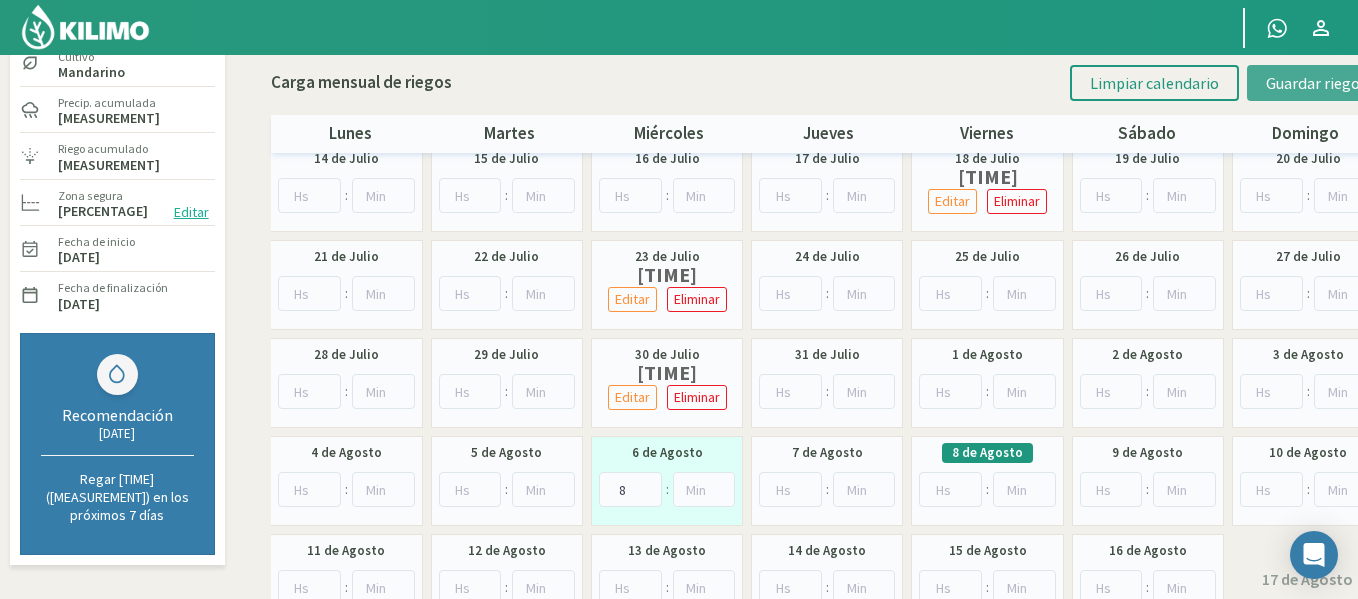 click on "Guardar riegos" at bounding box center (1316, 83) 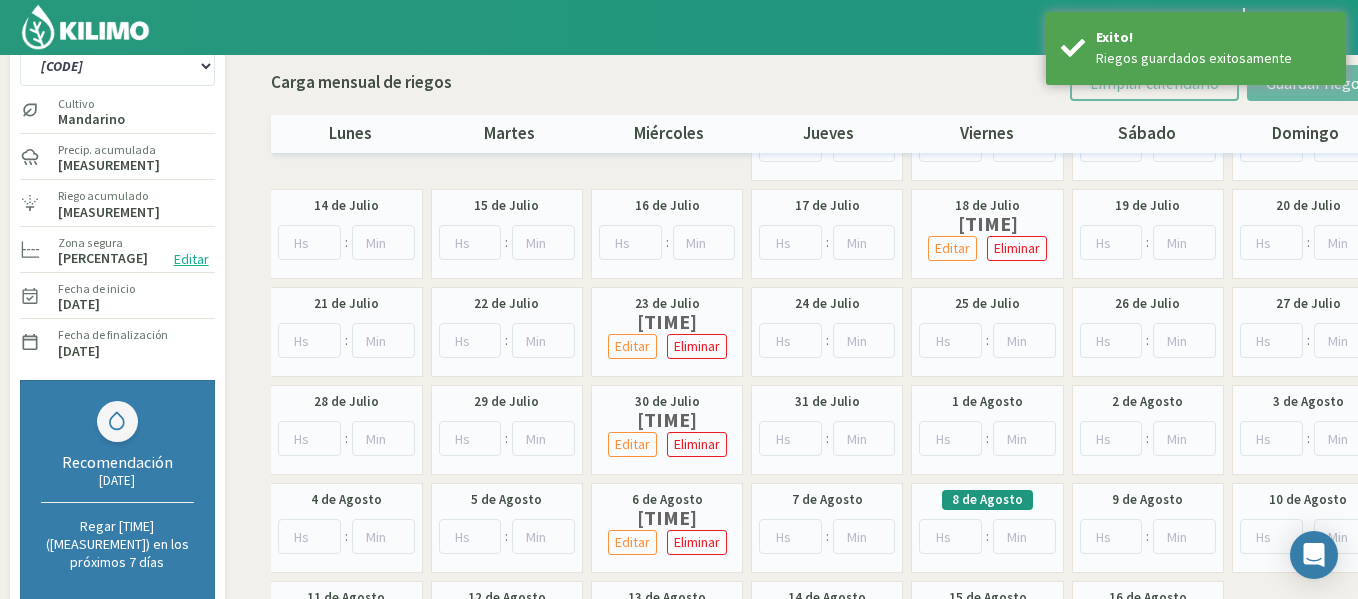 scroll, scrollTop: 25, scrollLeft: 0, axis: vertical 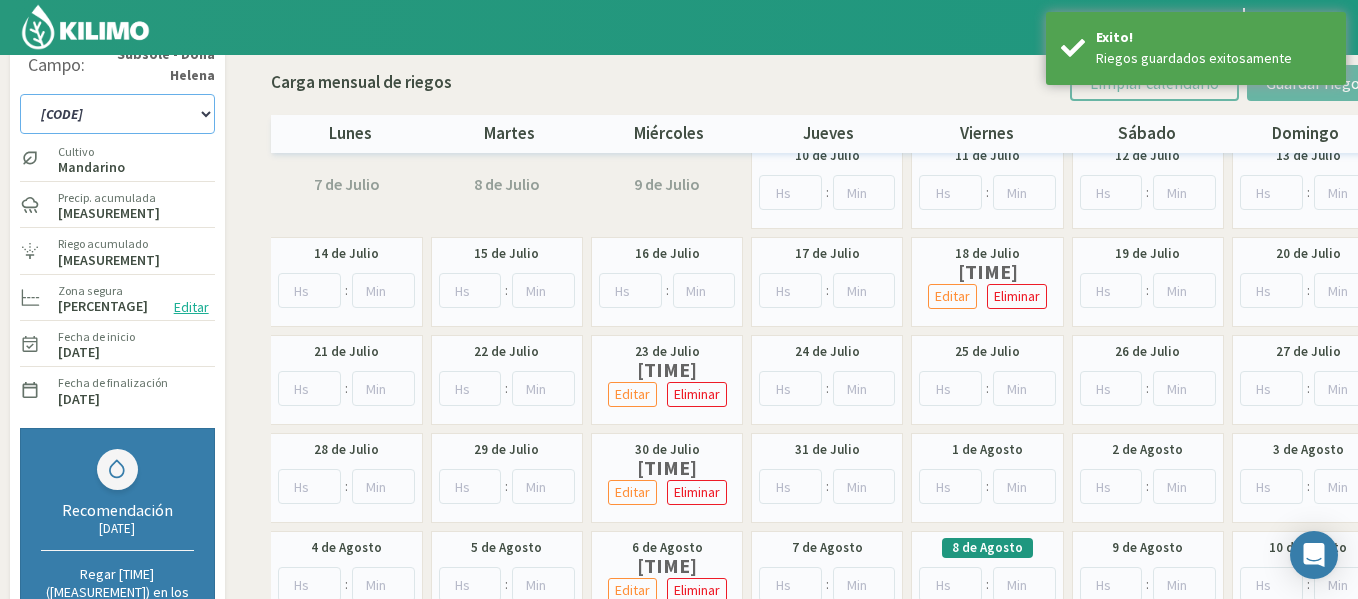 click on "[CODE]" at bounding box center (117, 114) 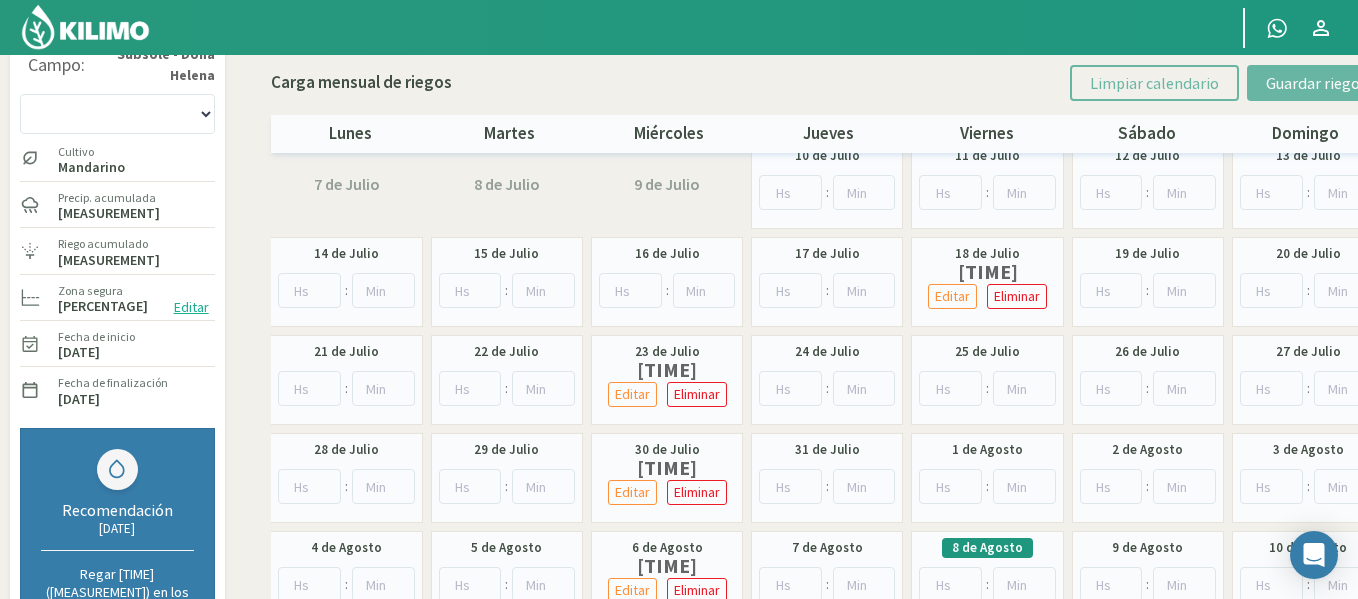 scroll, scrollTop: 115, scrollLeft: 0, axis: vertical 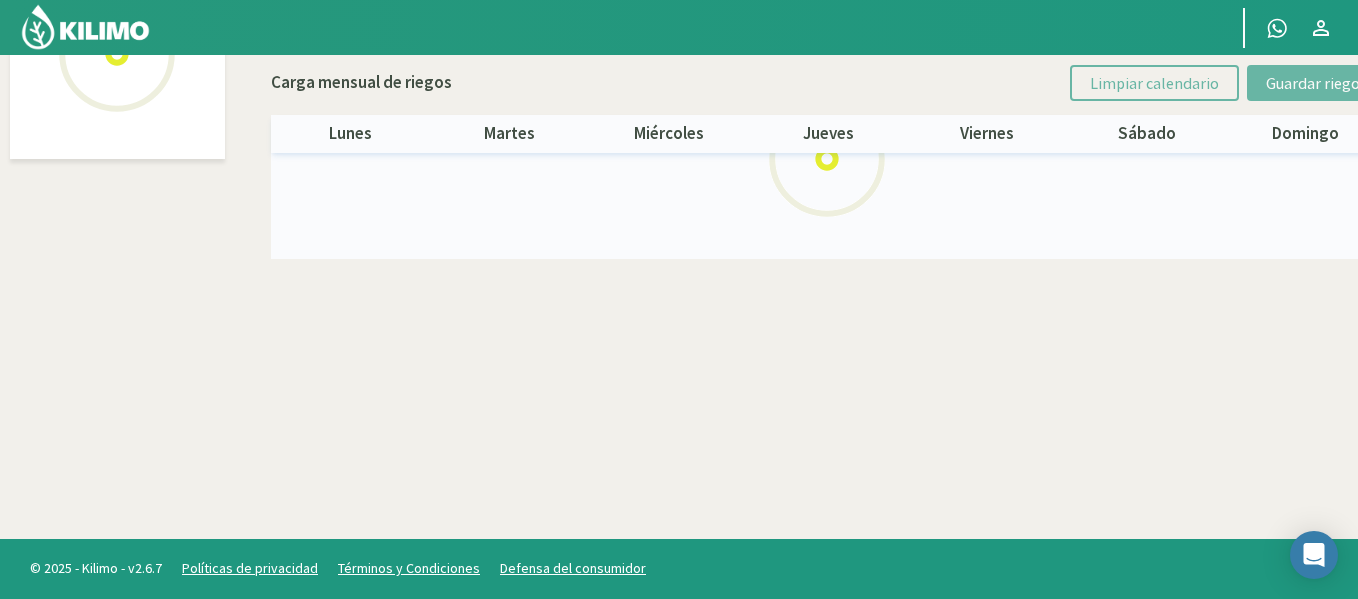 select on "[NUMBER]: Object" 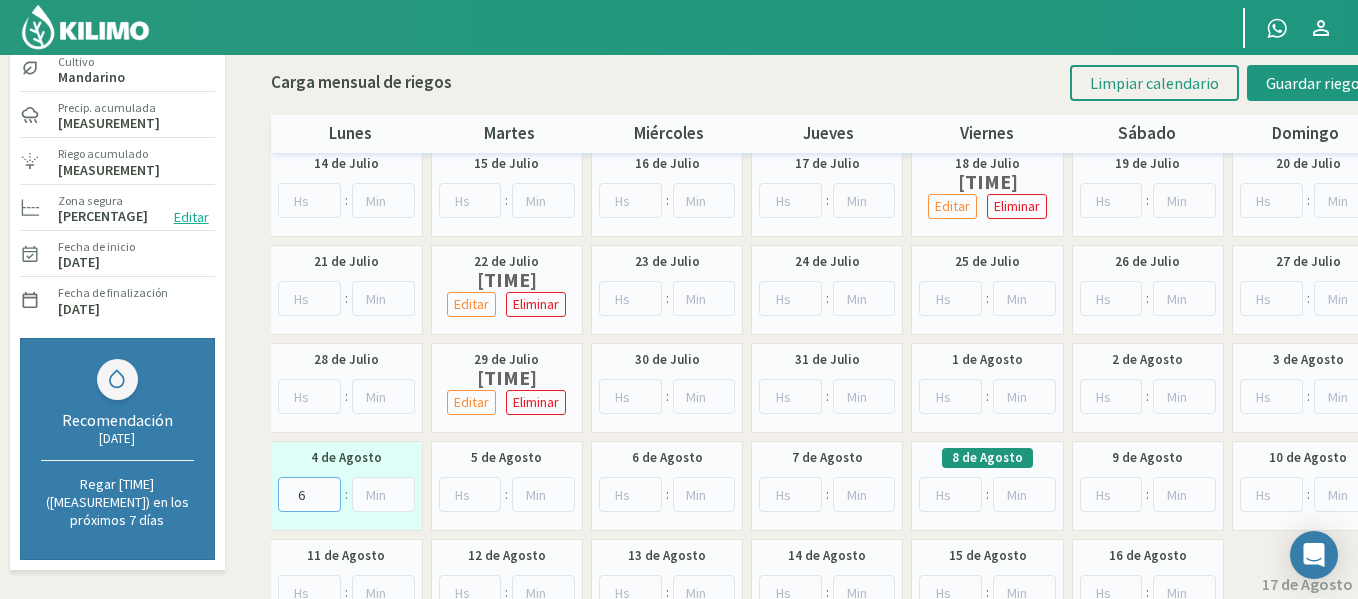click on "6" at bounding box center (309, 494) 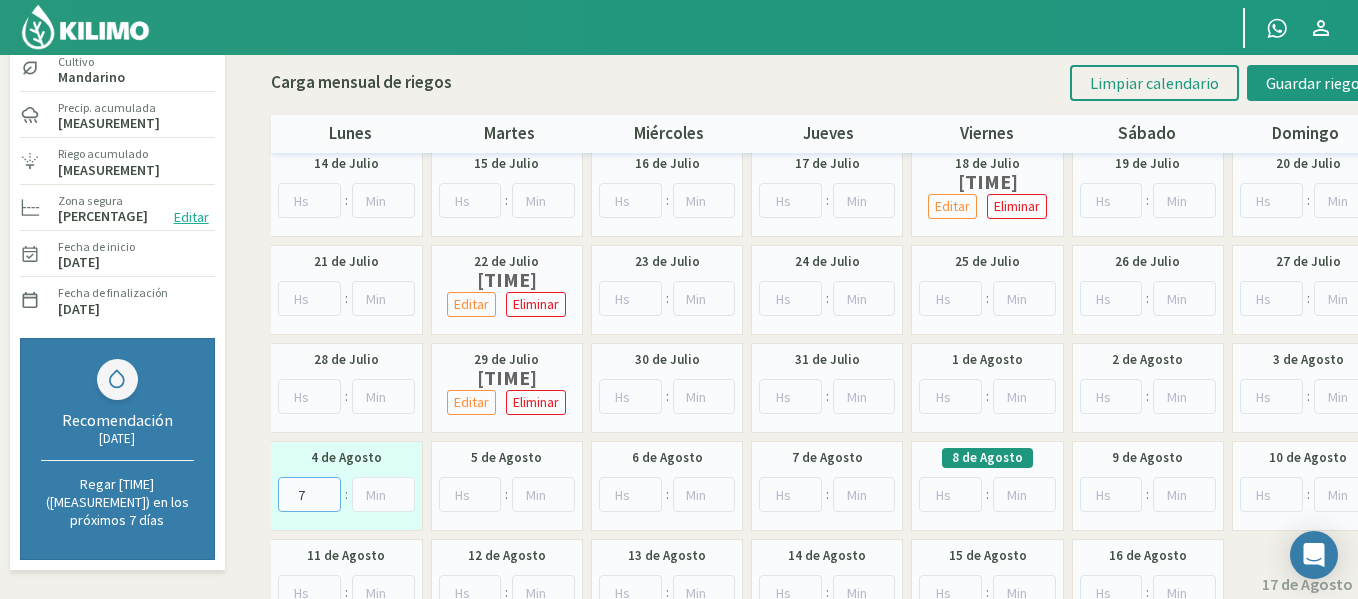 click on "7" at bounding box center [309, 494] 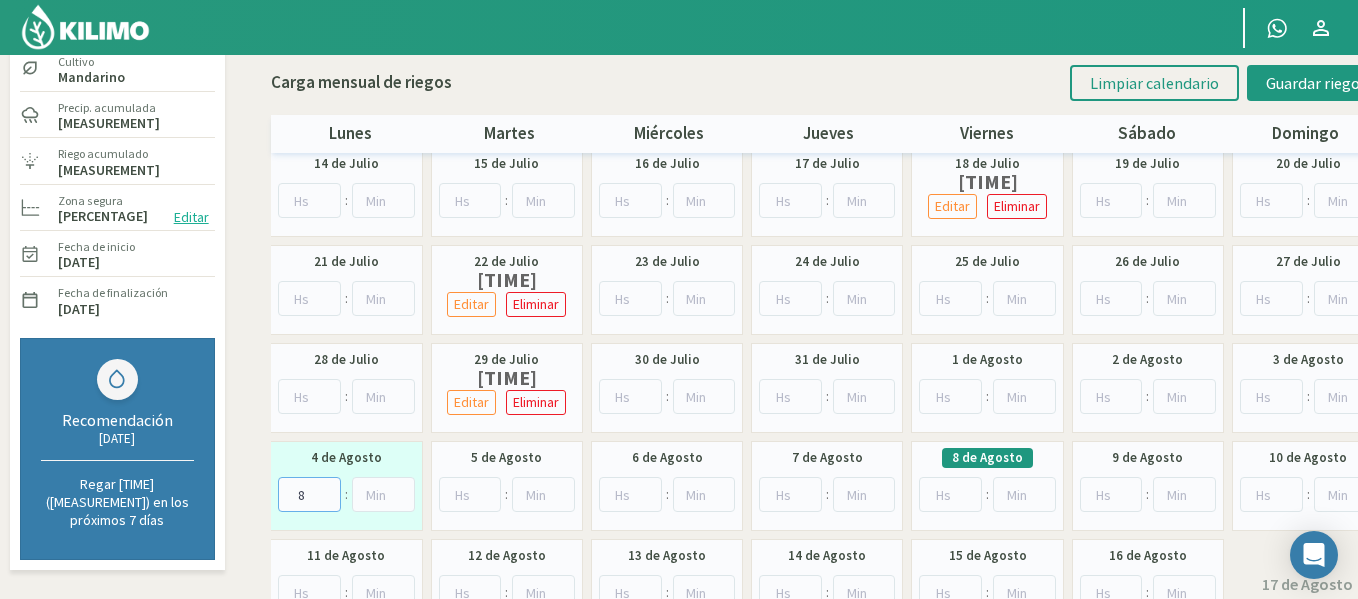 type on "8" 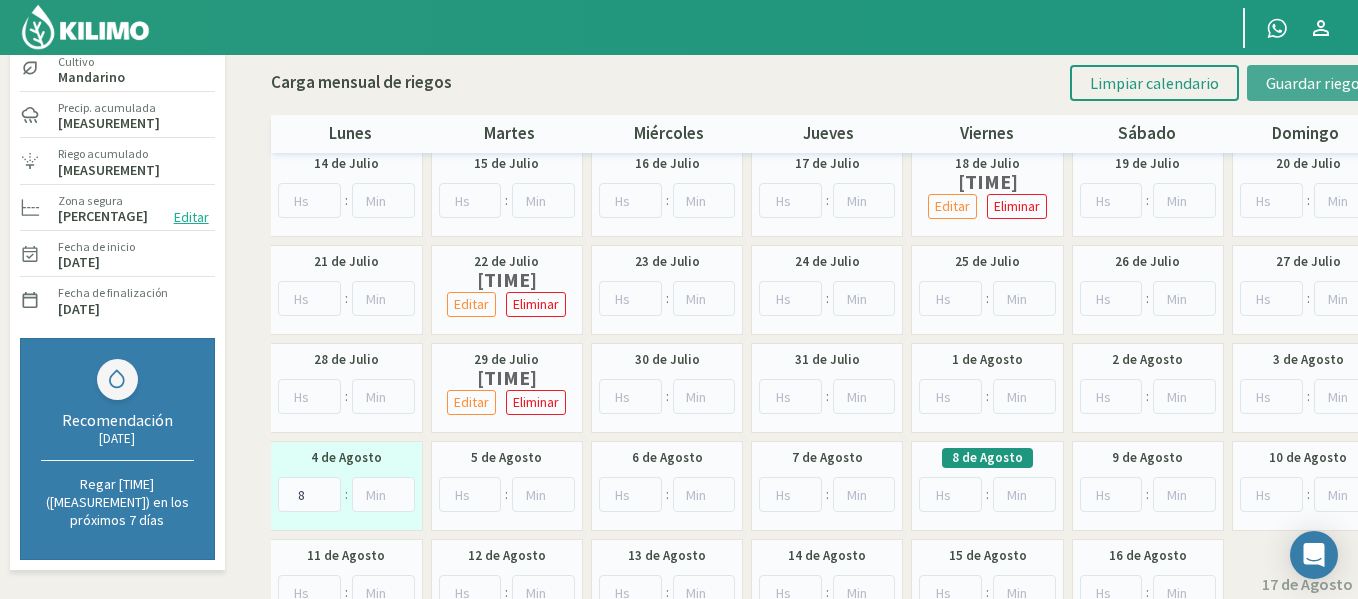 click on "Guardar riegos" at bounding box center (1316, 83) 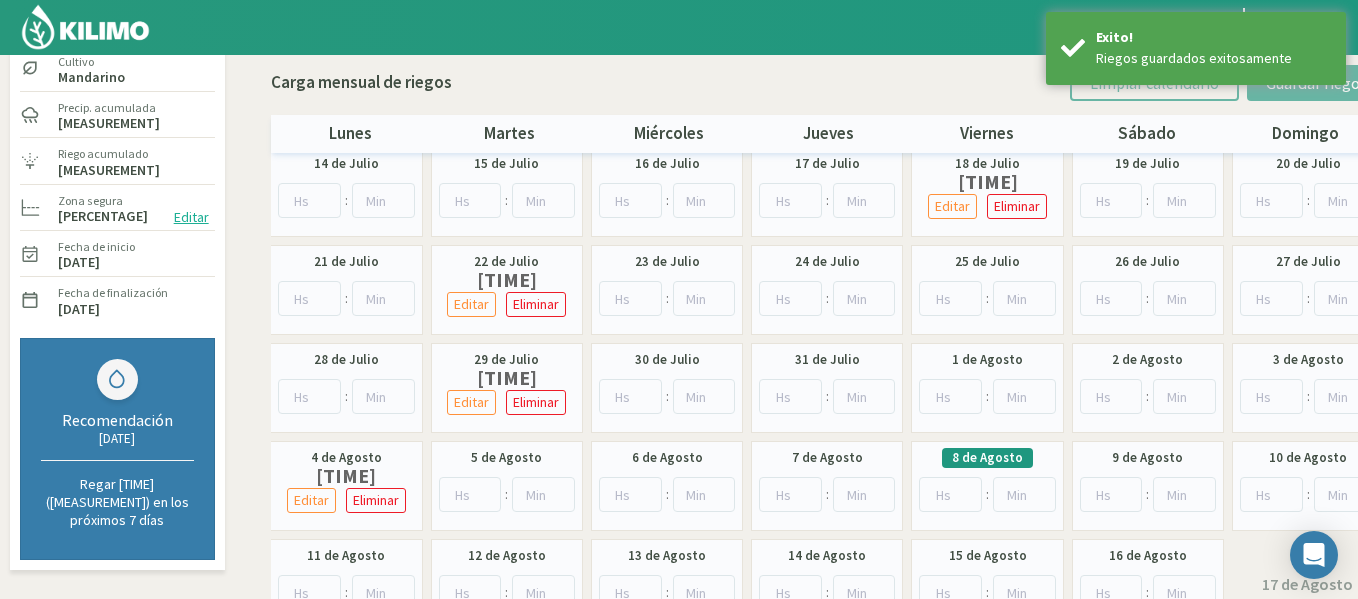 scroll, scrollTop: 0, scrollLeft: 0, axis: both 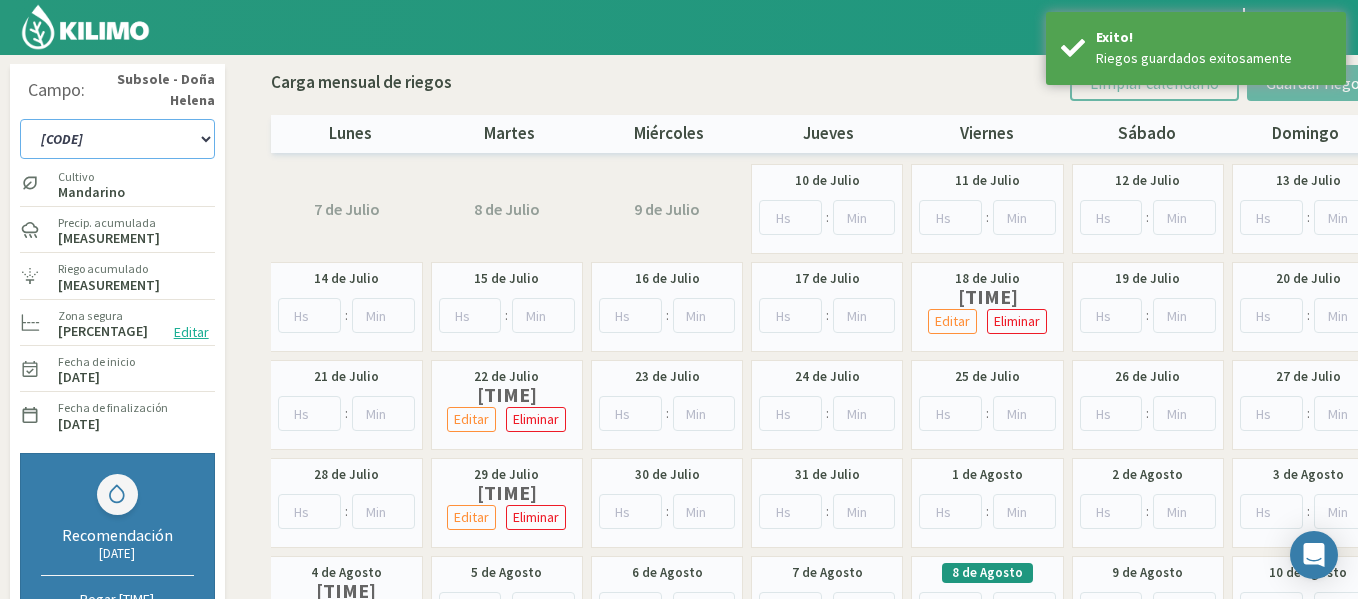 click on "[CODE]" at bounding box center (117, 139) 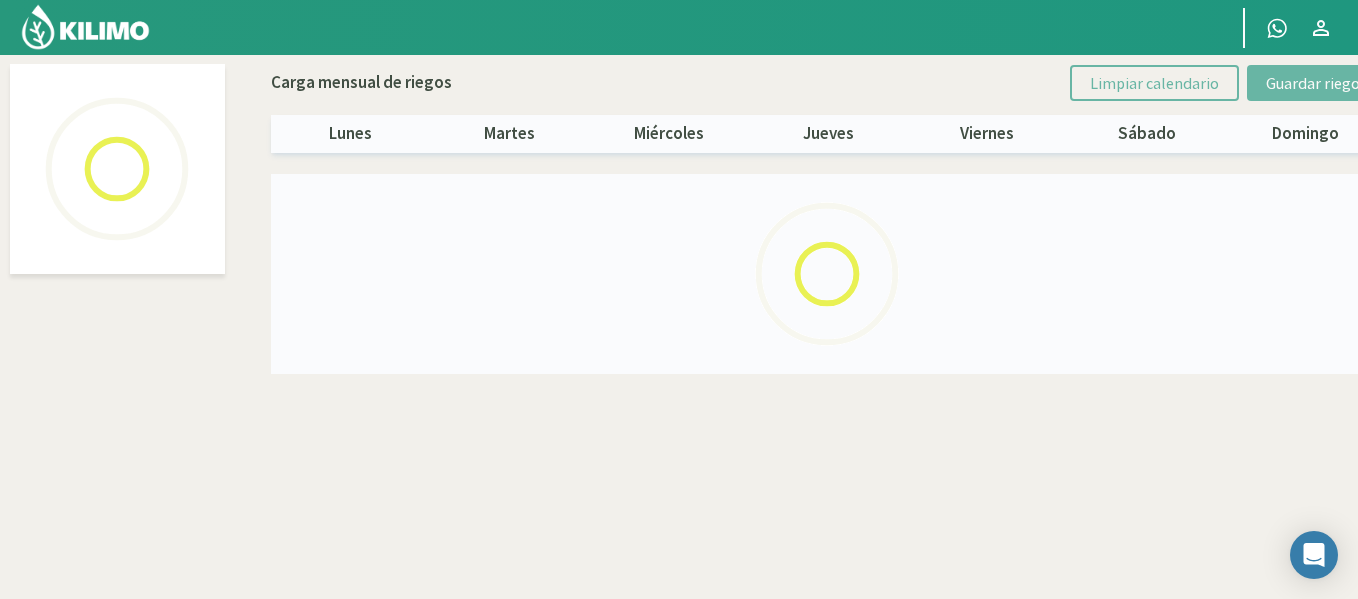 select on "41: Object" 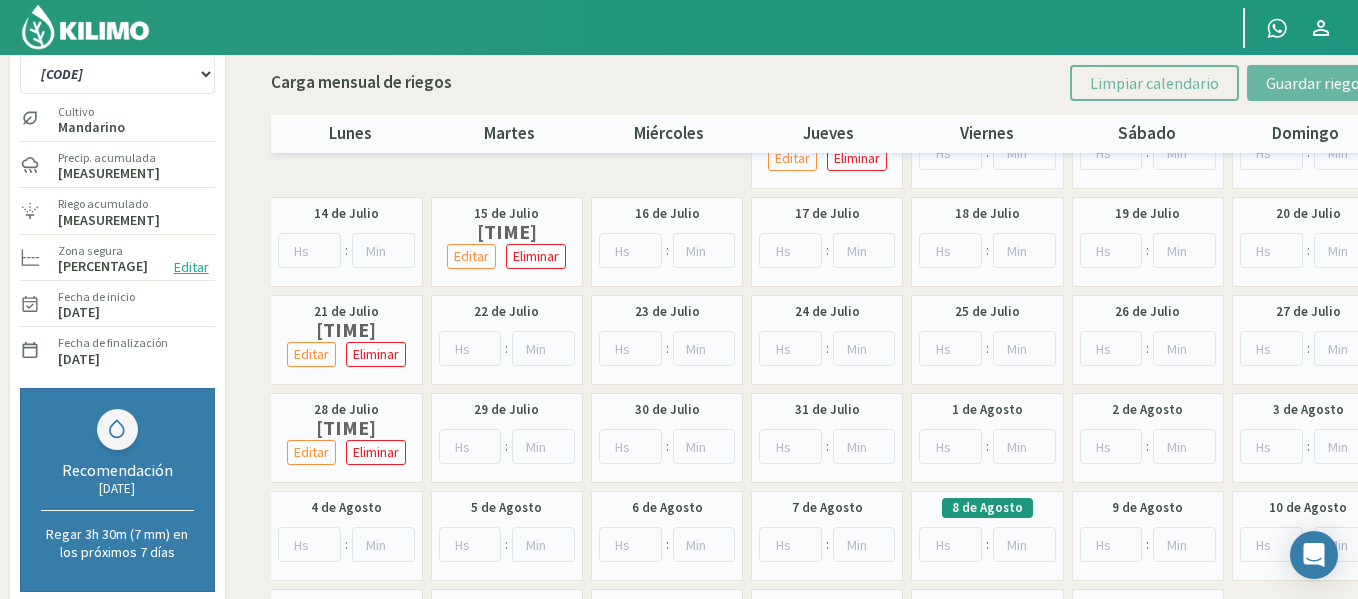 scroll, scrollTop: 100, scrollLeft: 0, axis: vertical 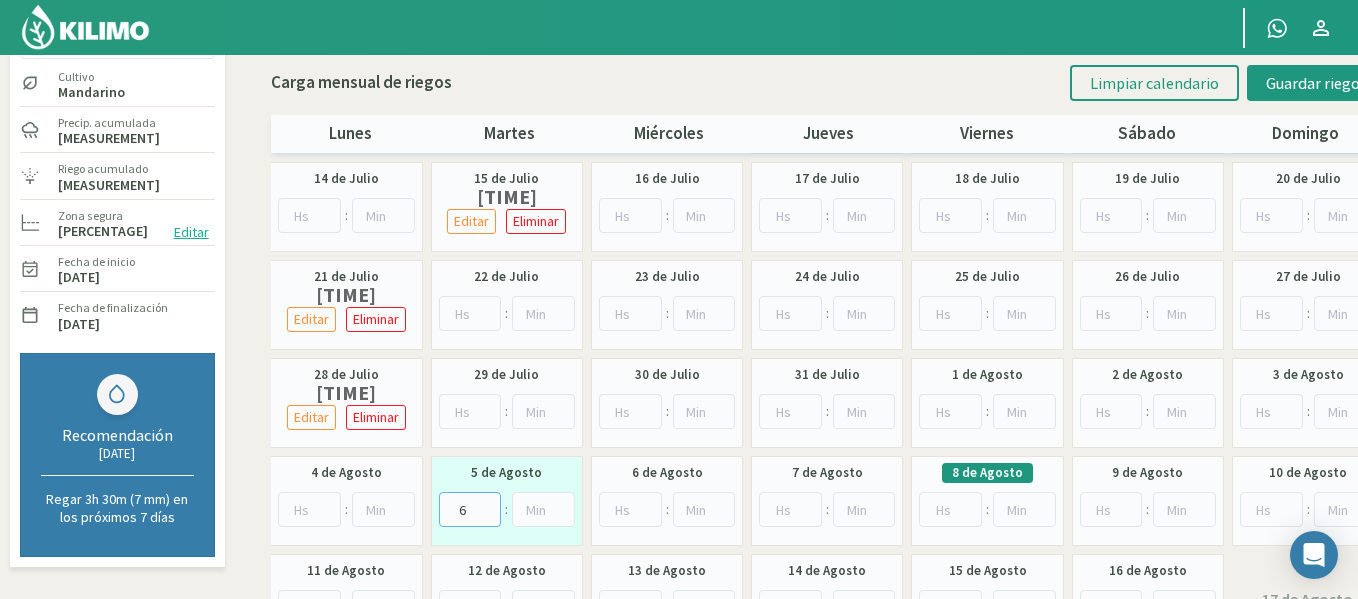 click on "6" at bounding box center [470, 509] 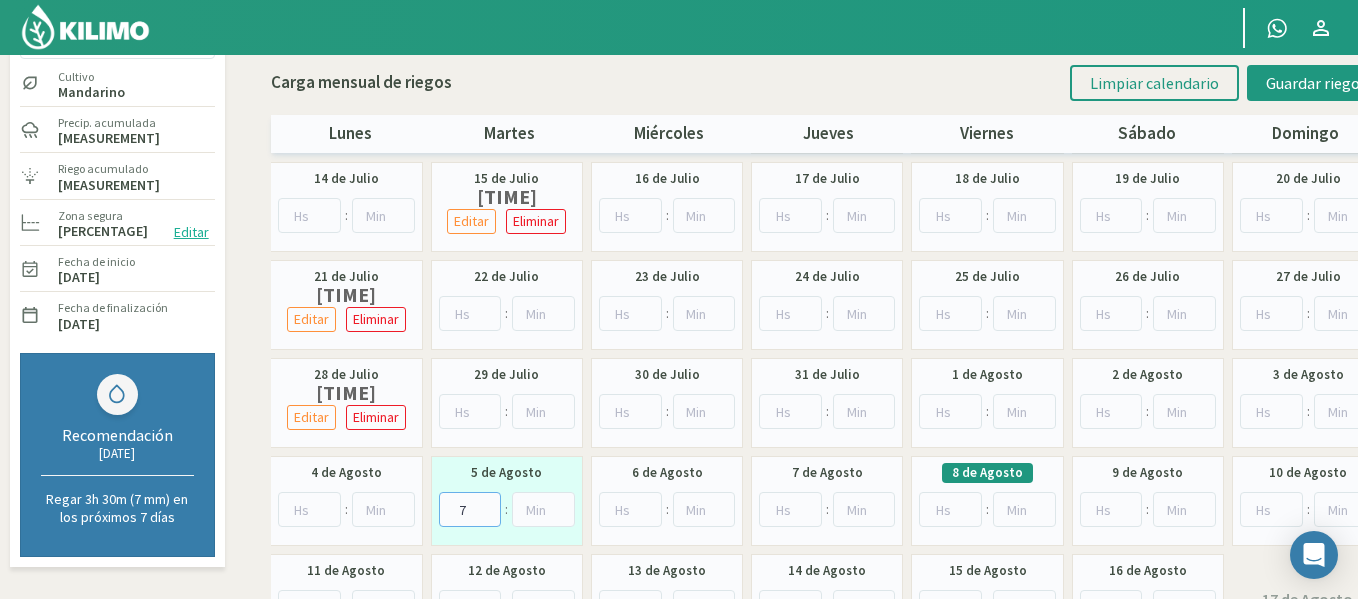 click on "7" at bounding box center [470, 509] 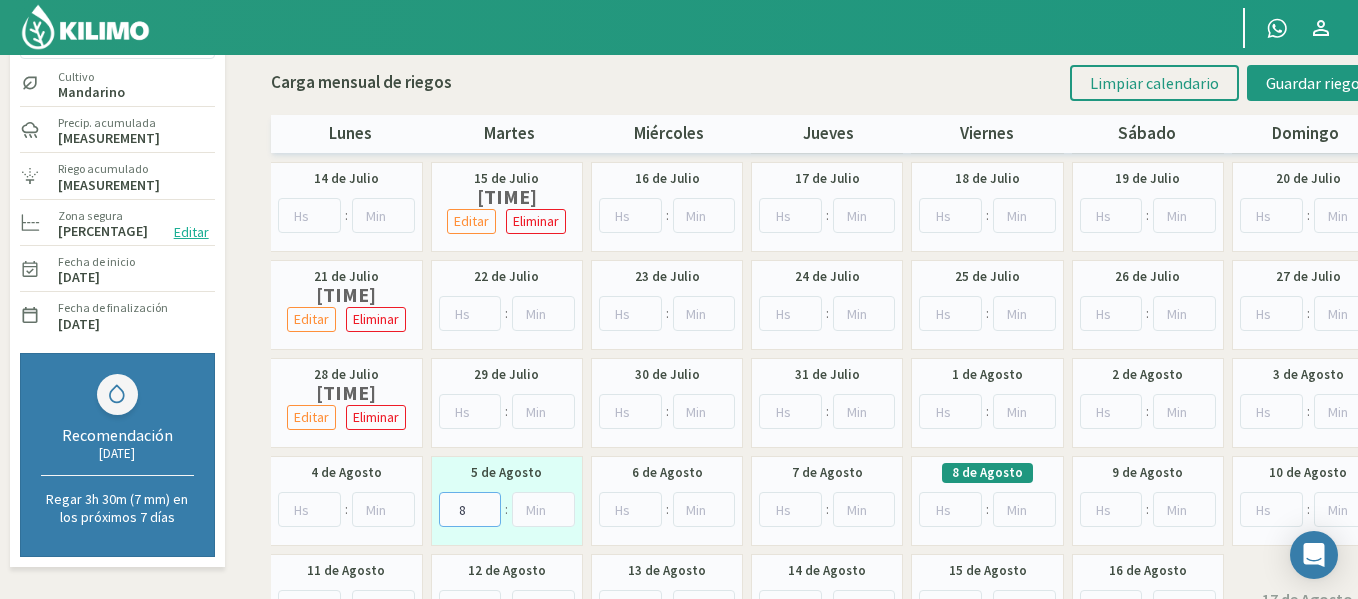 type on "8" 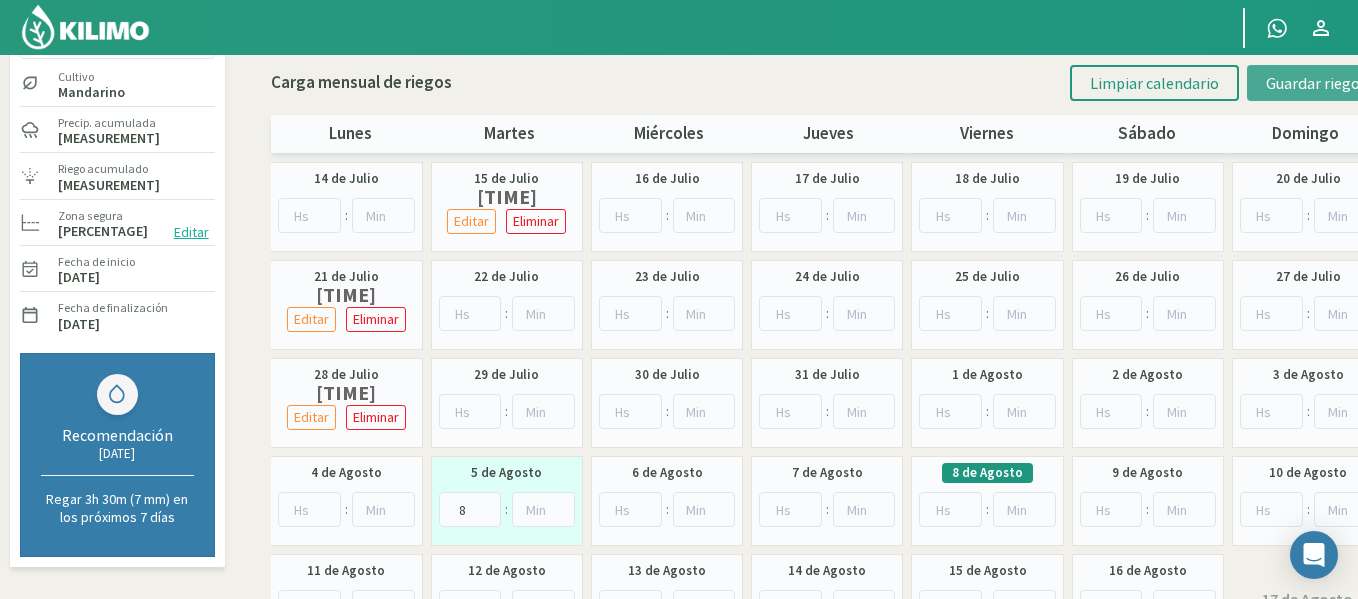 click on "Guardar riegos" at bounding box center [1316, 83] 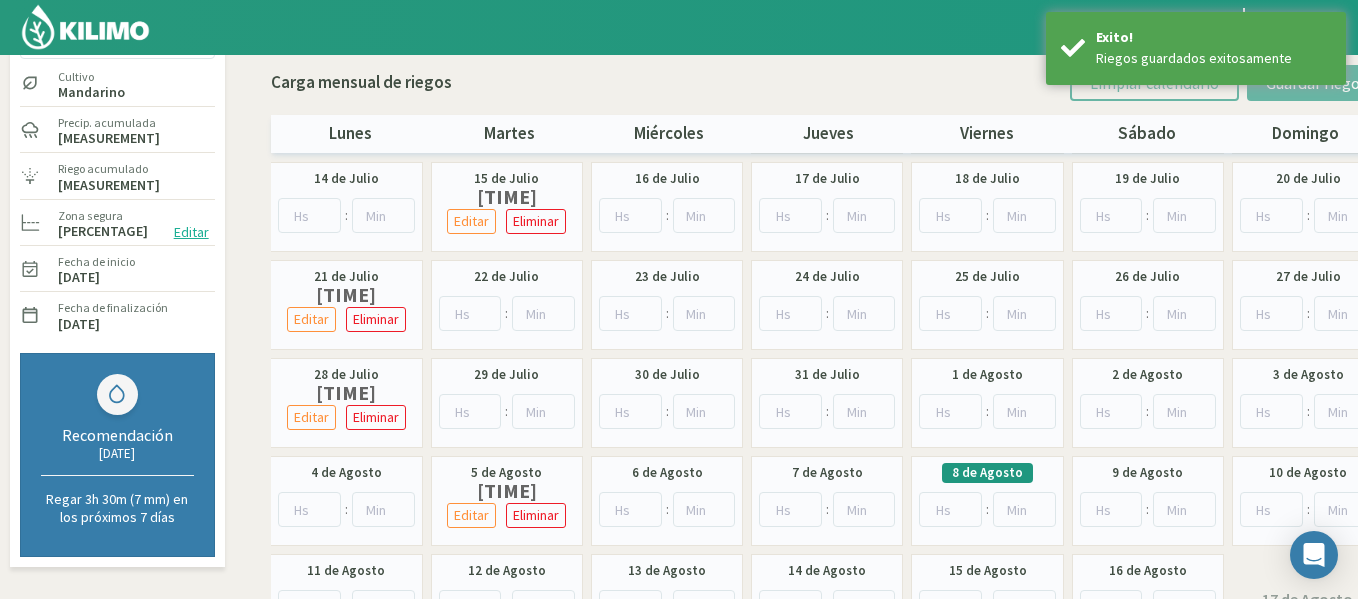 scroll, scrollTop: 0, scrollLeft: 0, axis: both 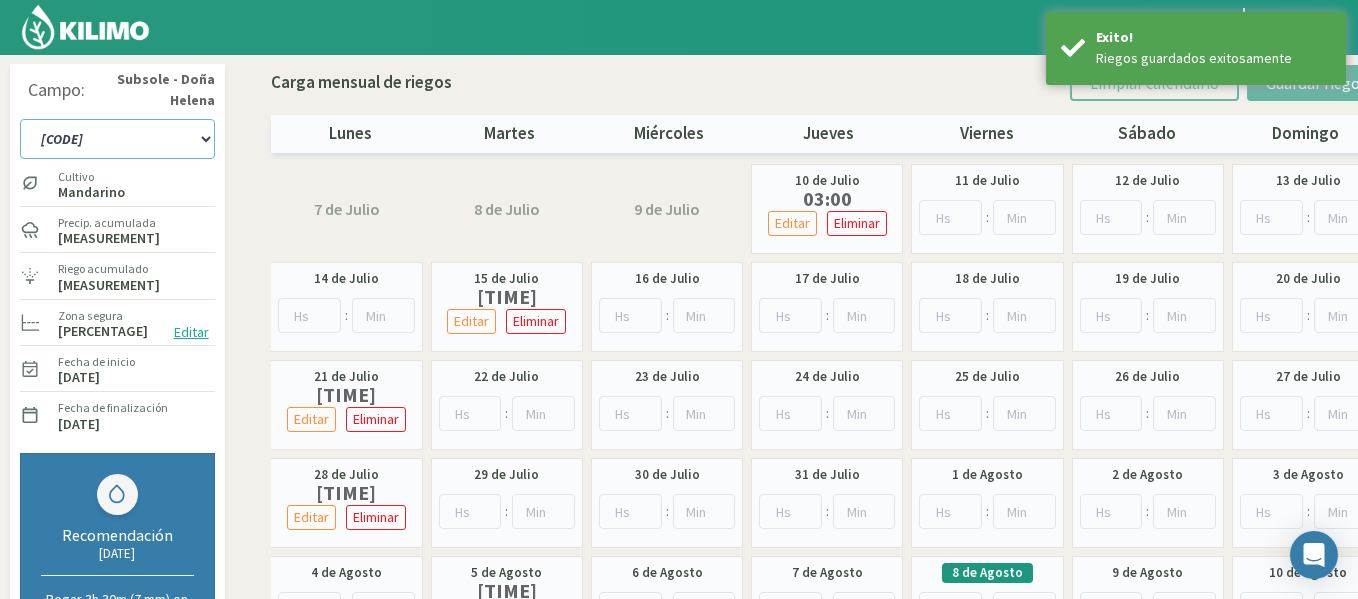 click on "[CODE]" at bounding box center (117, 139) 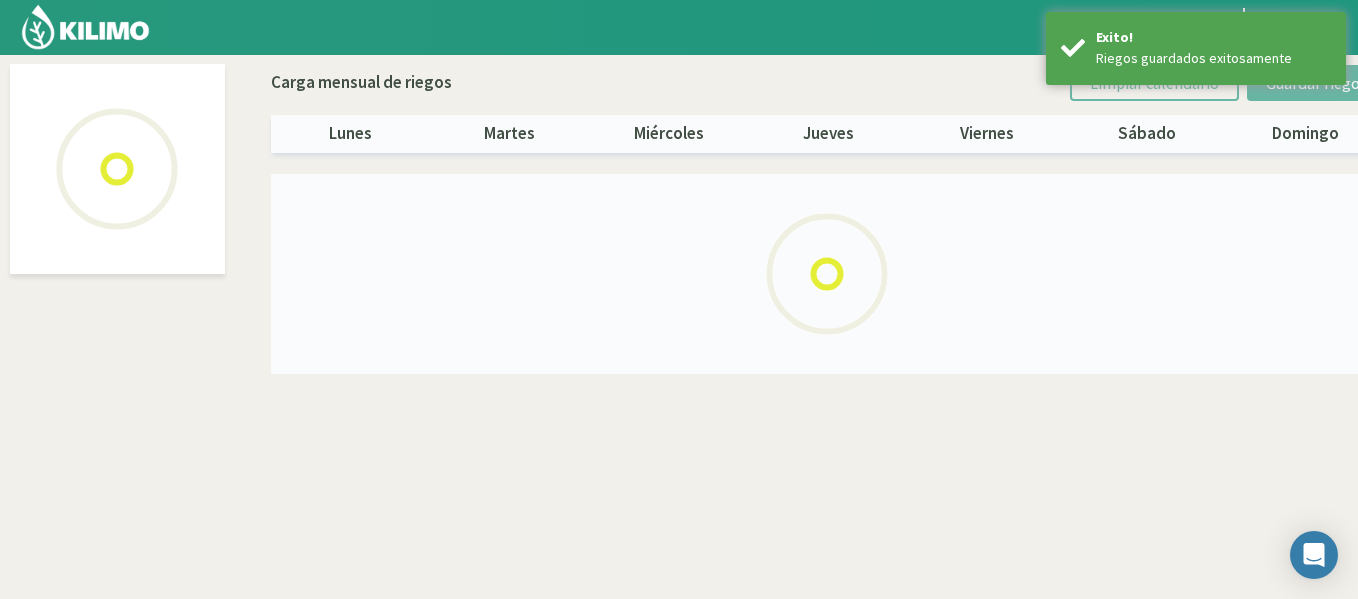 select on "[NUMBER]: Object" 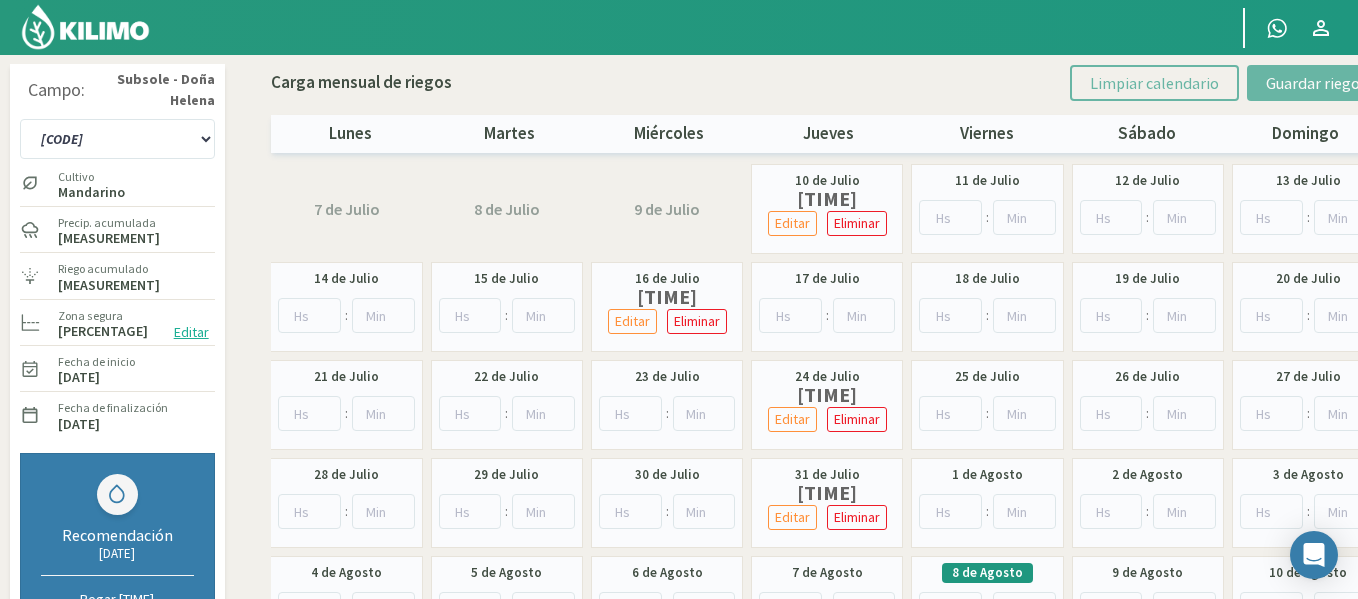 scroll, scrollTop: 225, scrollLeft: 0, axis: vertical 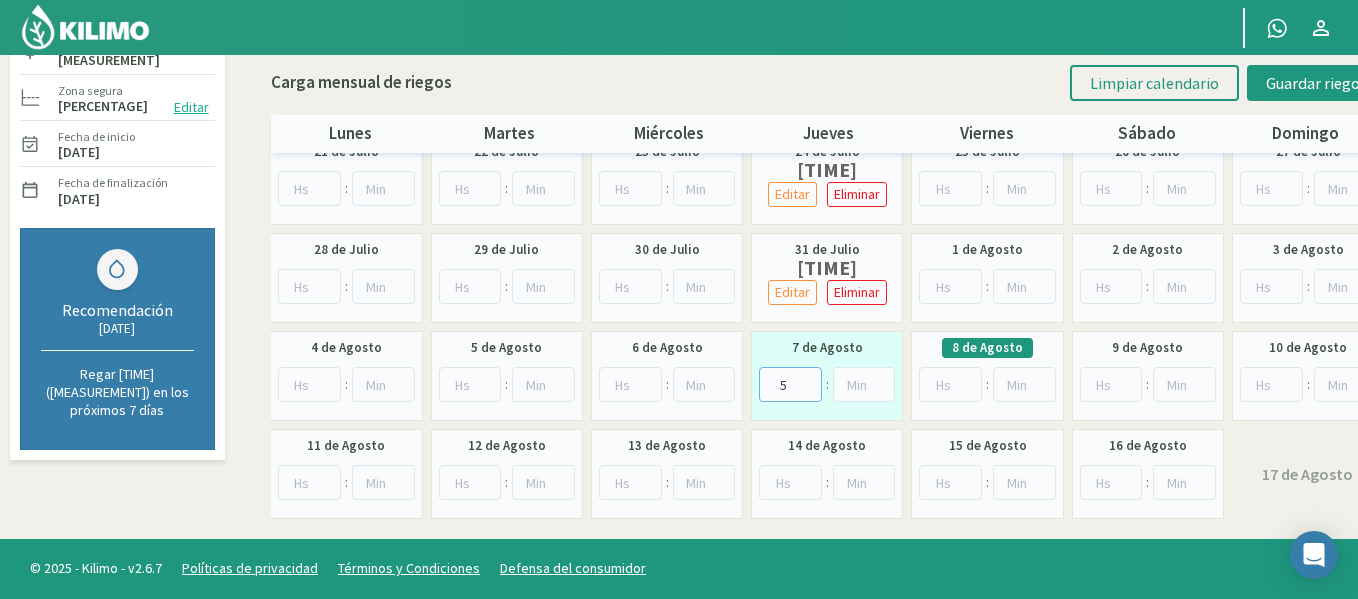 click on "5" at bounding box center [790, 384] 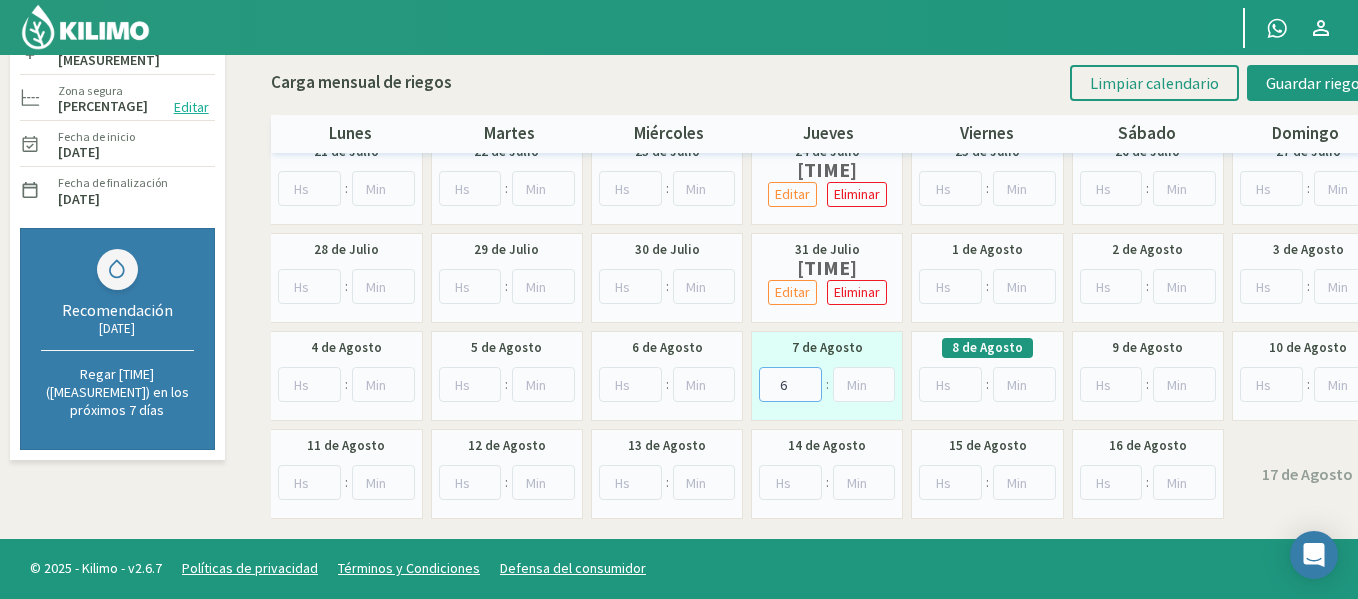 click on "6" at bounding box center [790, 384] 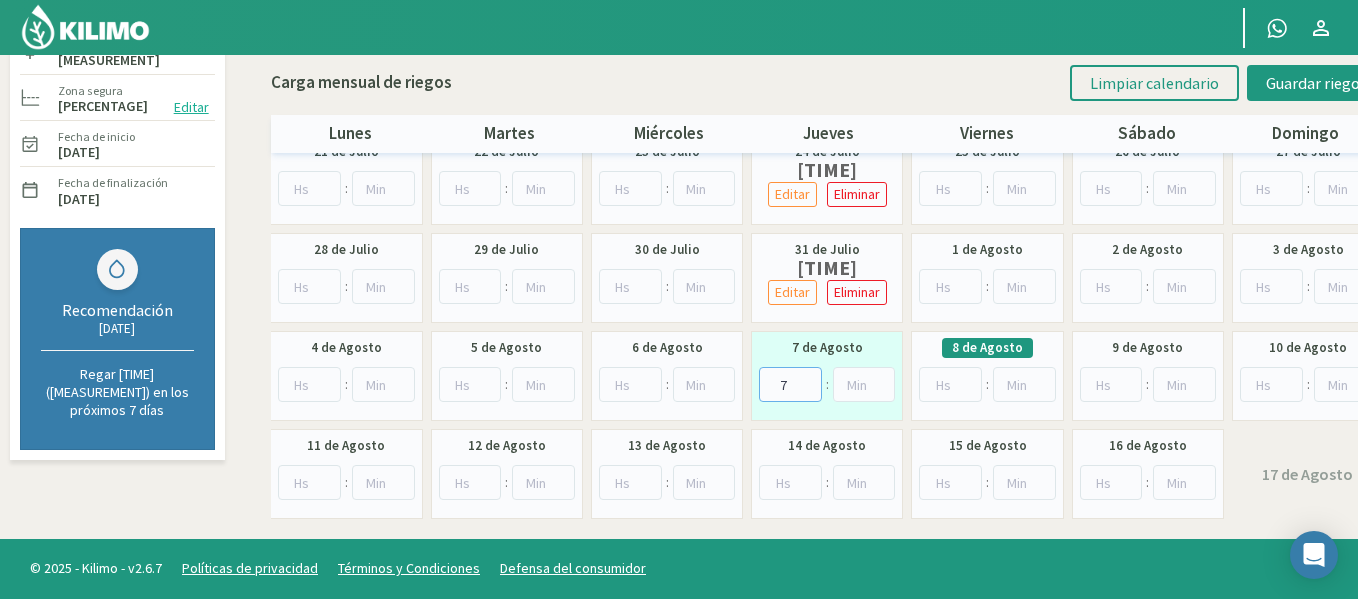 click on "7" at bounding box center [790, 384] 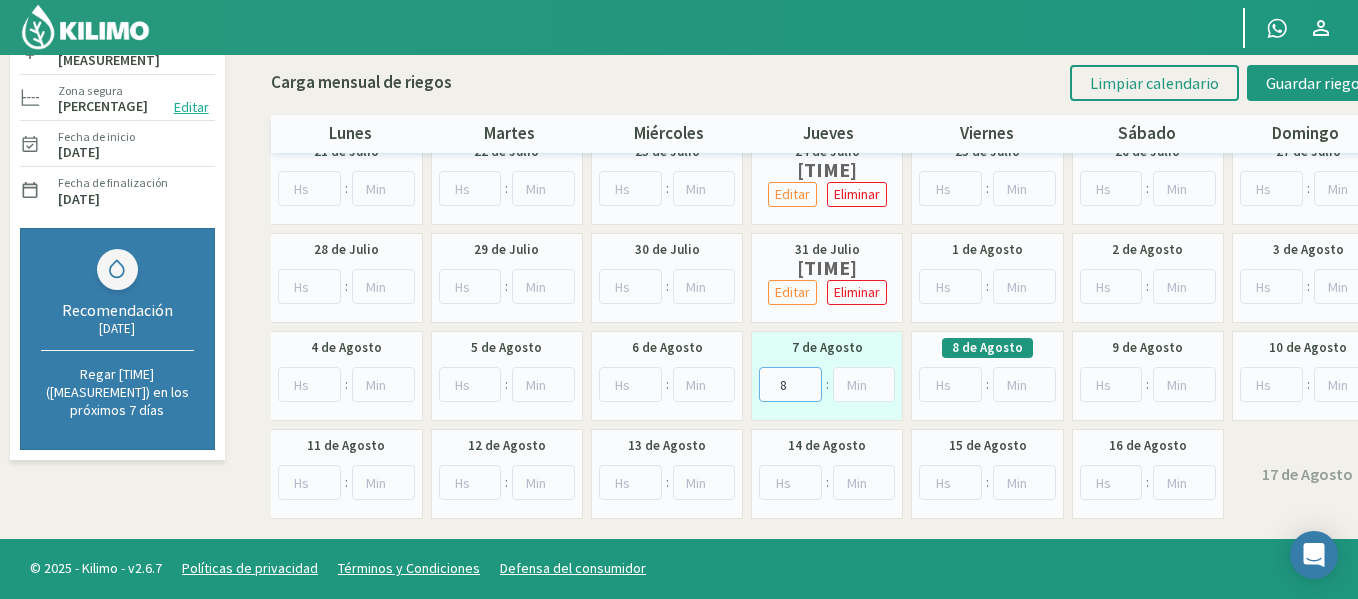 type on "8" 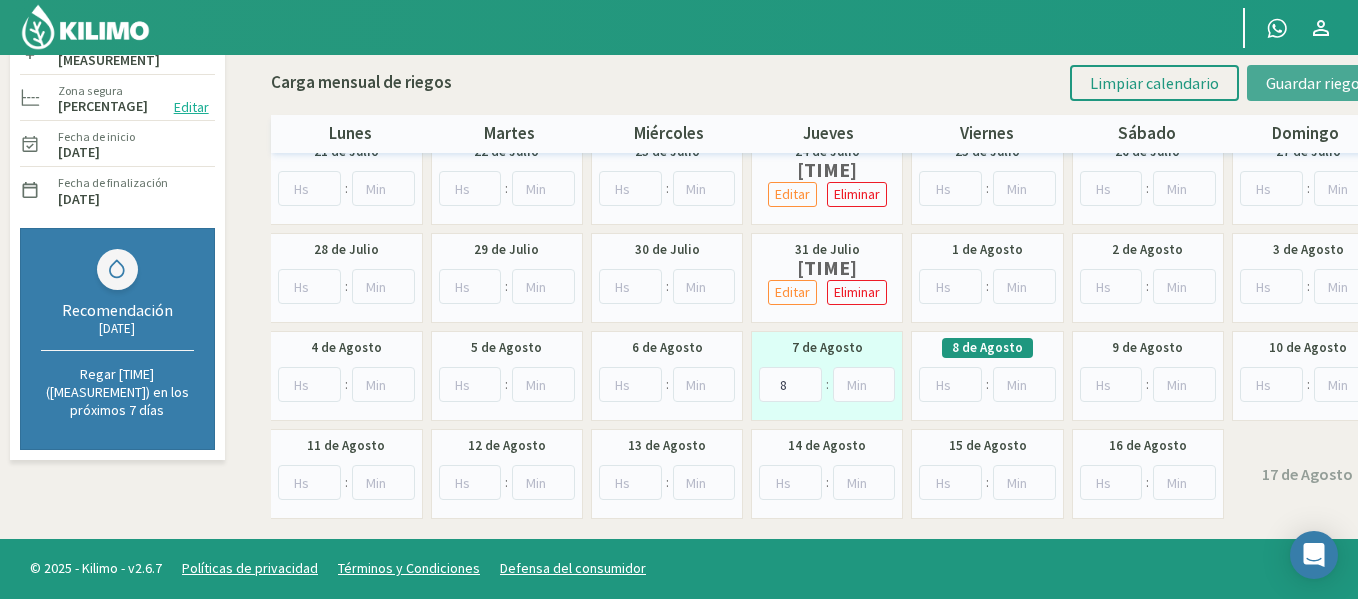 click on "Guardar riegos" at bounding box center [1316, 83] 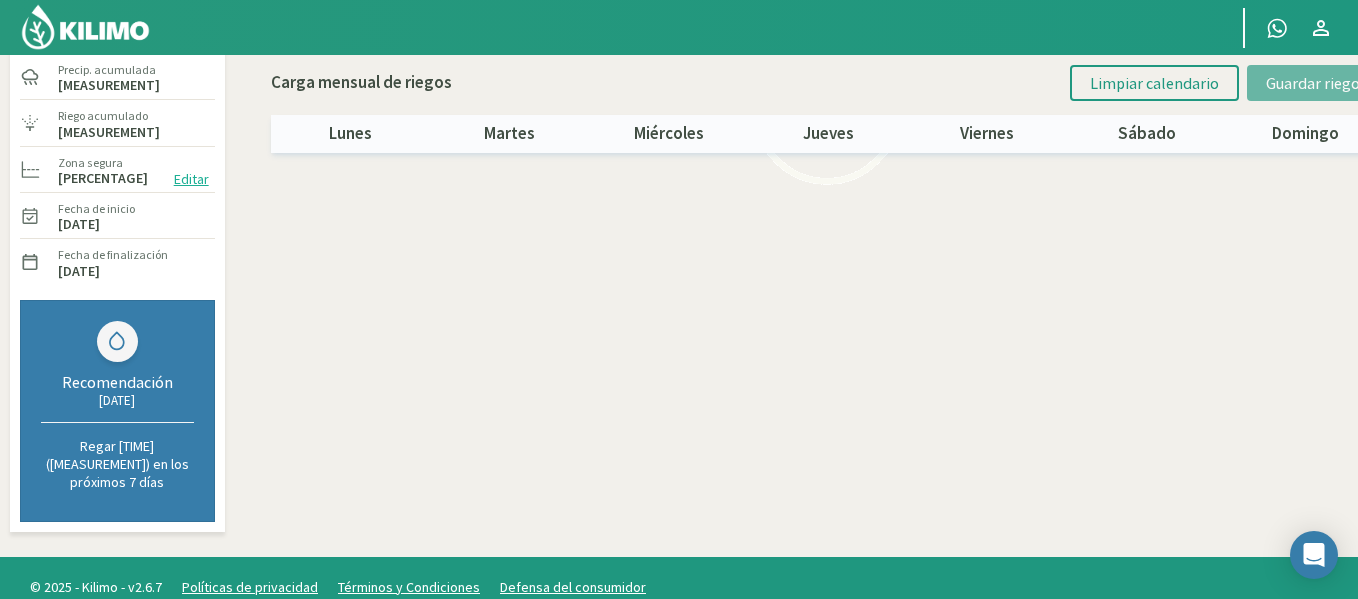 scroll, scrollTop: 0, scrollLeft: 0, axis: both 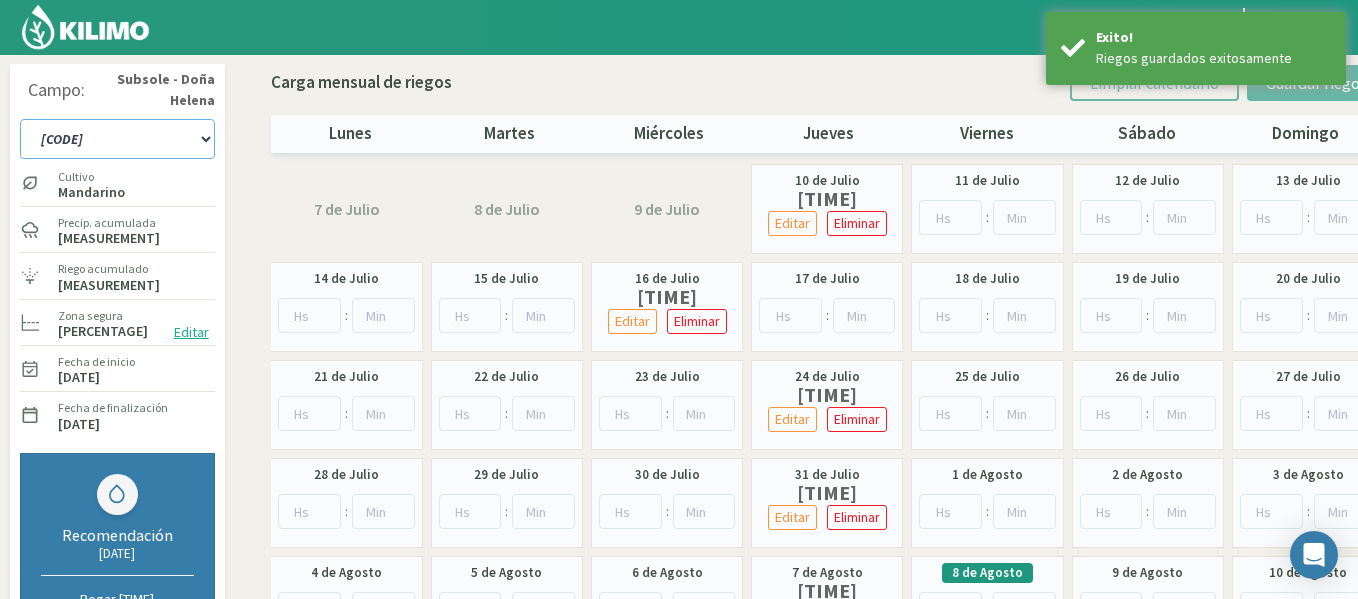 click on "[CODE]" at bounding box center (117, 139) 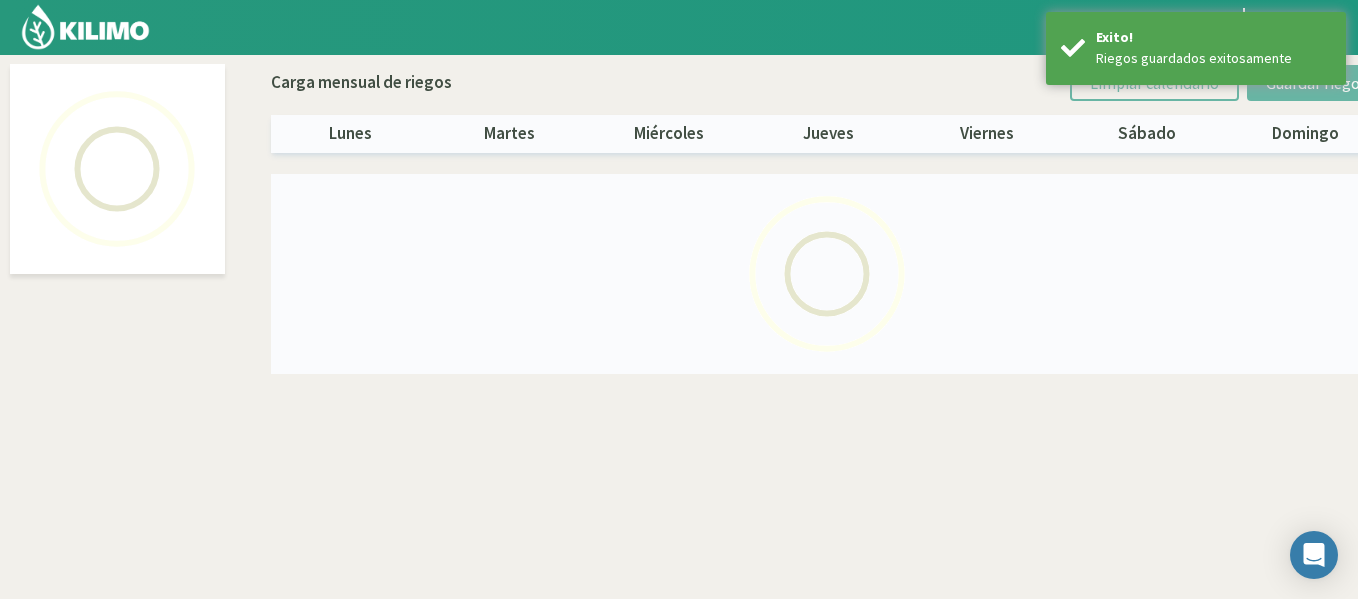 select on "[NUMBER]: Object" 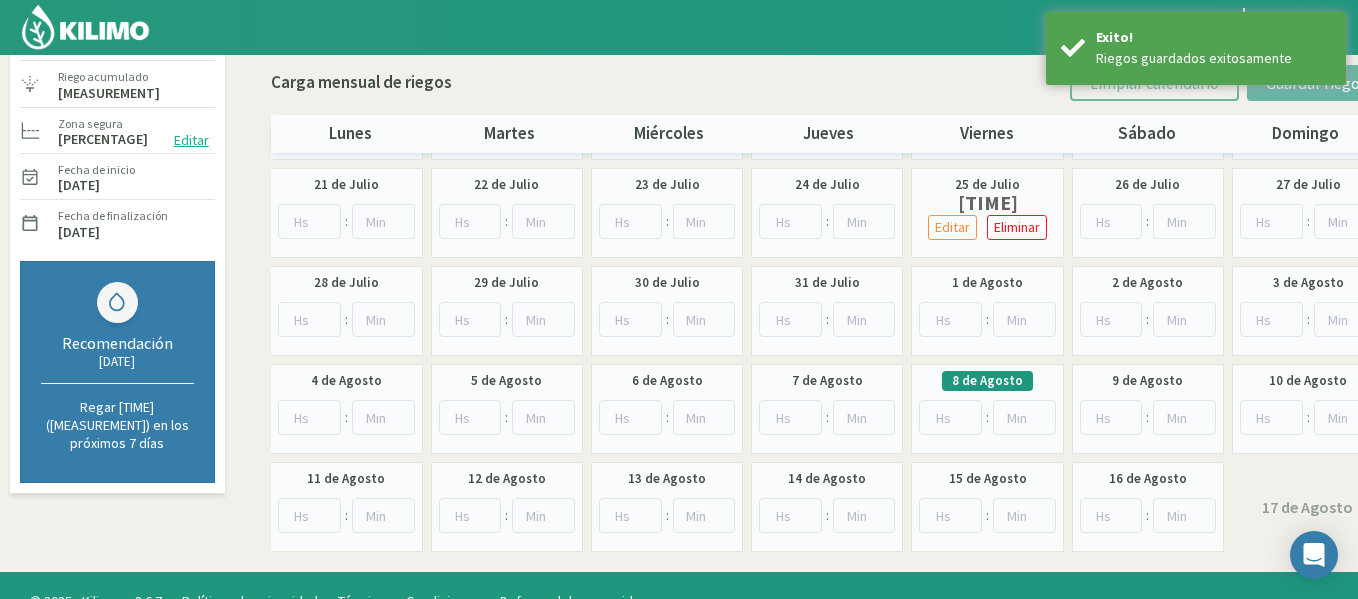 scroll, scrollTop: 200, scrollLeft: 0, axis: vertical 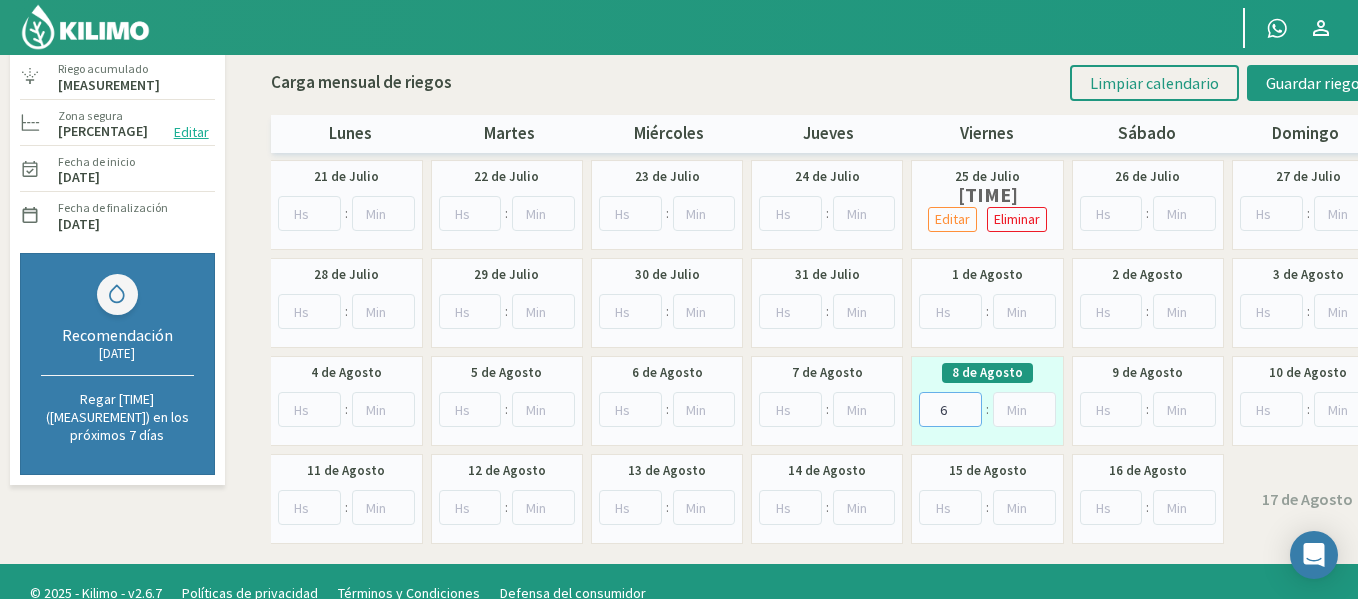 click on "6" at bounding box center (950, 409) 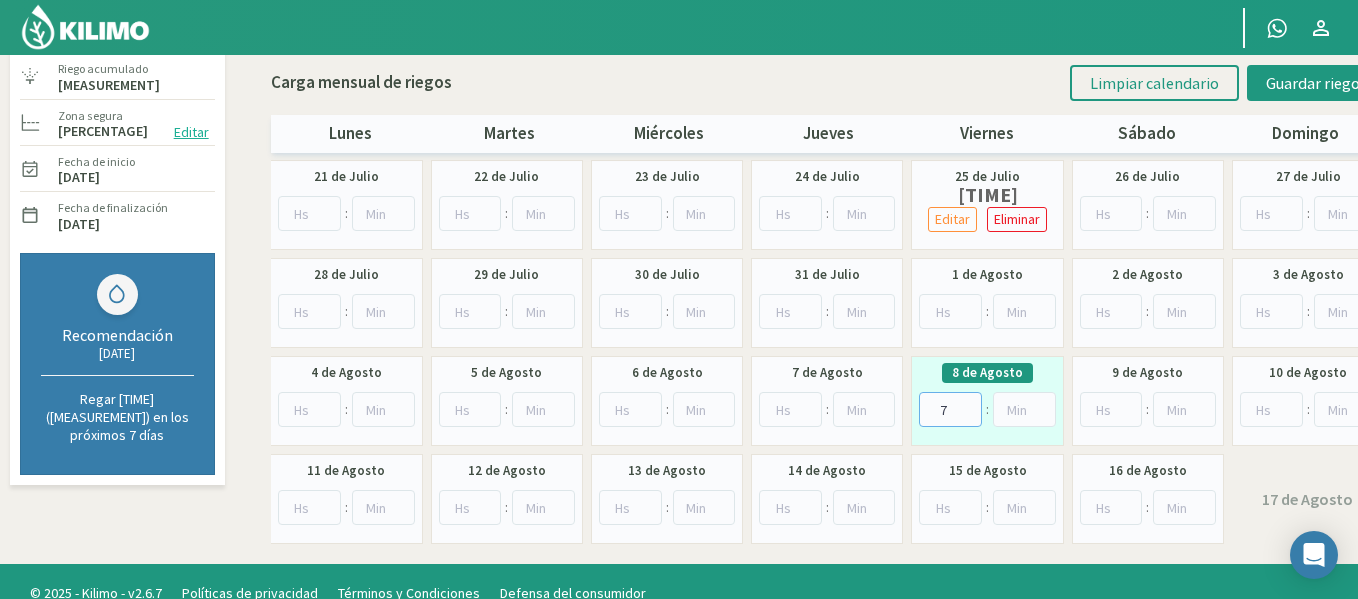 click on "7" at bounding box center [950, 409] 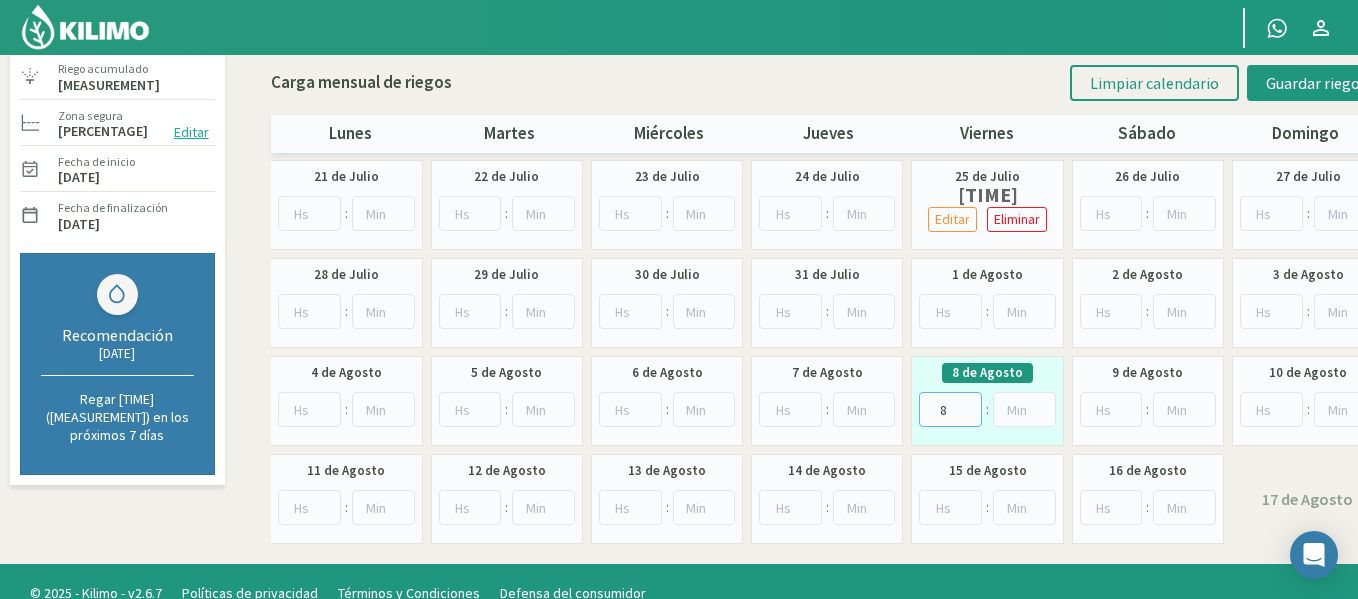 type on "8" 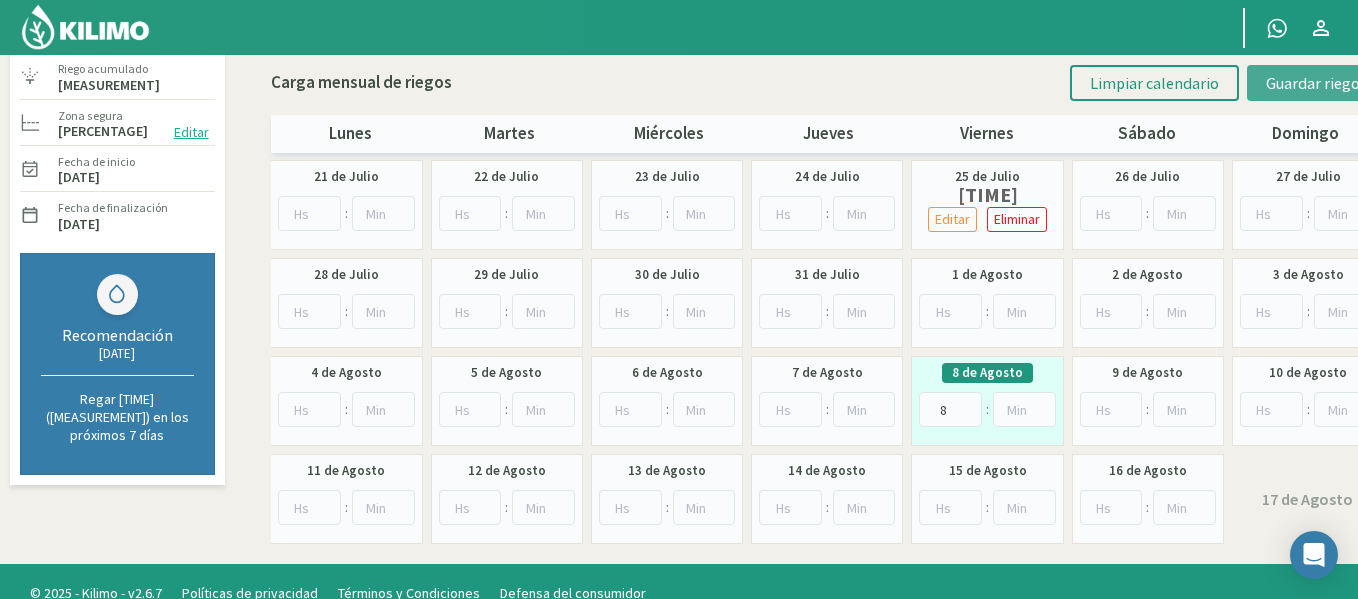 click on "Guardar riegos" at bounding box center [1316, 83] 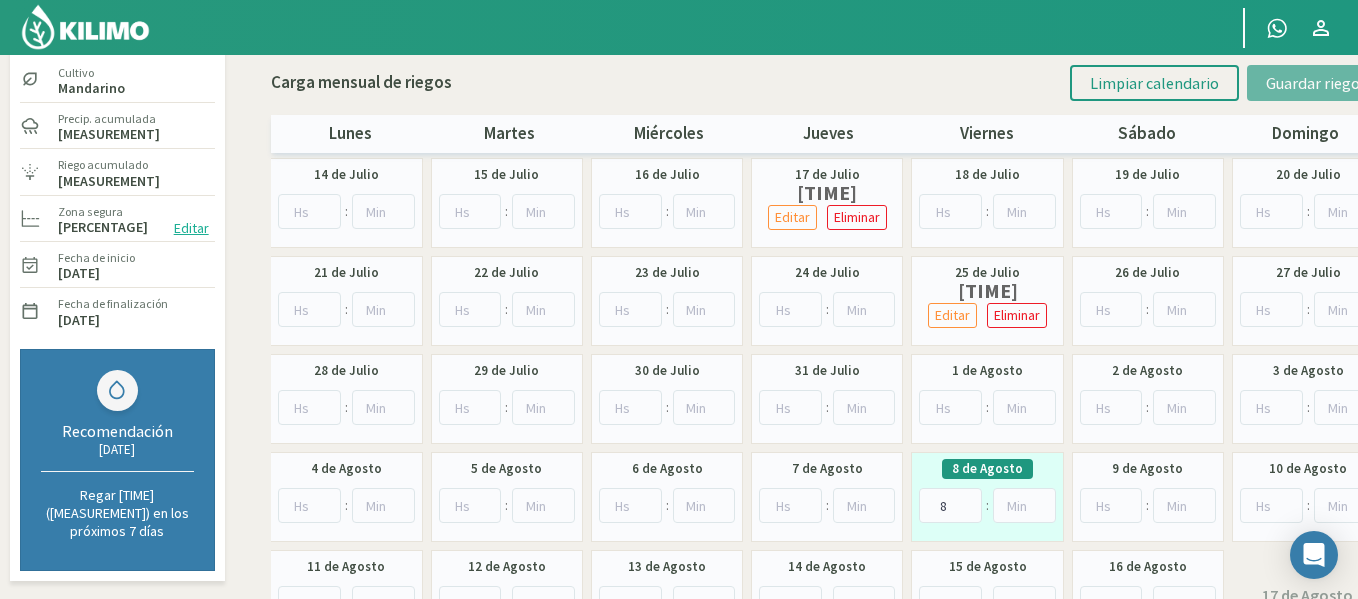 scroll, scrollTop: 0, scrollLeft: 0, axis: both 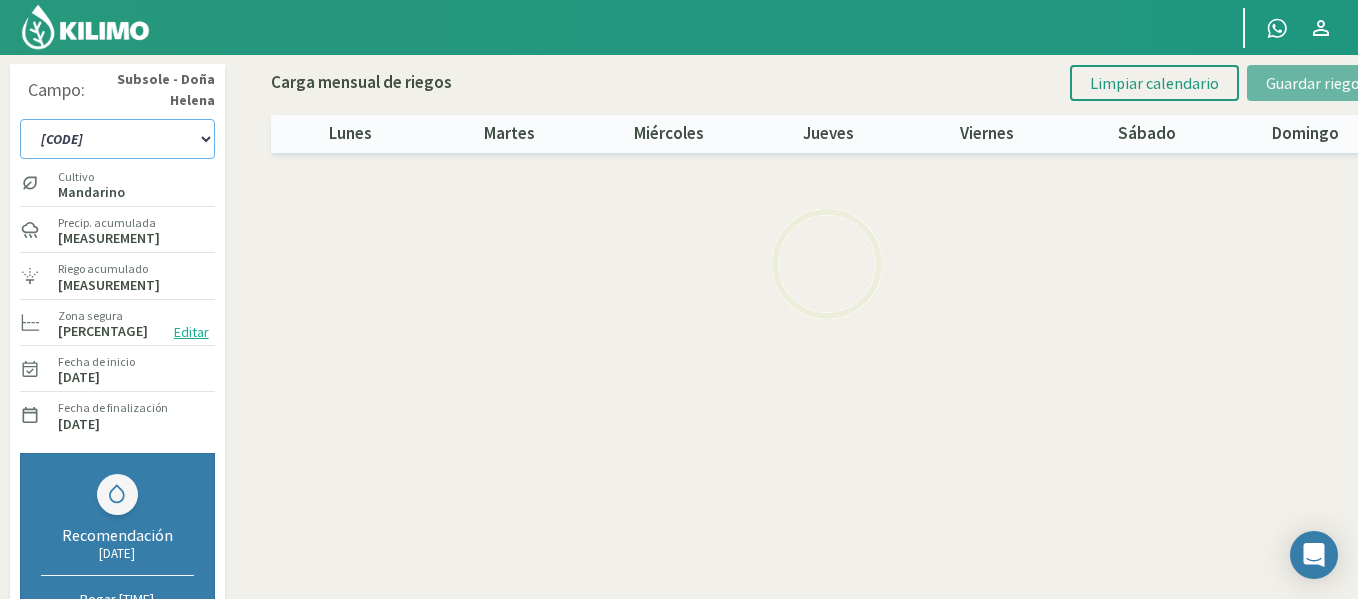 click on "[CODE]" at bounding box center (117, 139) 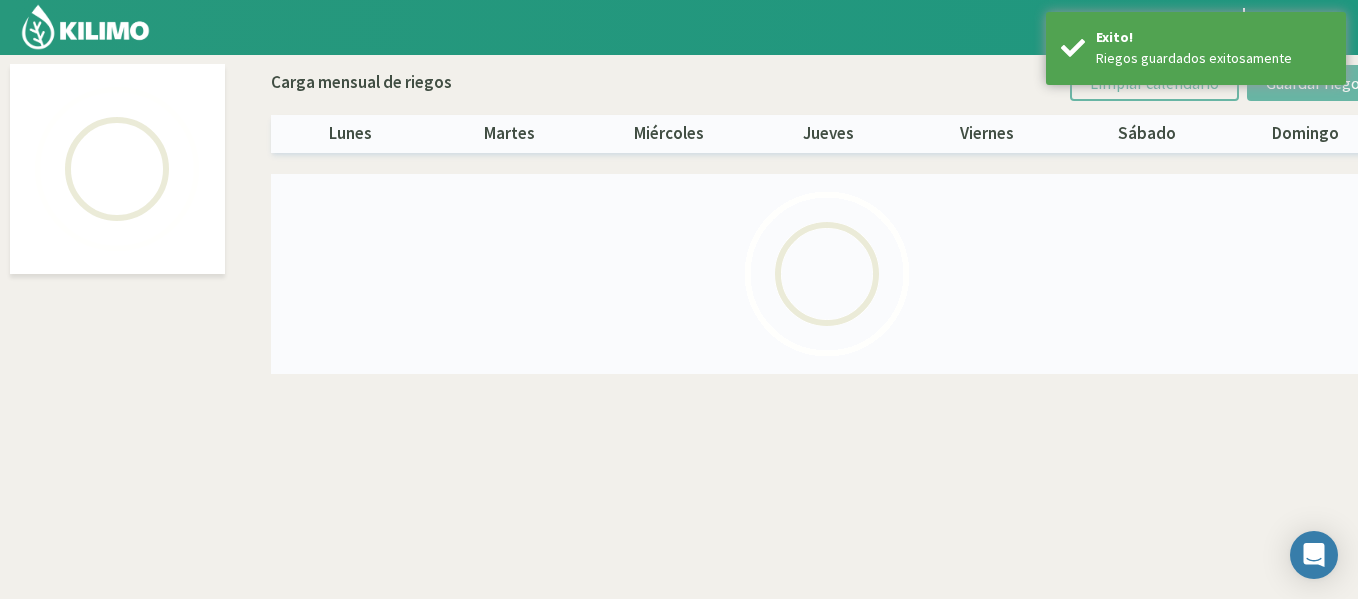 select on "44: Object" 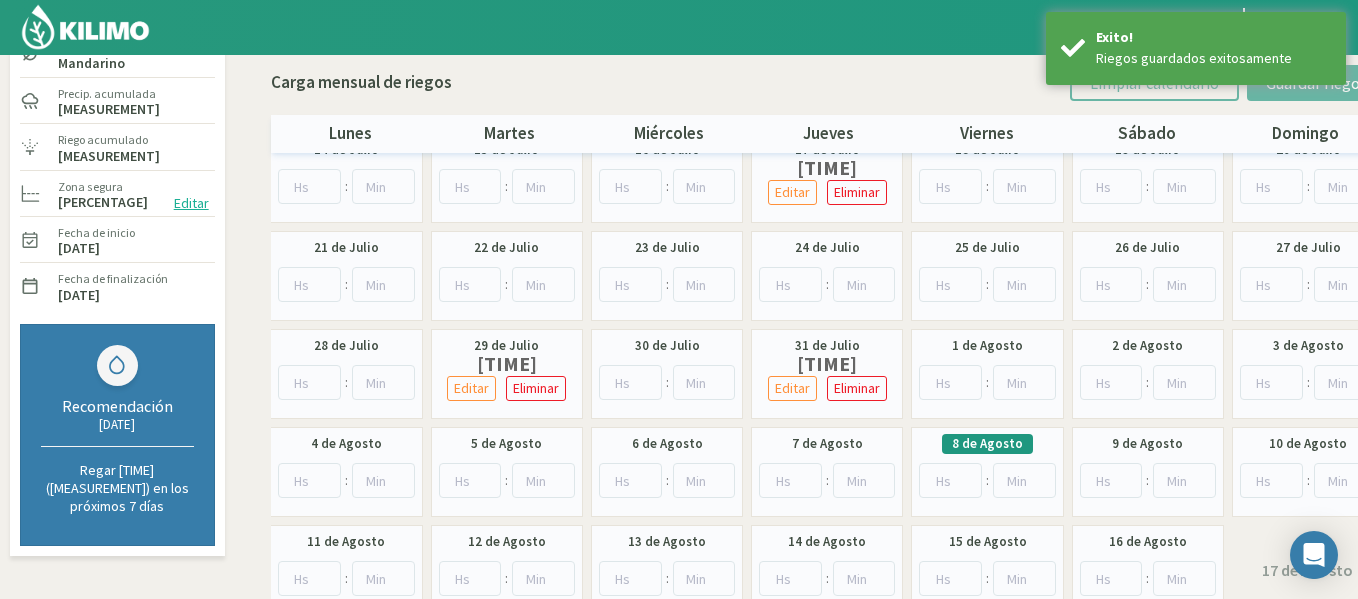 scroll, scrollTop: 186, scrollLeft: 0, axis: vertical 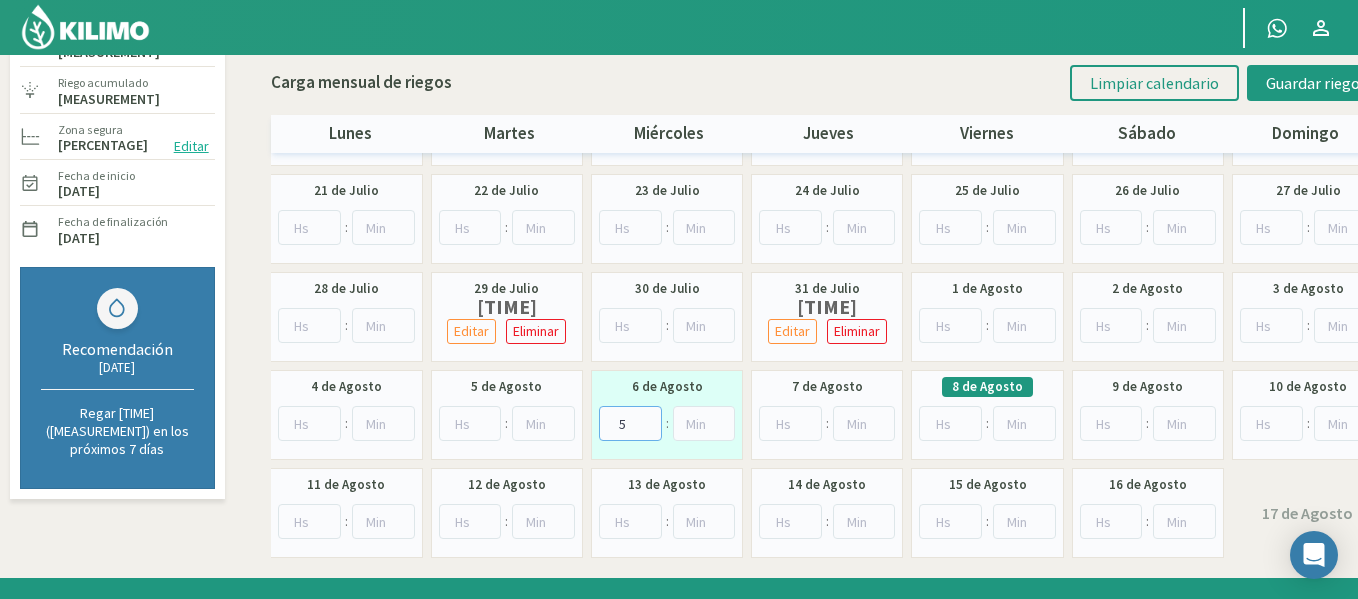 click on "5" at bounding box center [630, 423] 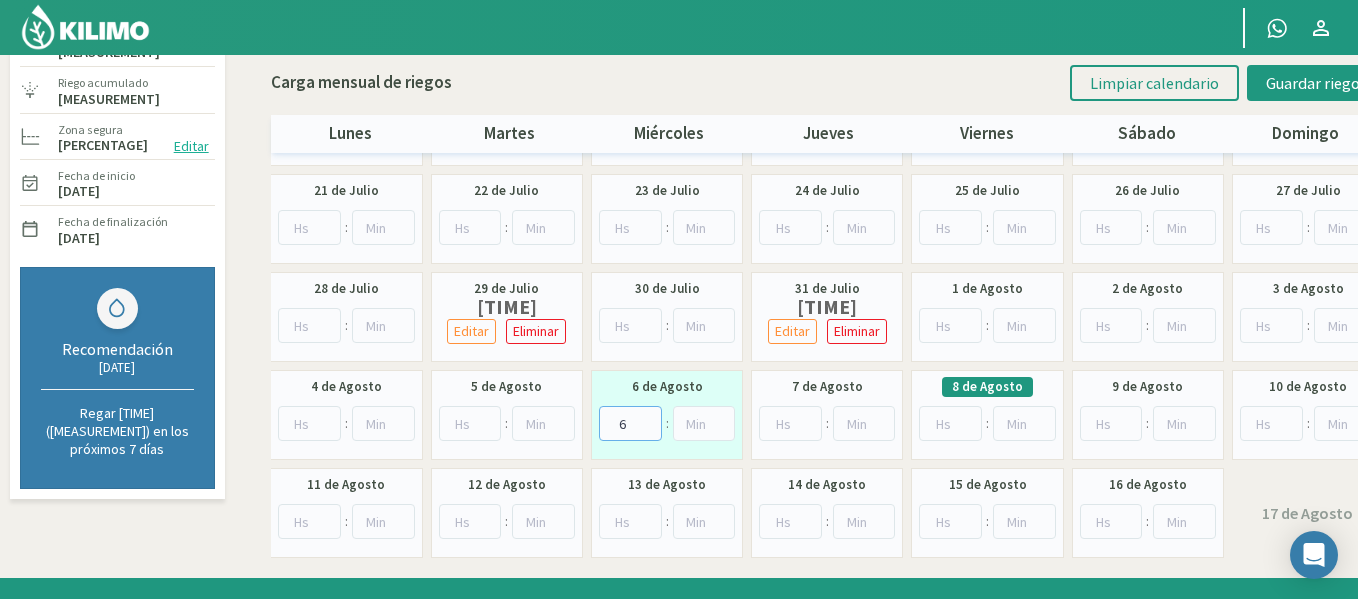 click on "6" at bounding box center [630, 423] 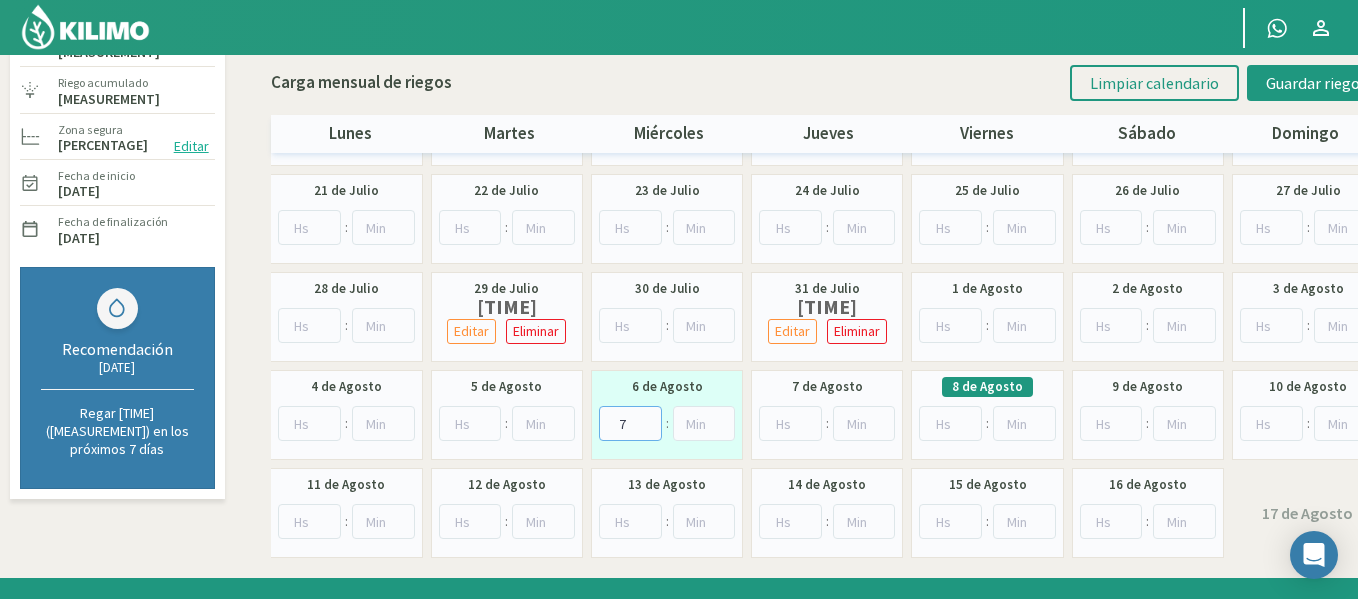 click on "7" at bounding box center (630, 423) 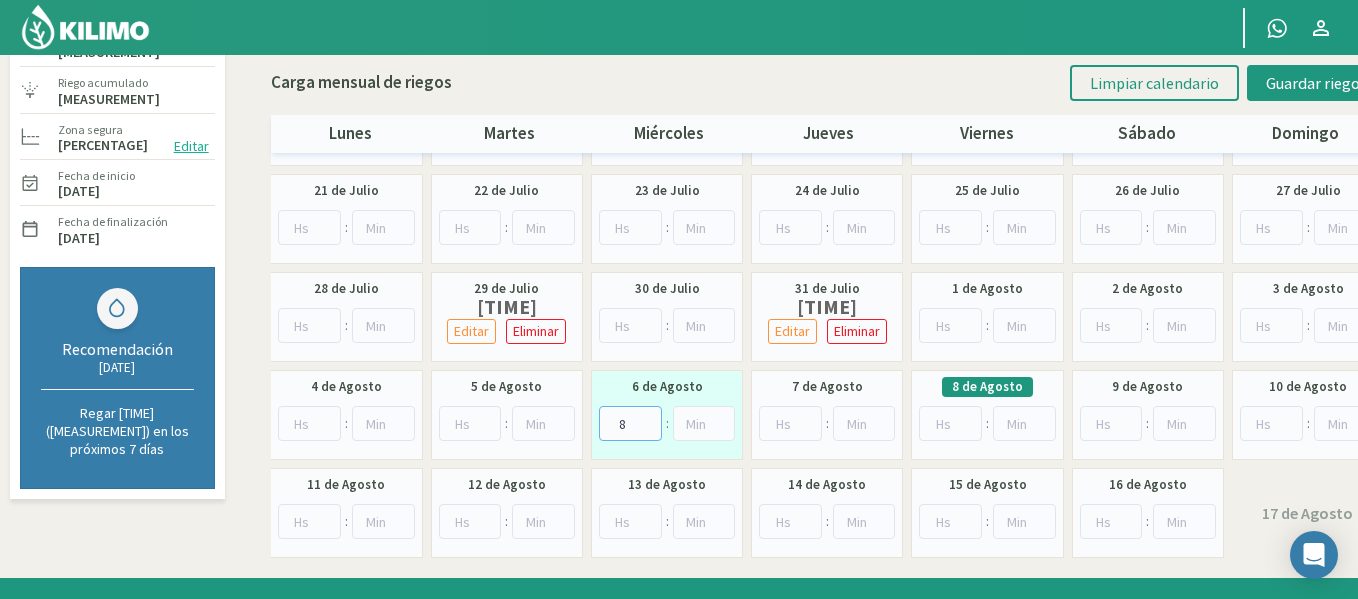 type on "8" 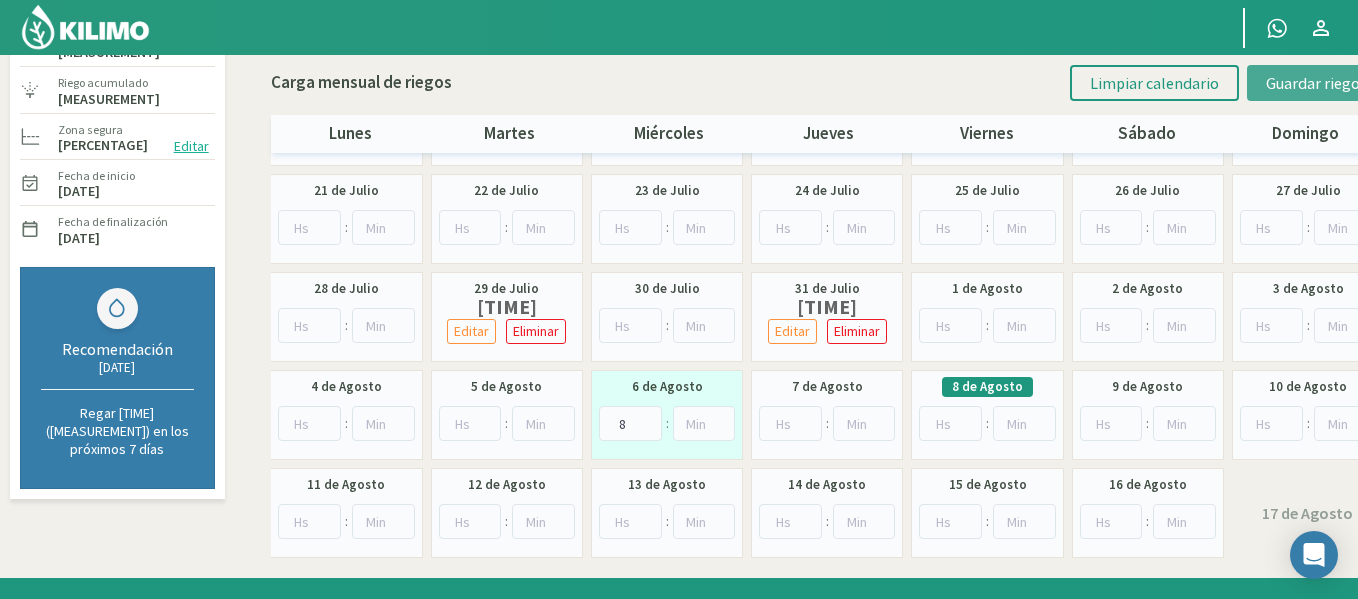 click on "Guardar riegos" at bounding box center (1316, 83) 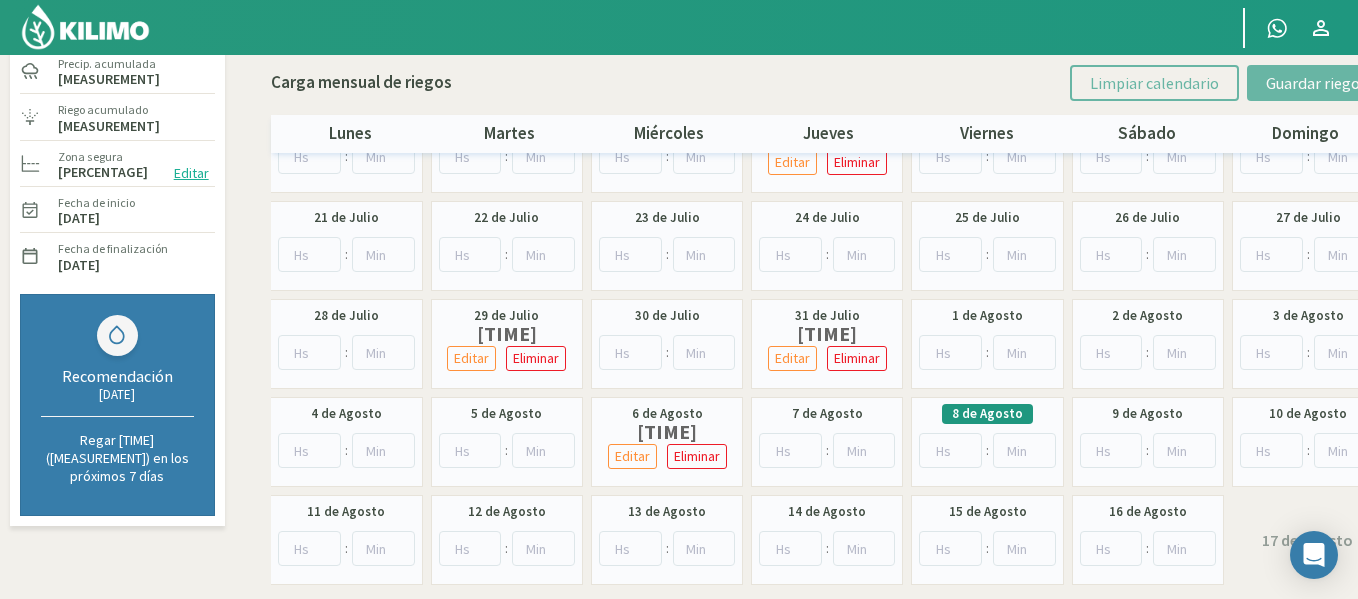 scroll, scrollTop: 125, scrollLeft: 0, axis: vertical 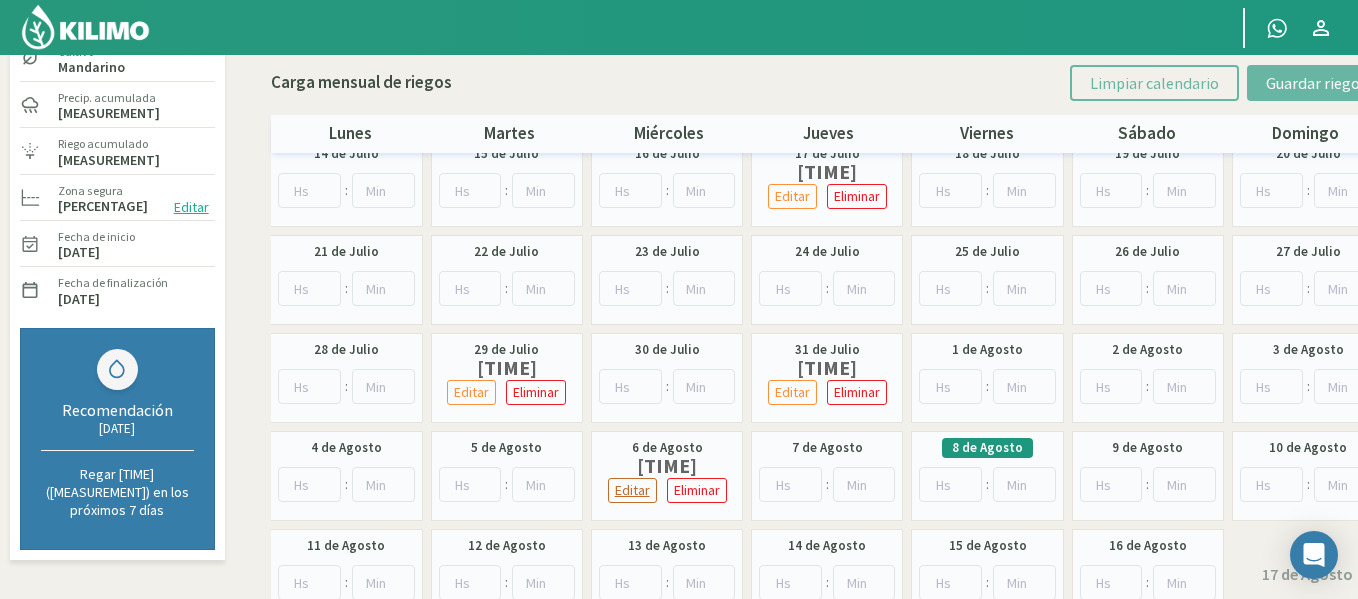 click on "Editar" at bounding box center [632, 490] 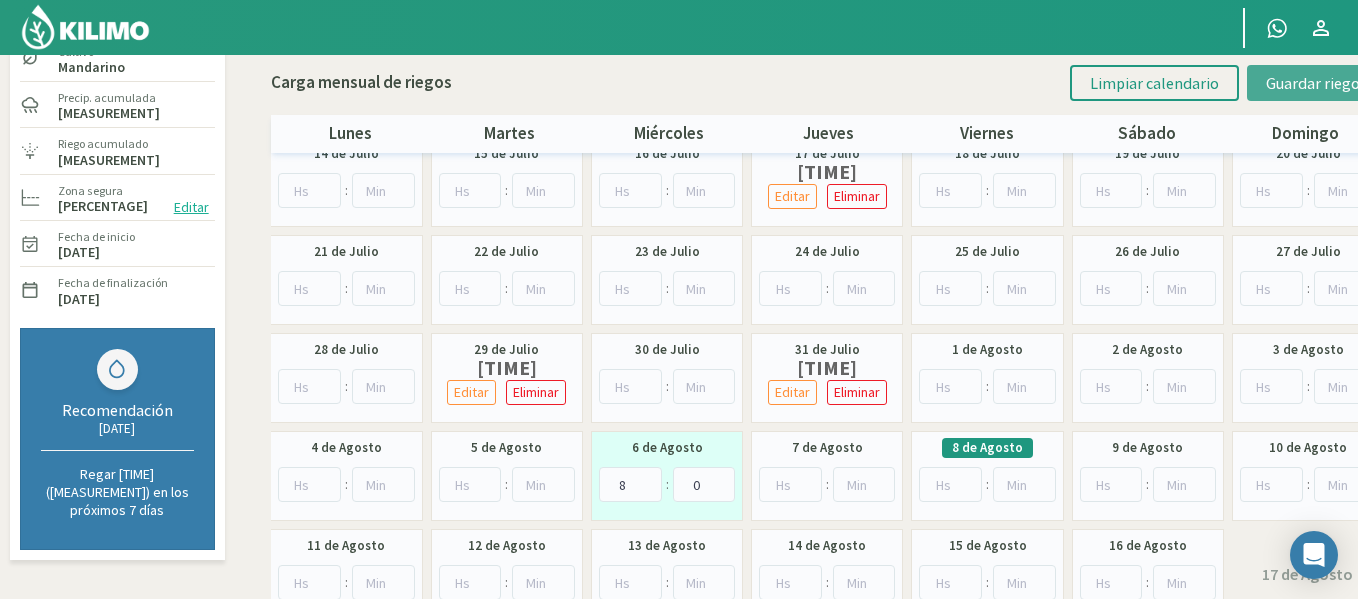 click on "Guardar riegos" at bounding box center [1316, 83] 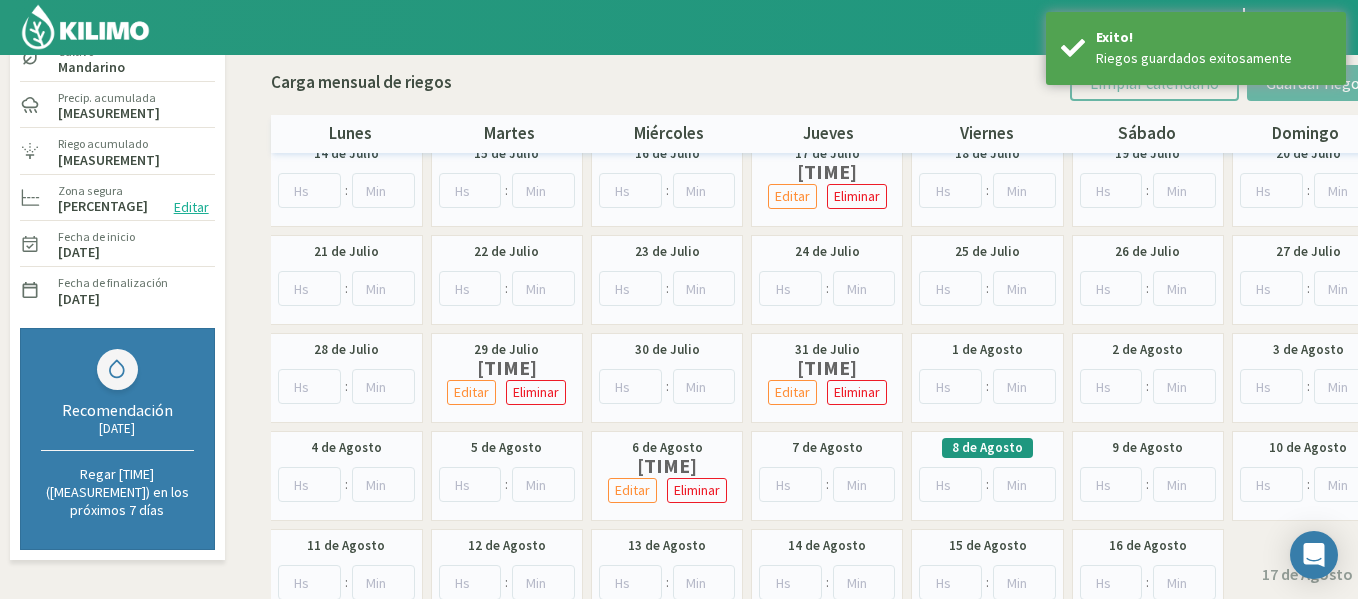 scroll, scrollTop: 0, scrollLeft: 0, axis: both 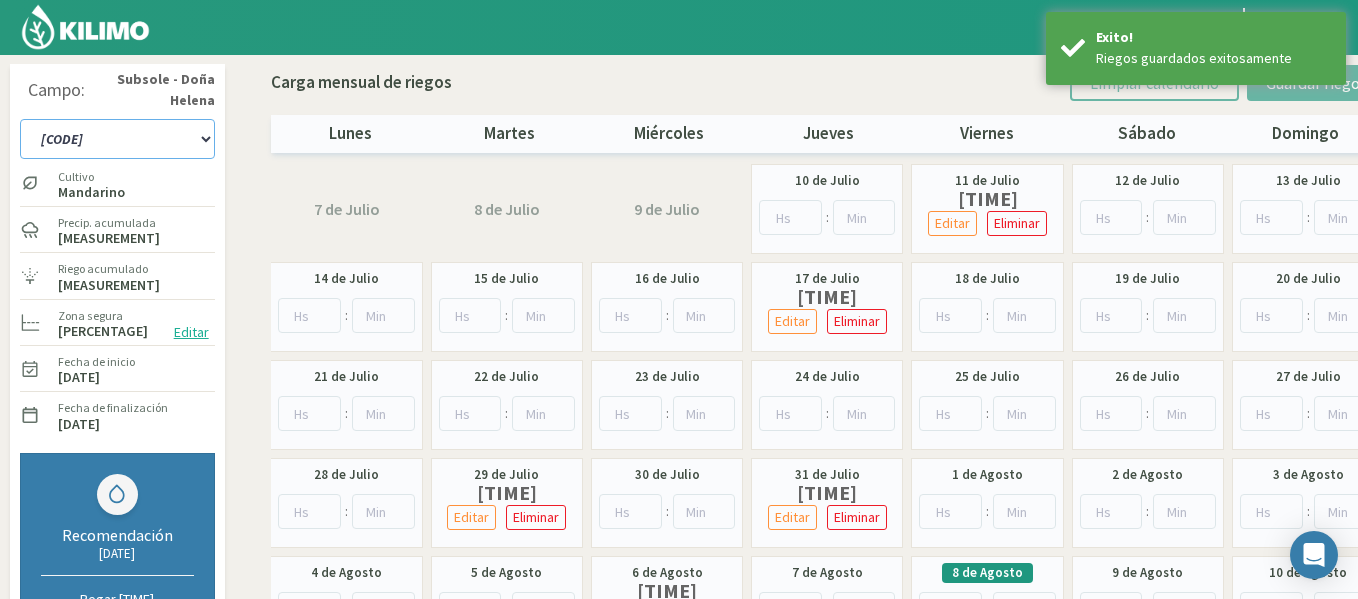 drag, startPoint x: 76, startPoint y: 144, endPoint x: 88, endPoint y: 158, distance: 18.439089 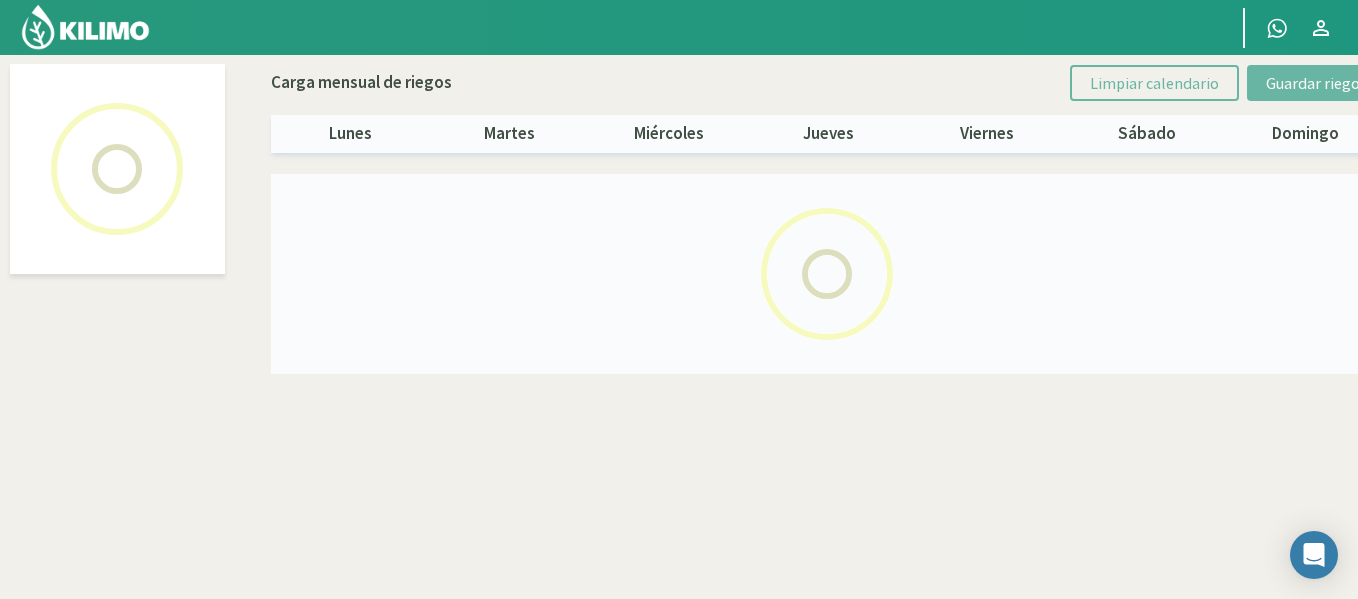 select on "[NUMBER]: Object" 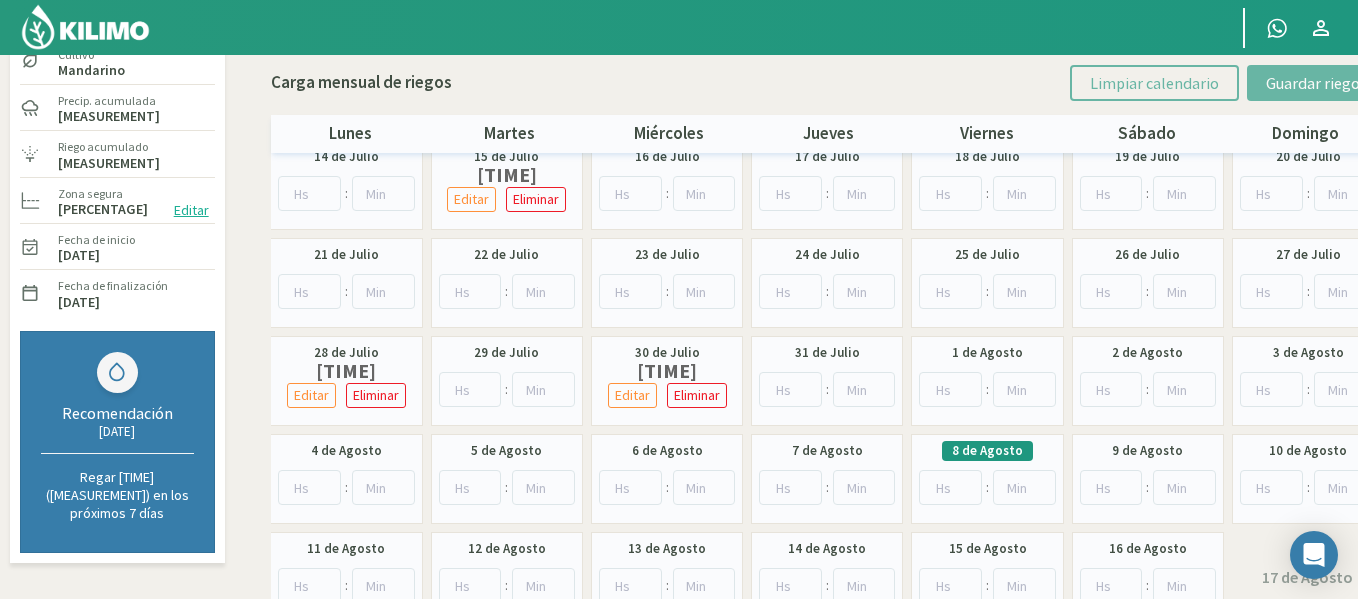 scroll, scrollTop: 136, scrollLeft: 0, axis: vertical 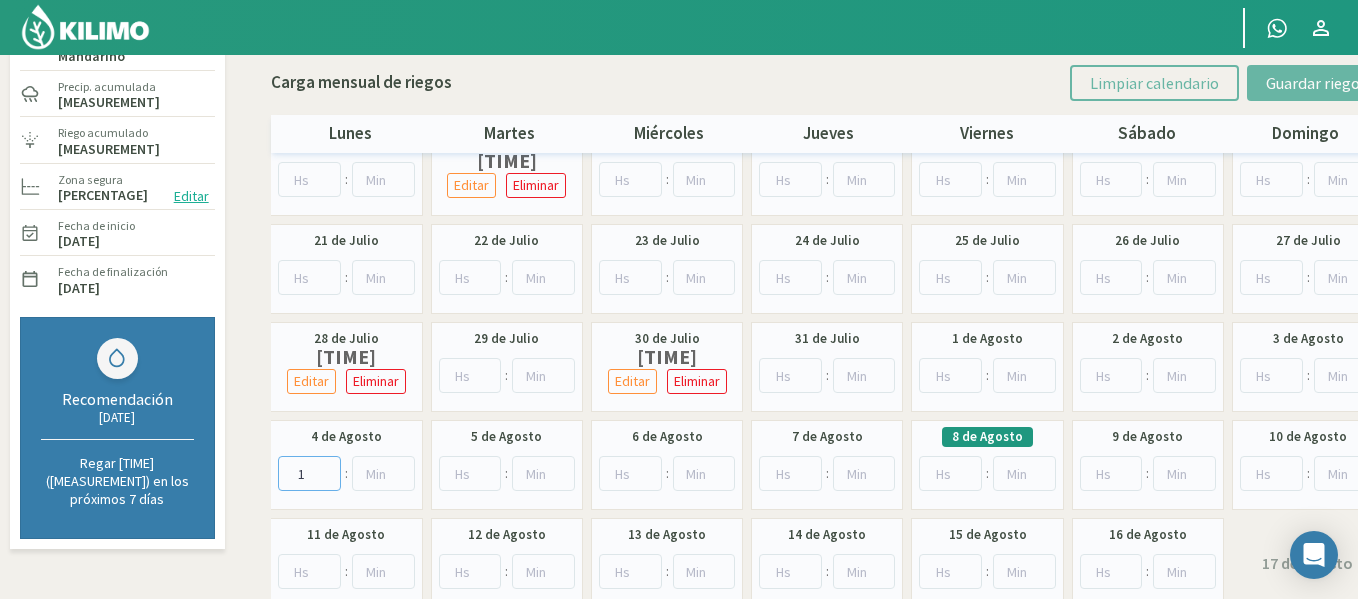 click on "1" at bounding box center [309, 473] 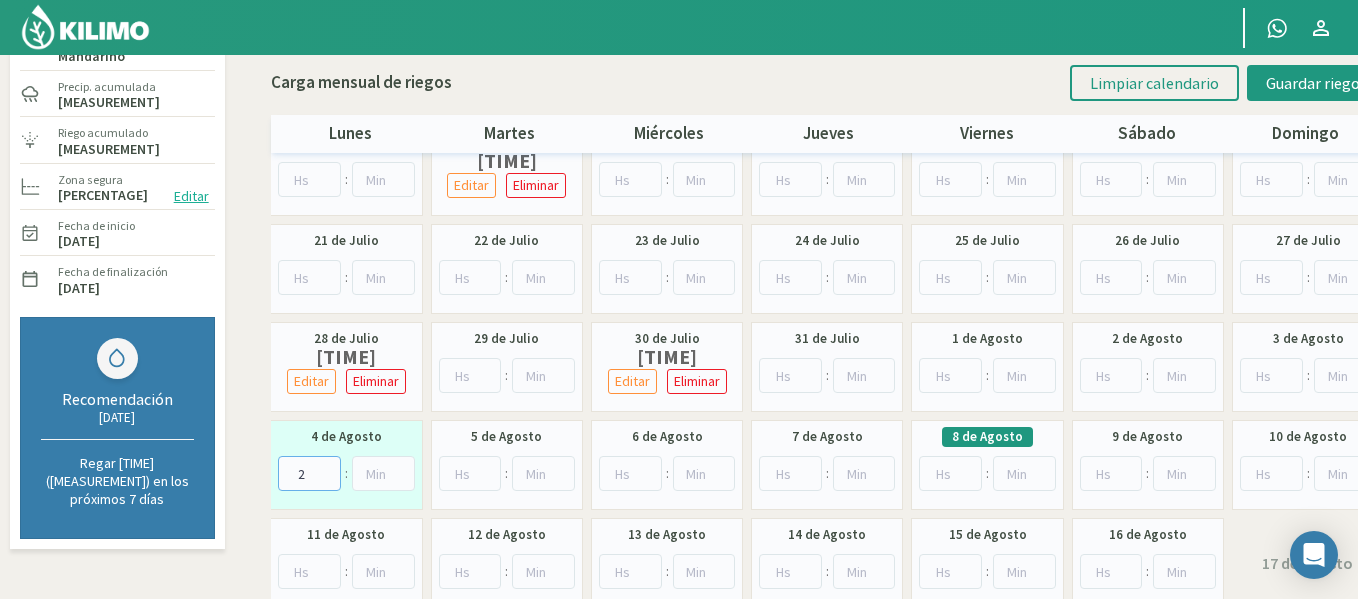 type on "2" 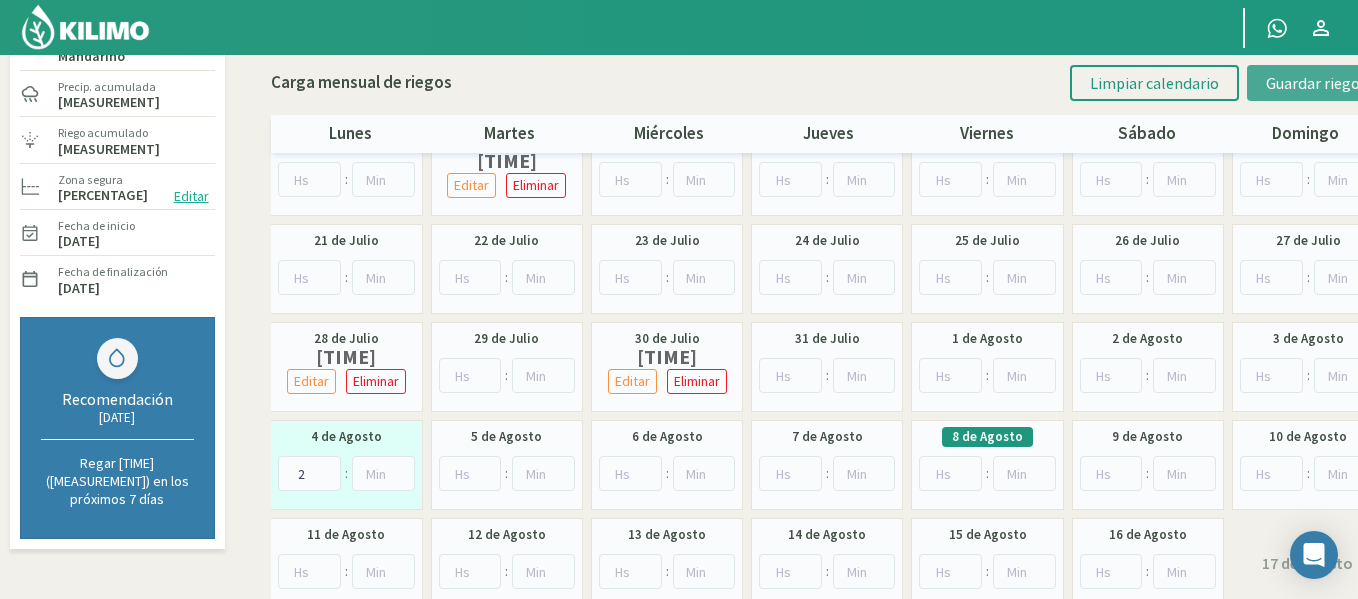 click on "Guardar riegos" at bounding box center [1316, 83] 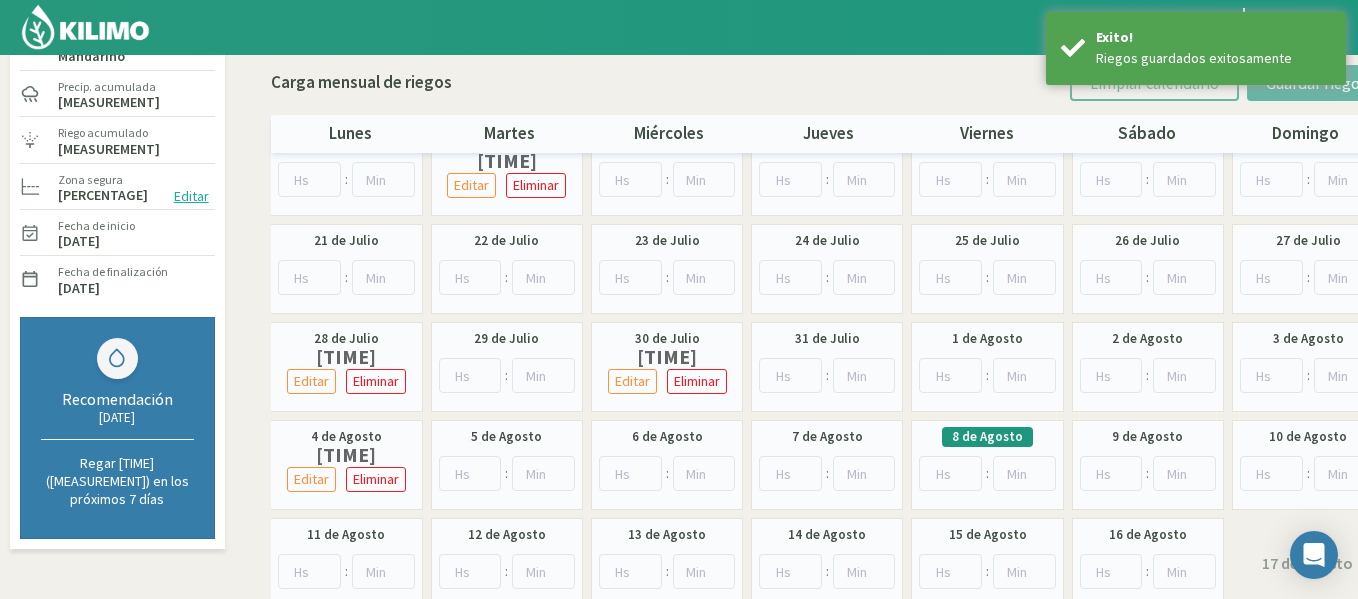 scroll, scrollTop: 0, scrollLeft: 0, axis: both 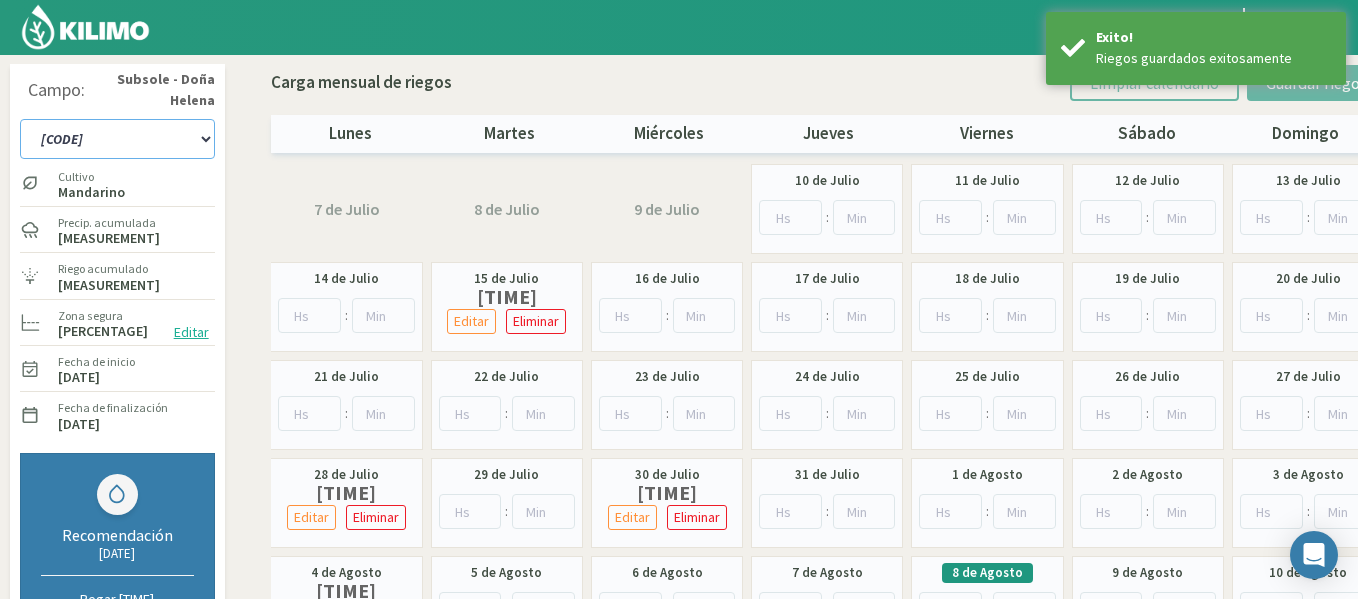 click on "[CODE]" at bounding box center (117, 139) 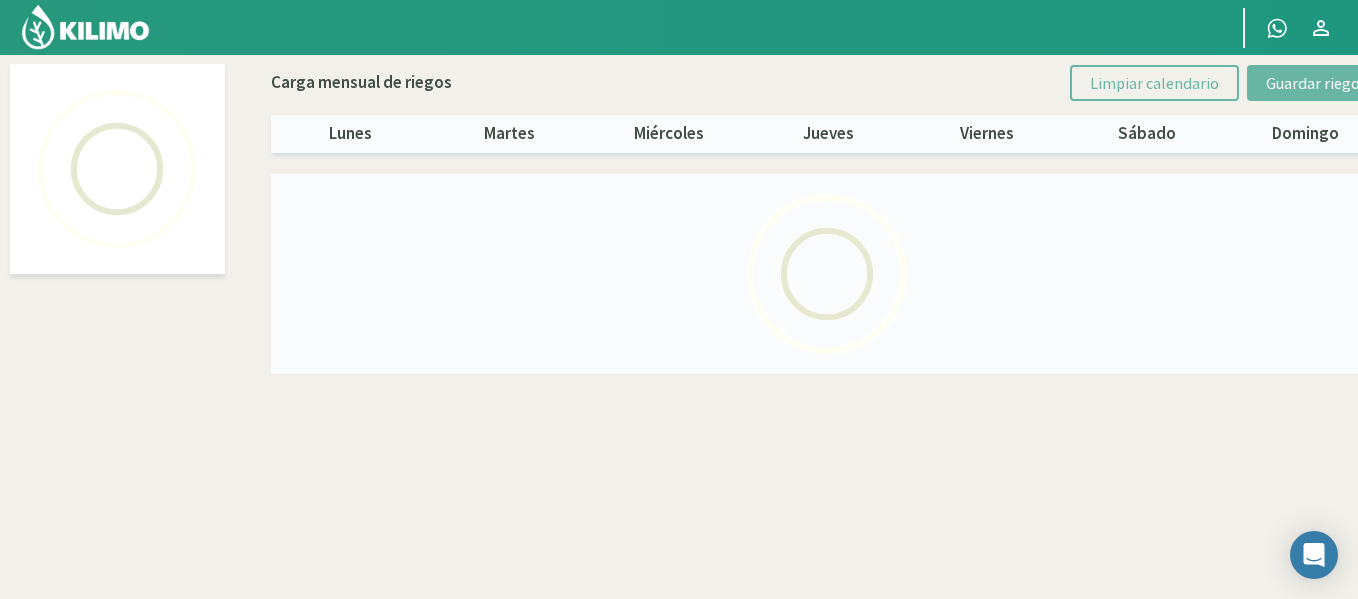 select on "[NUMBER]: Object" 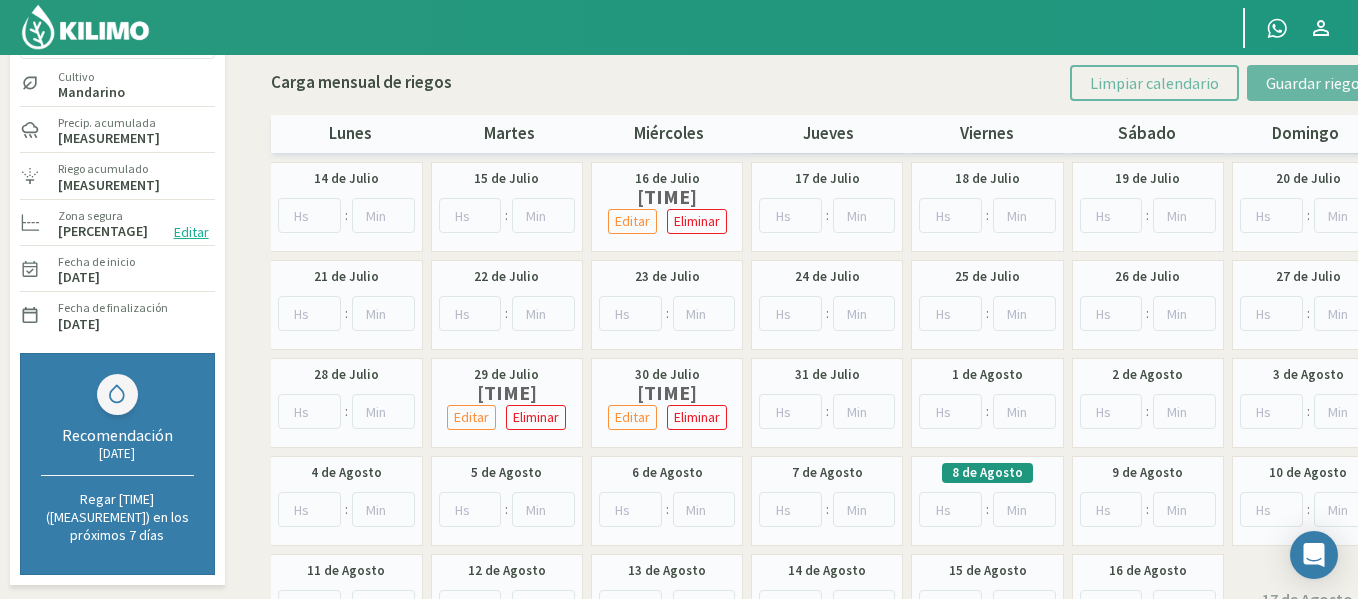 scroll, scrollTop: 103, scrollLeft: 0, axis: vertical 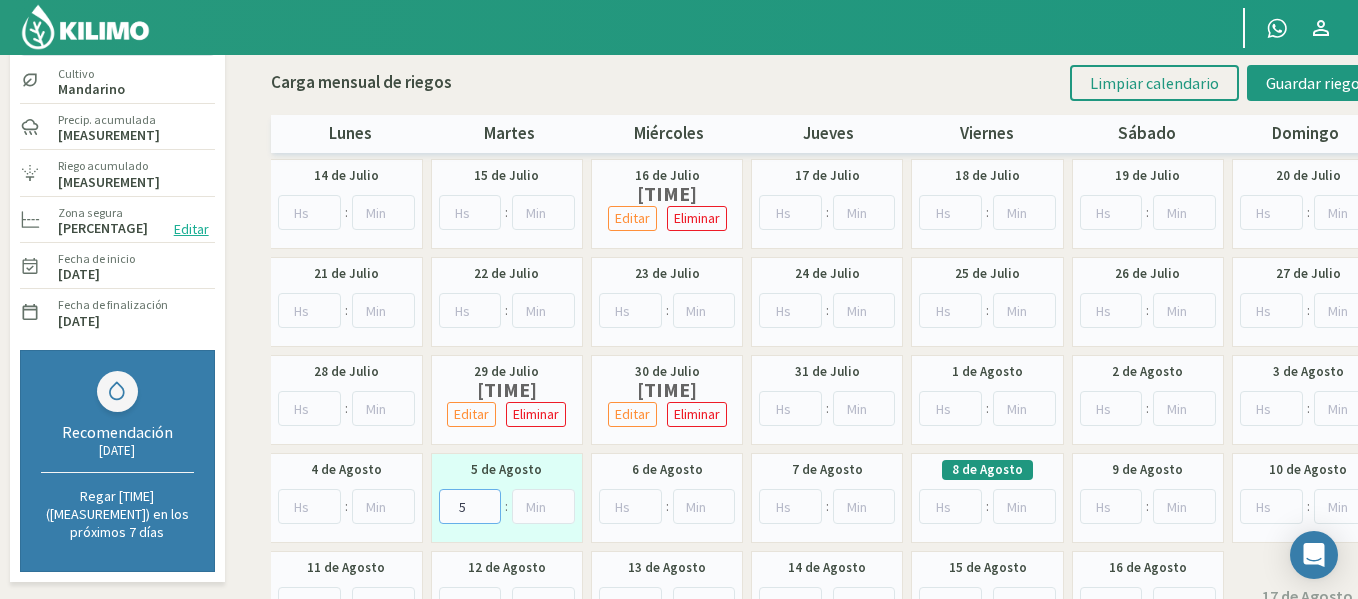click on "5" at bounding box center (470, 506) 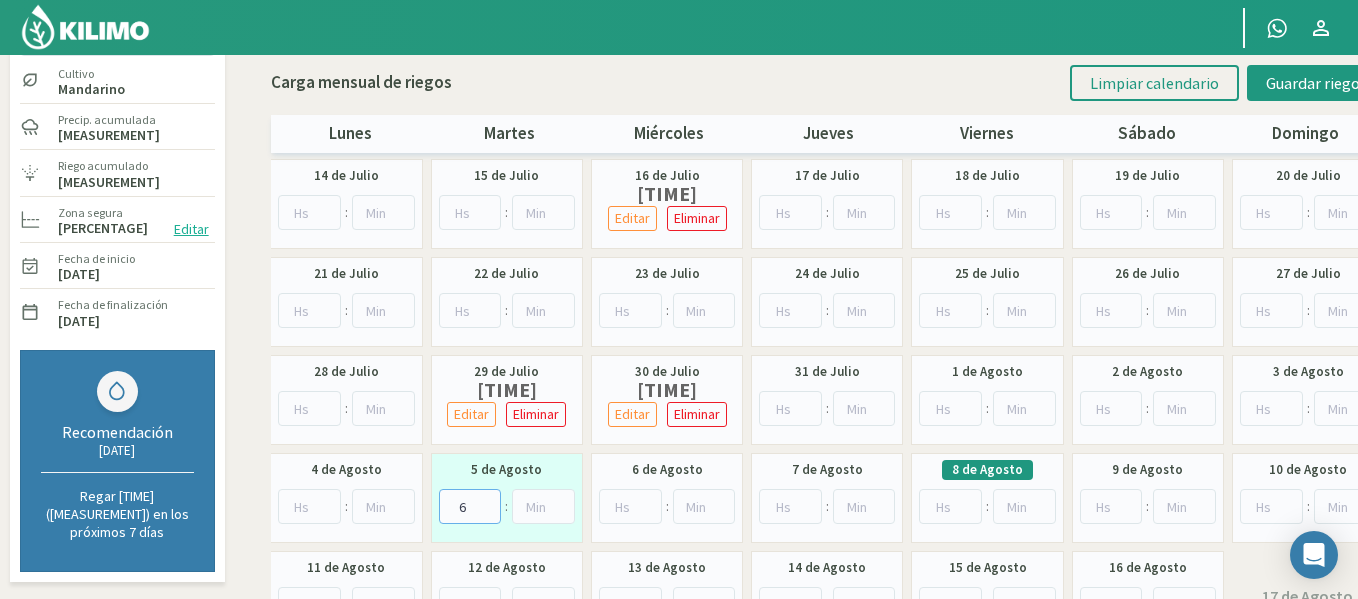 click on "6" at bounding box center (470, 506) 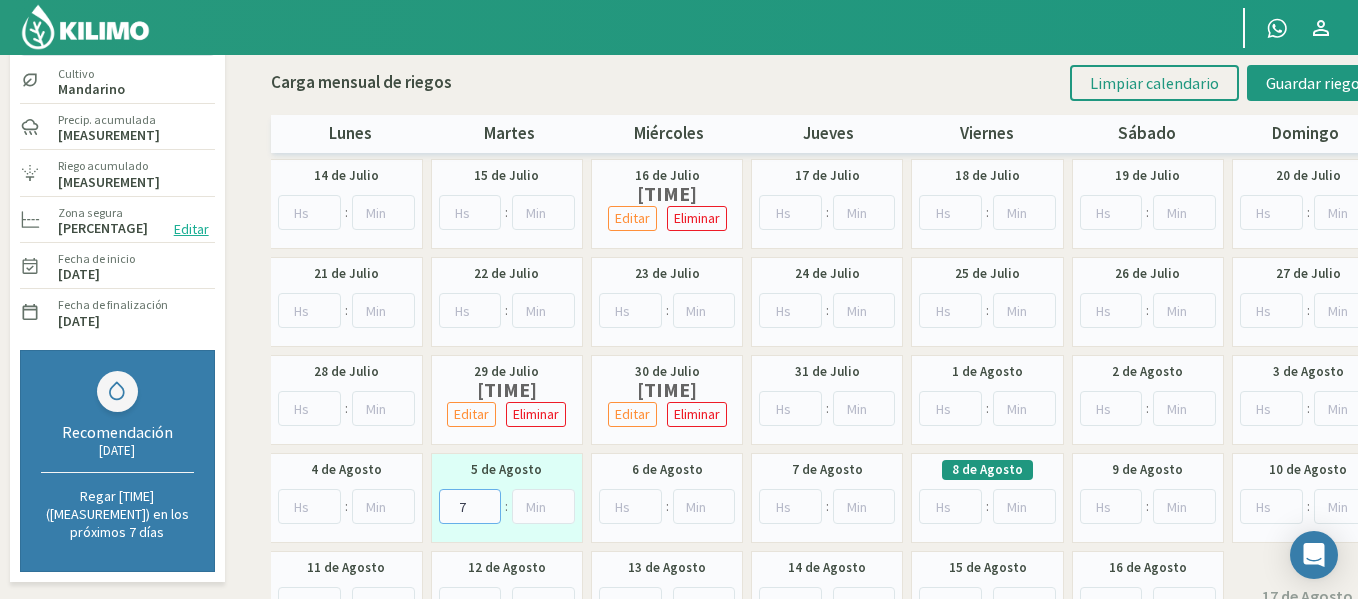 click on "7" at bounding box center (470, 506) 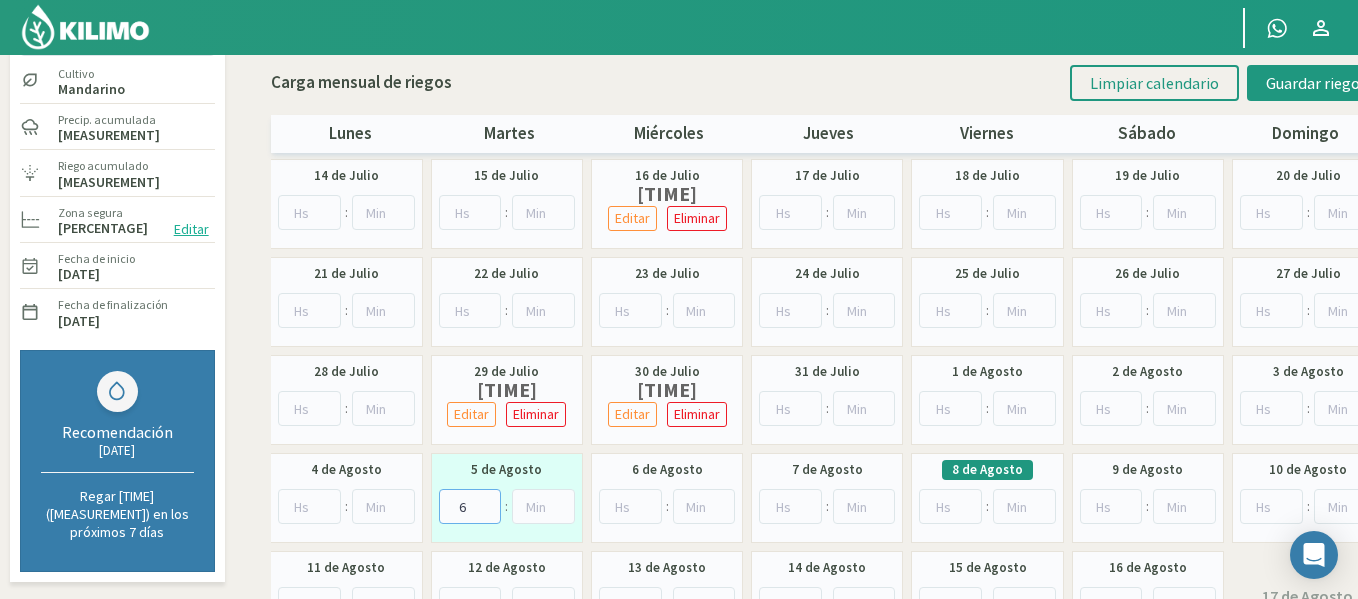 click on "6" at bounding box center (470, 506) 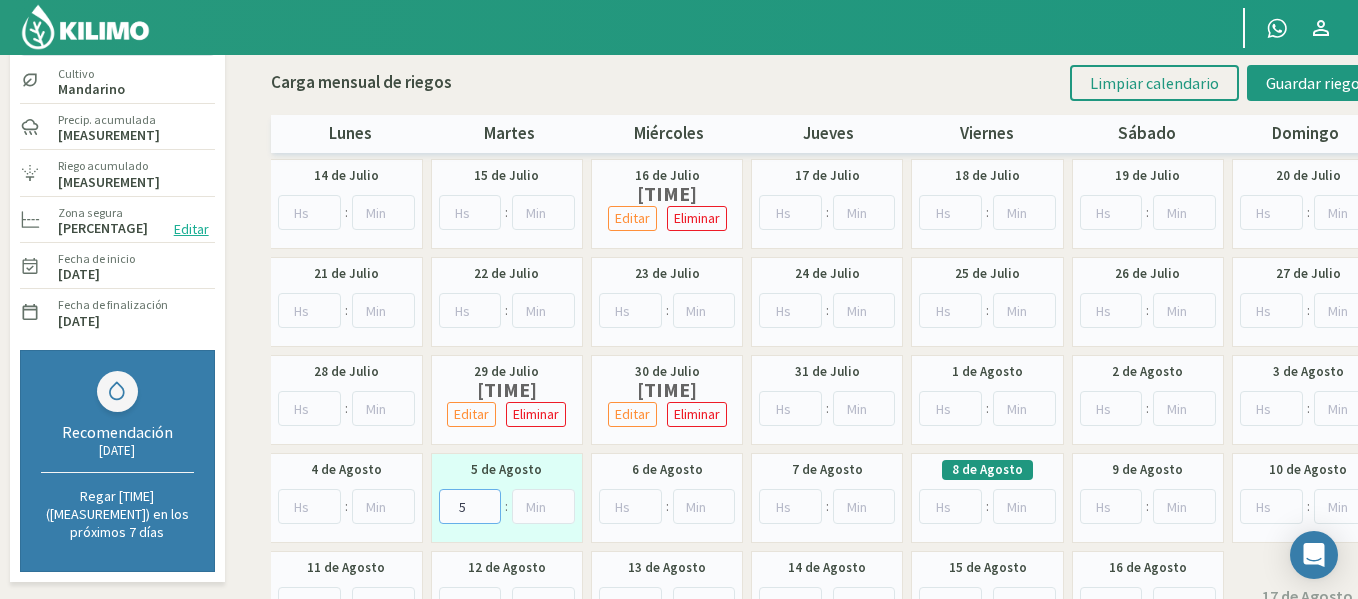 click on "5" at bounding box center (470, 506) 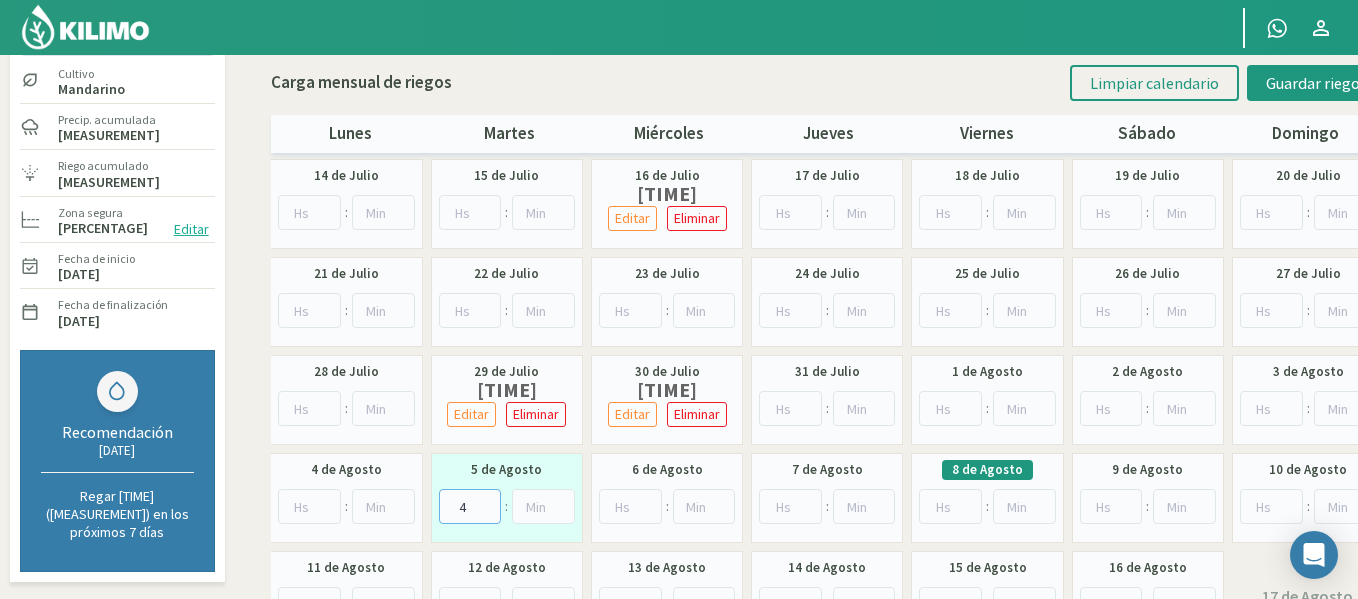 click on "4" at bounding box center [470, 506] 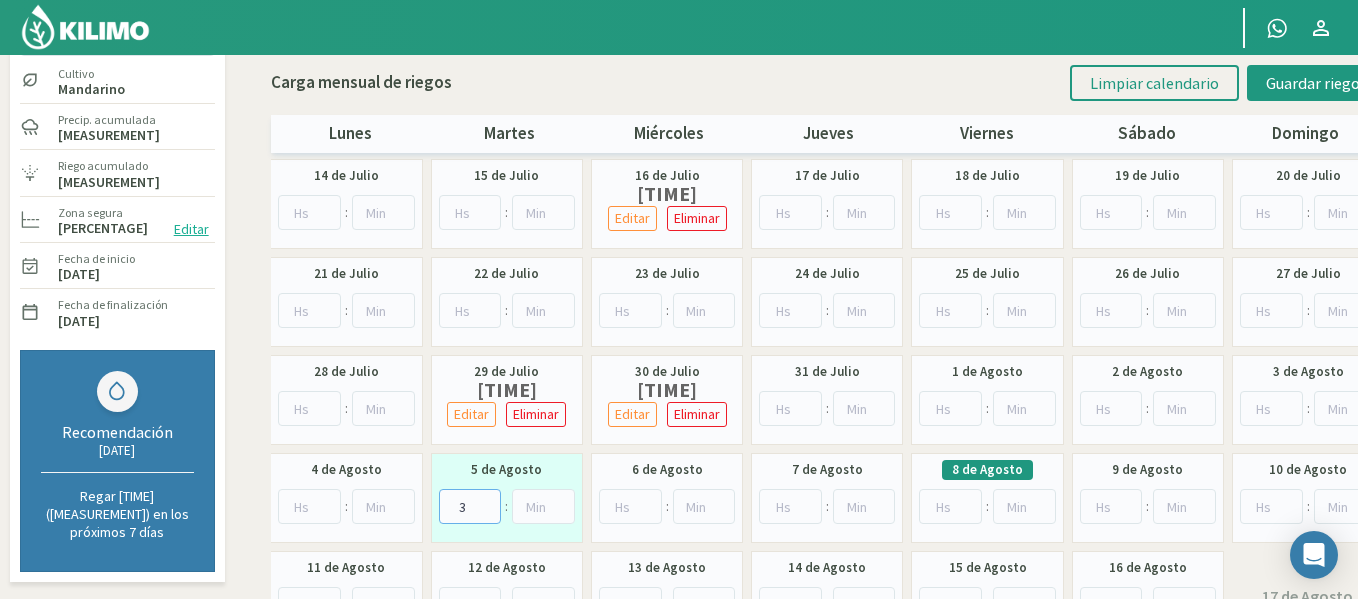 click on "3" at bounding box center [470, 506] 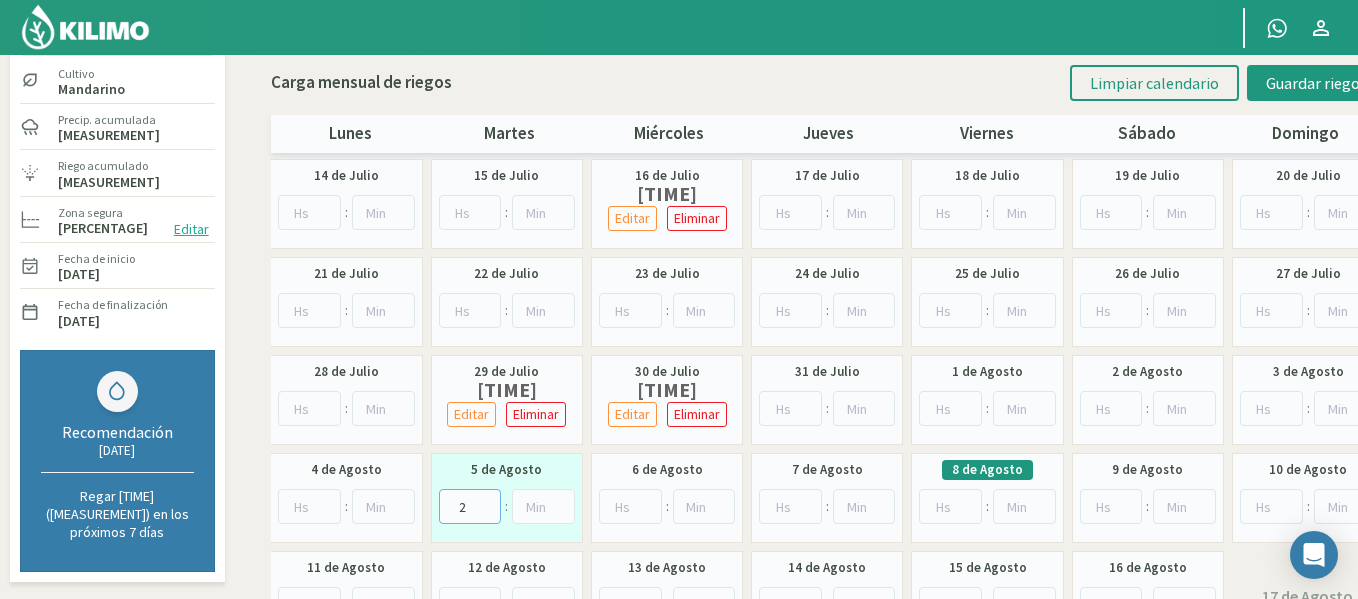 type on "2" 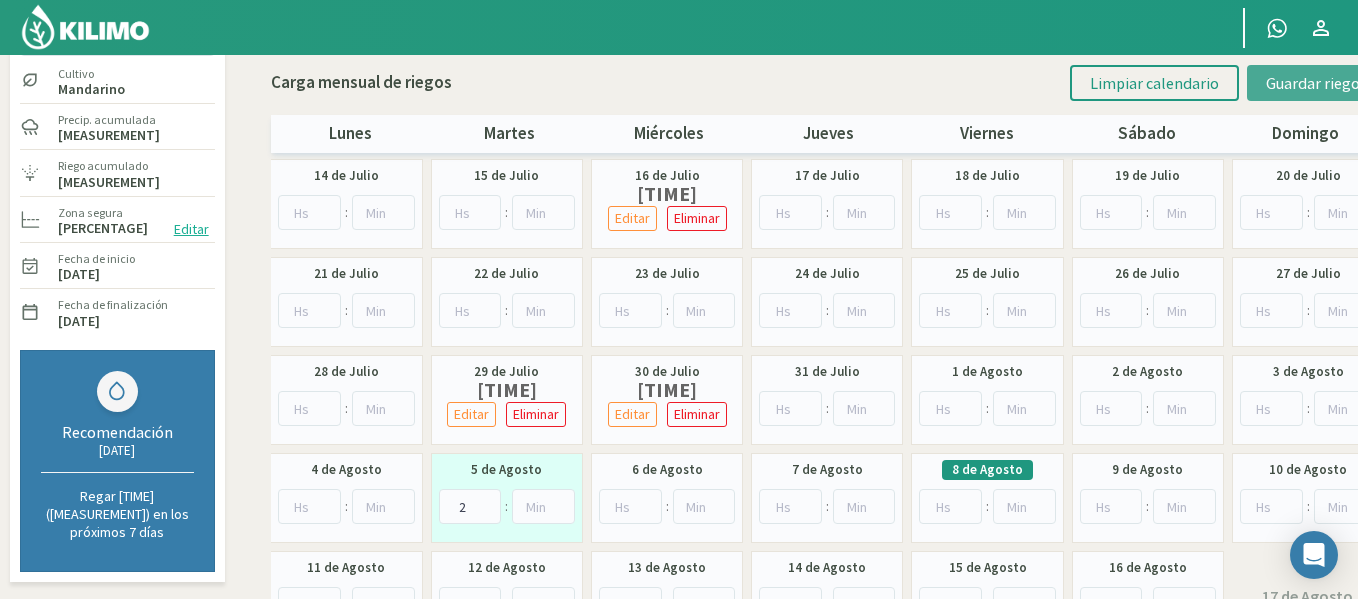 click on "Guardar riegos" at bounding box center (1316, 83) 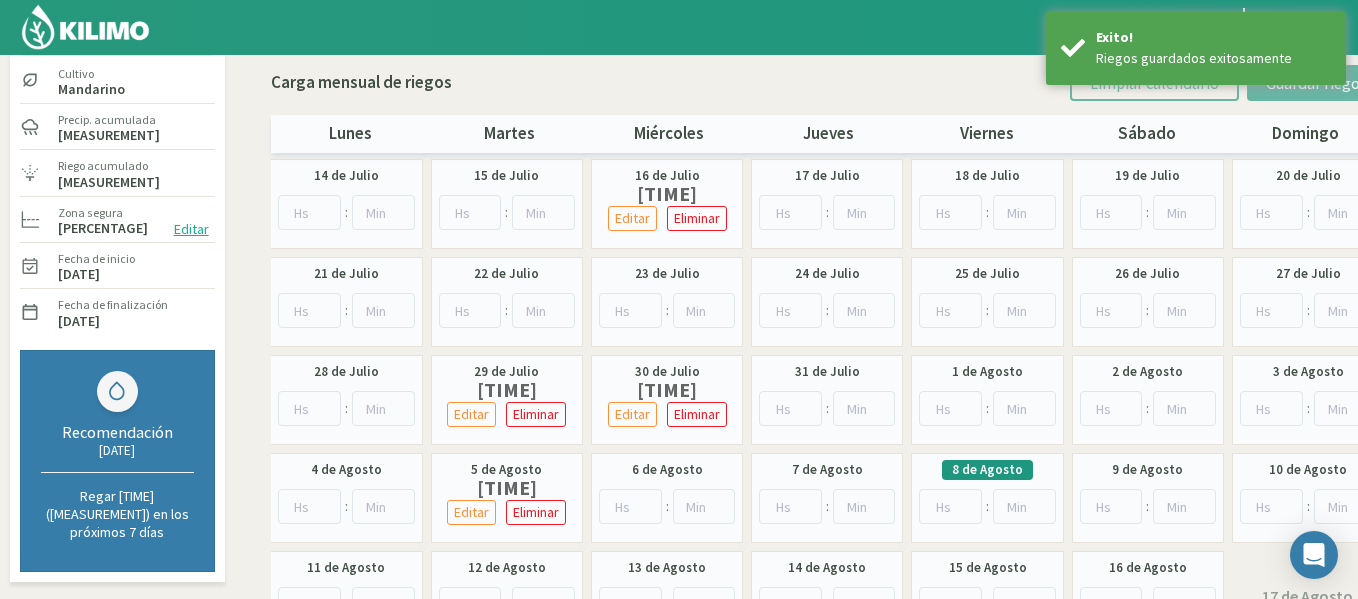 scroll, scrollTop: 0, scrollLeft: 0, axis: both 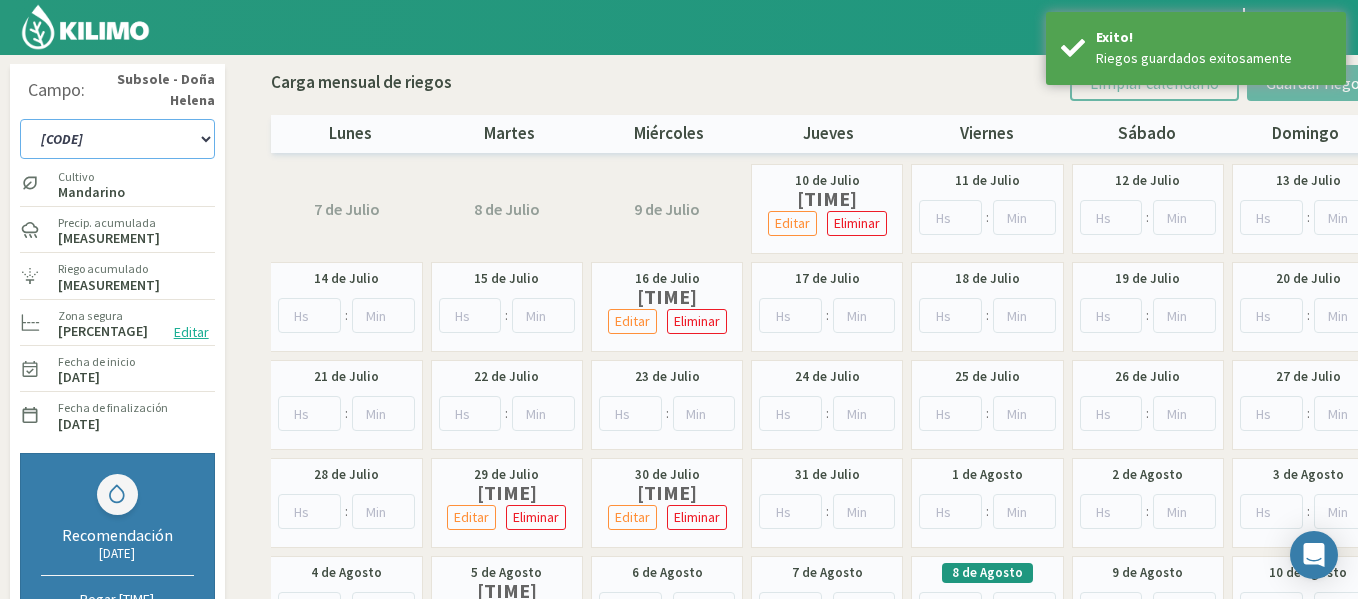 click on "[CODE]" at bounding box center [117, 139] 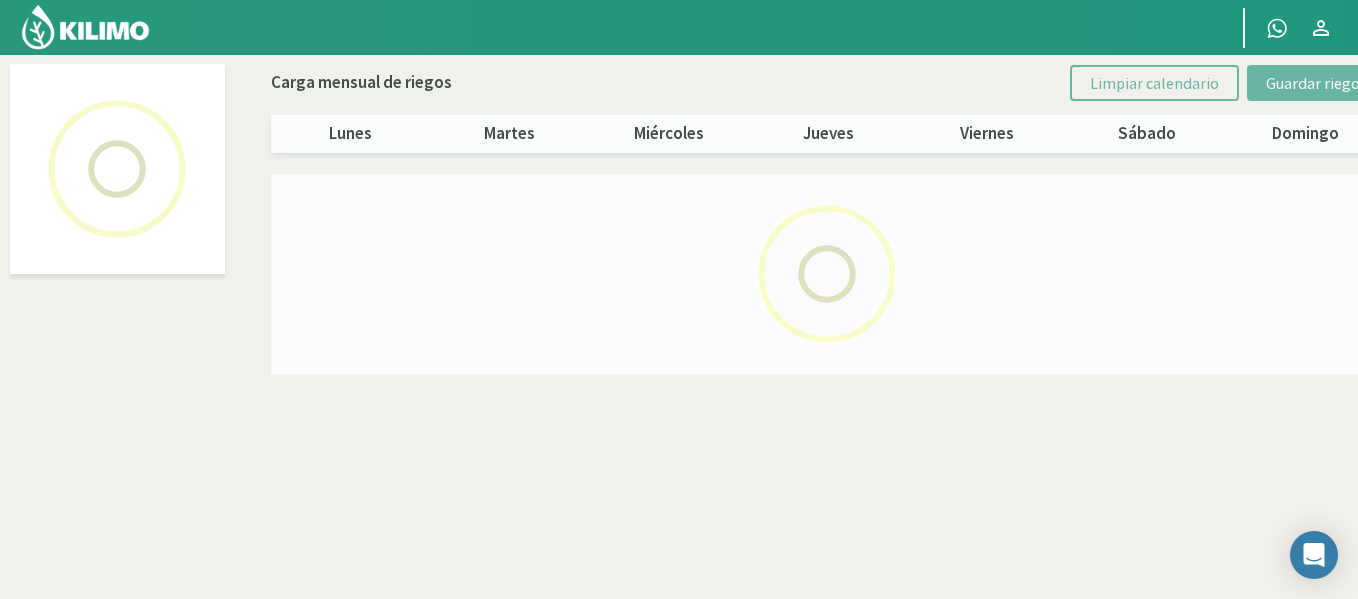 select on "47: Object" 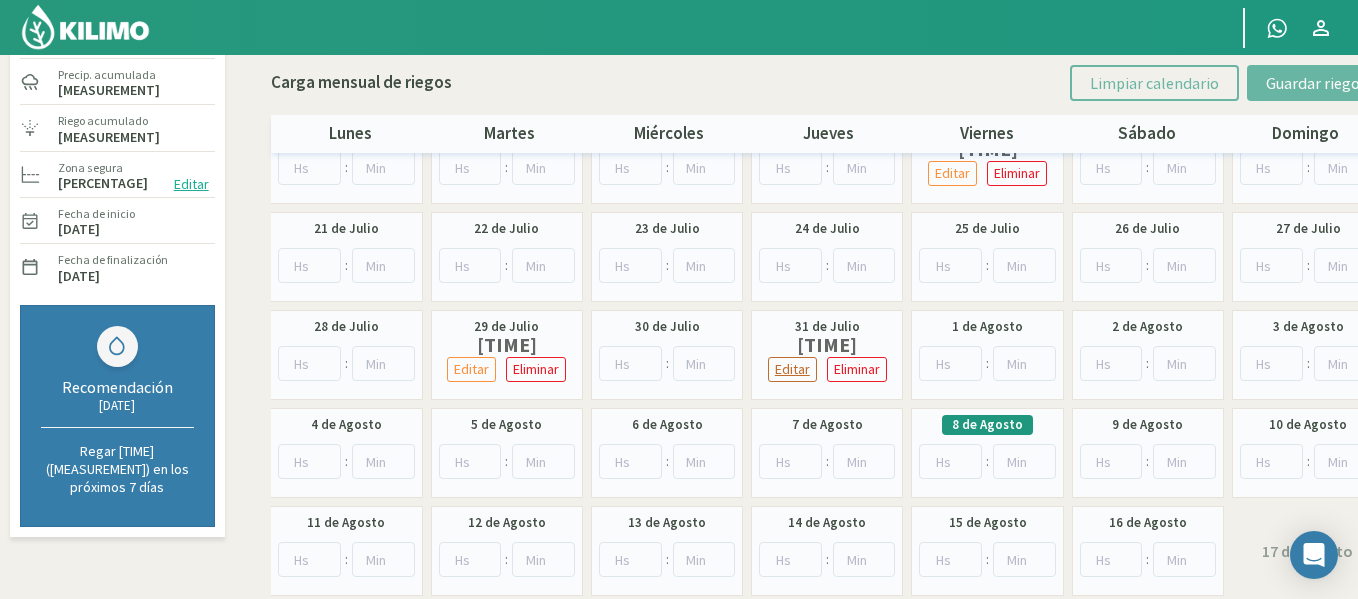 scroll, scrollTop: 114, scrollLeft: 0, axis: vertical 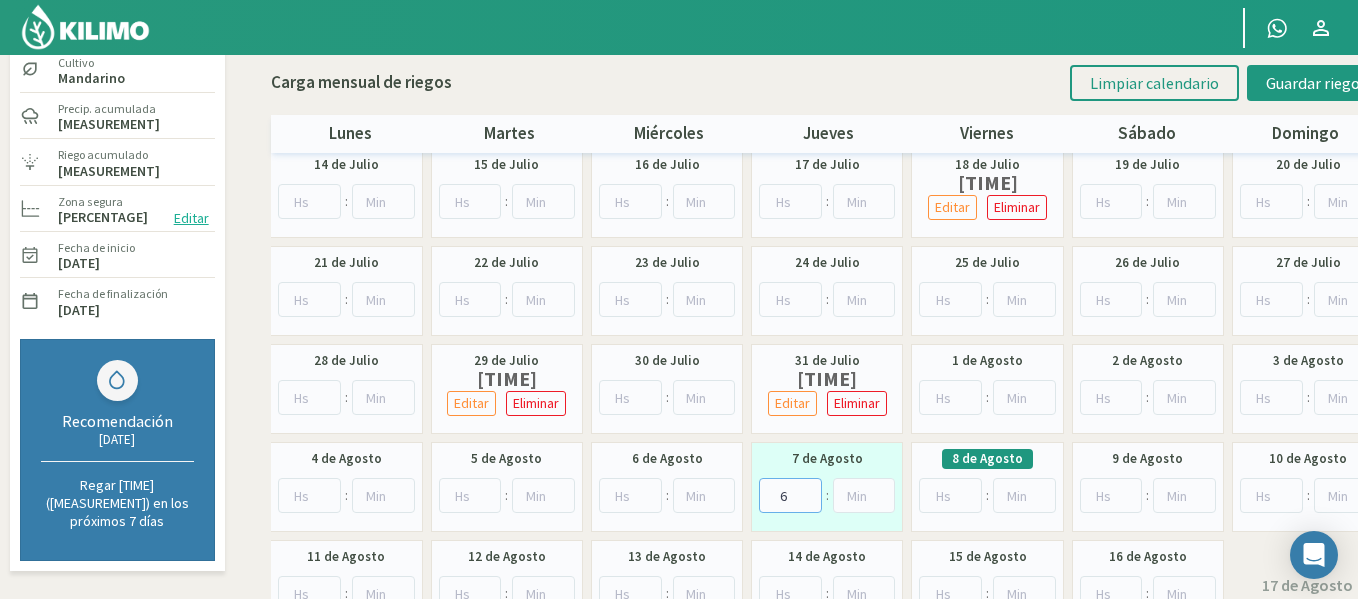 click on "6" at bounding box center (790, 495) 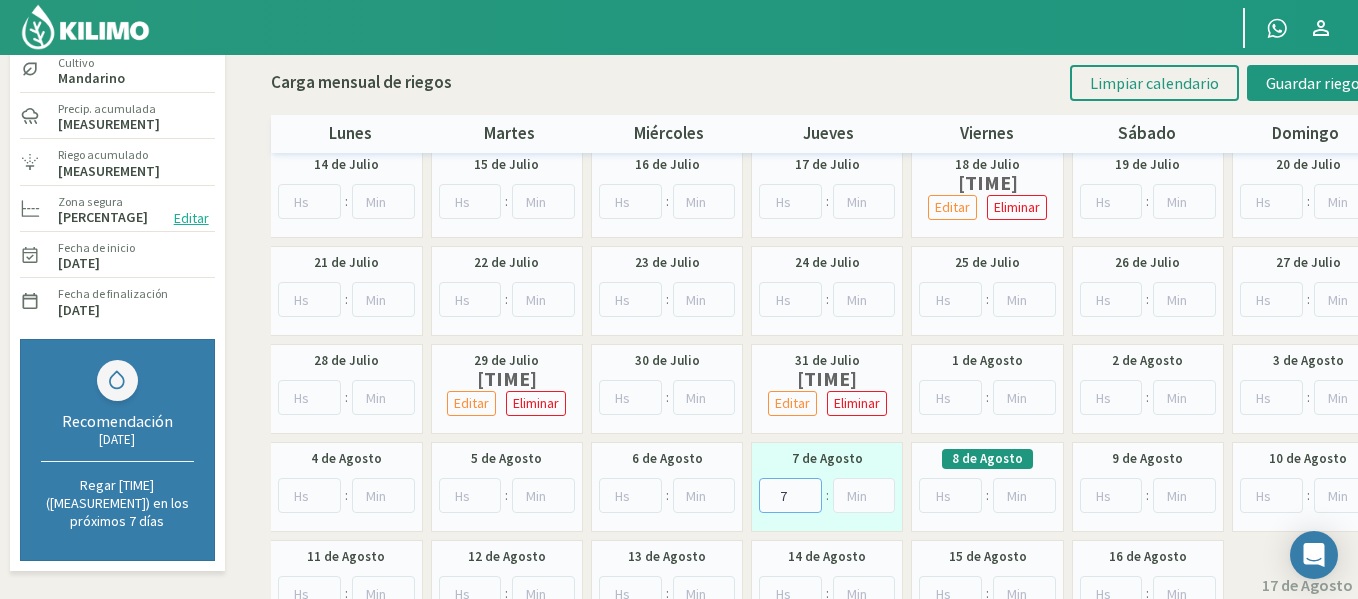 click on "7" at bounding box center [790, 495] 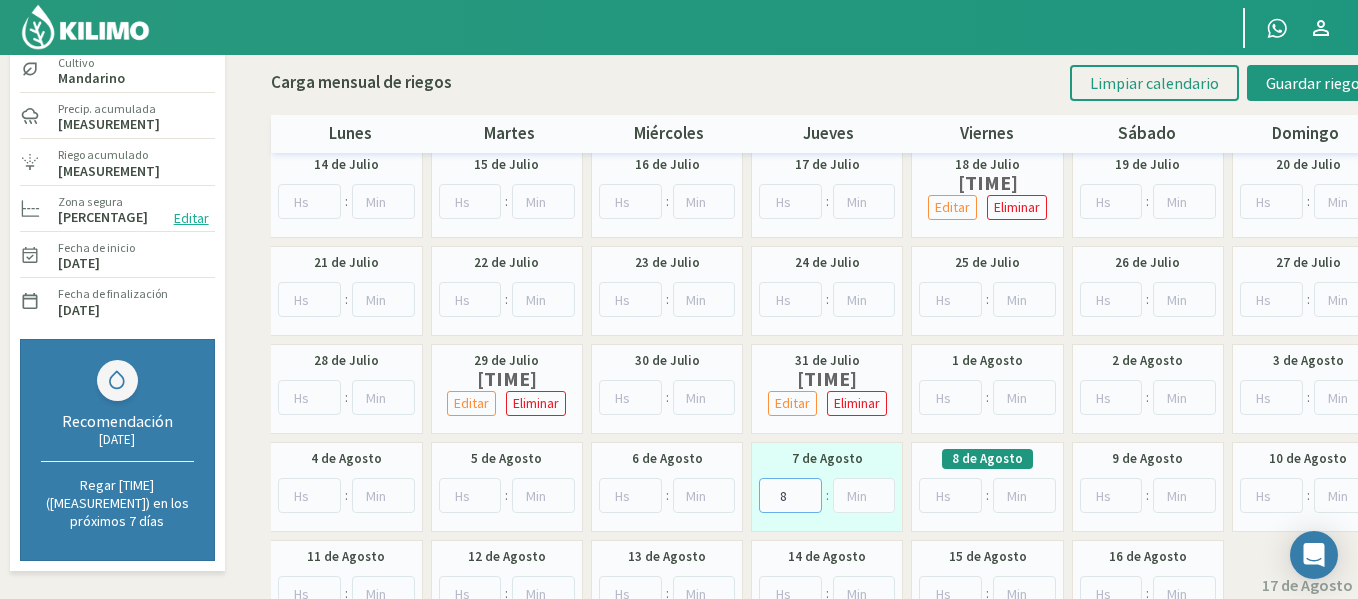 type on "8" 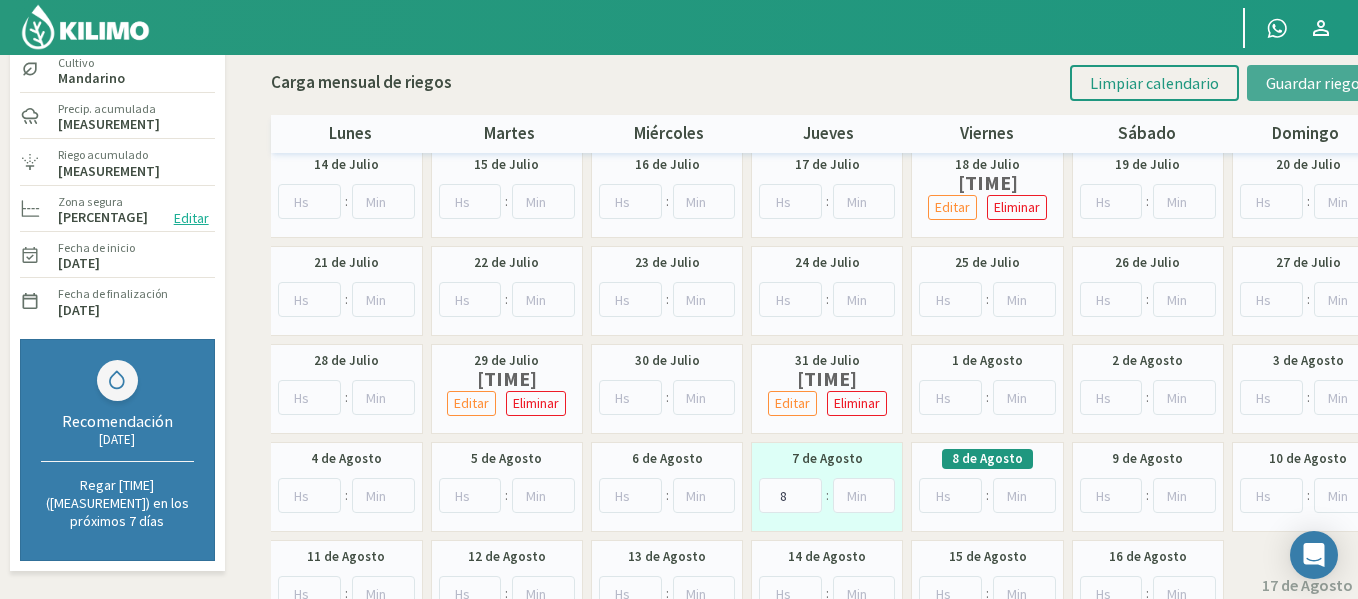 click on "Guardar riegos" at bounding box center (1316, 83) 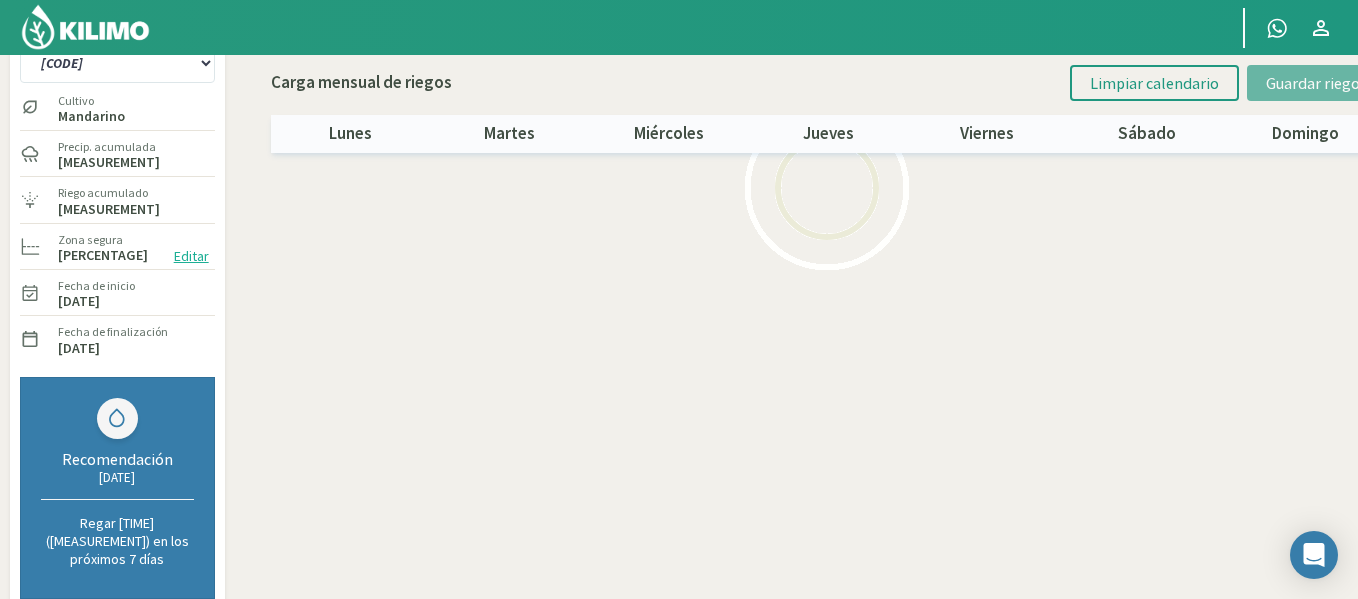scroll, scrollTop: 53, scrollLeft: 0, axis: vertical 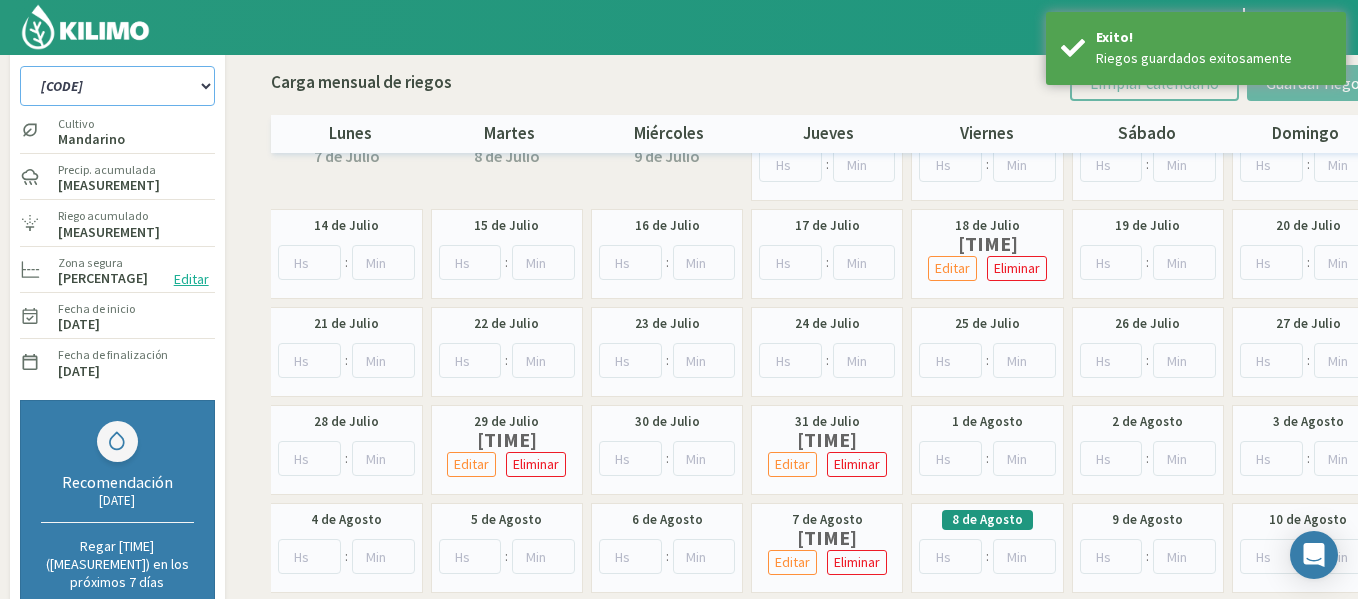 click on "[CODE]" at bounding box center (117, 86) 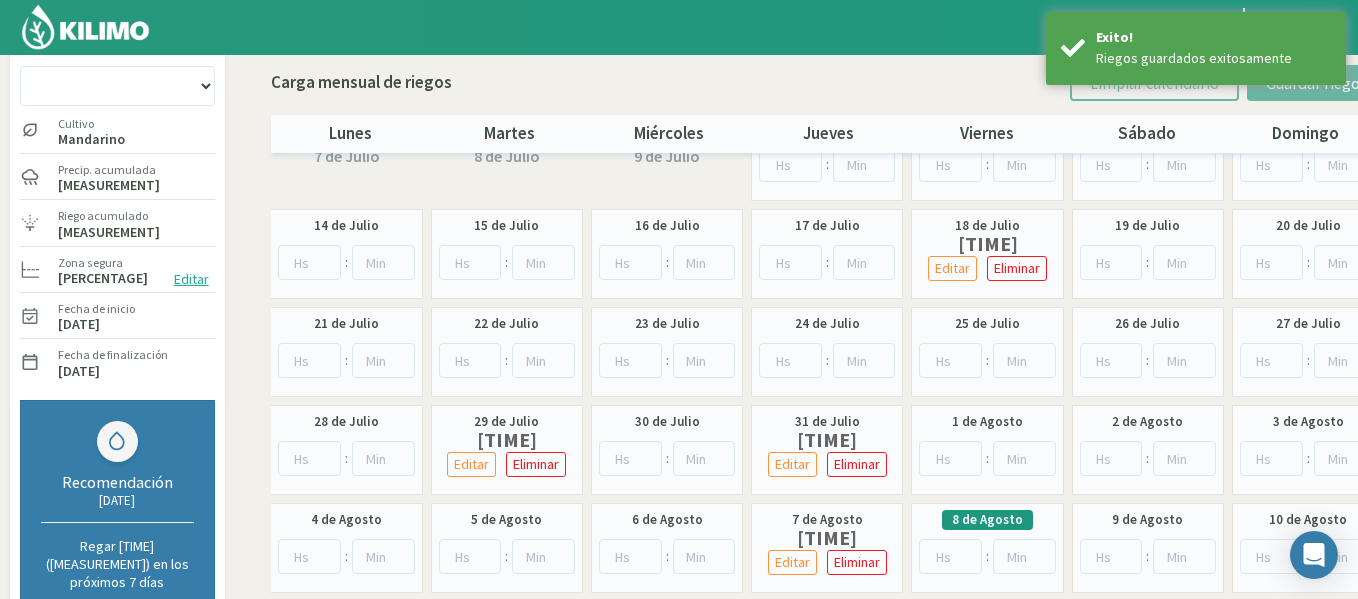 scroll, scrollTop: 115, scrollLeft: 0, axis: vertical 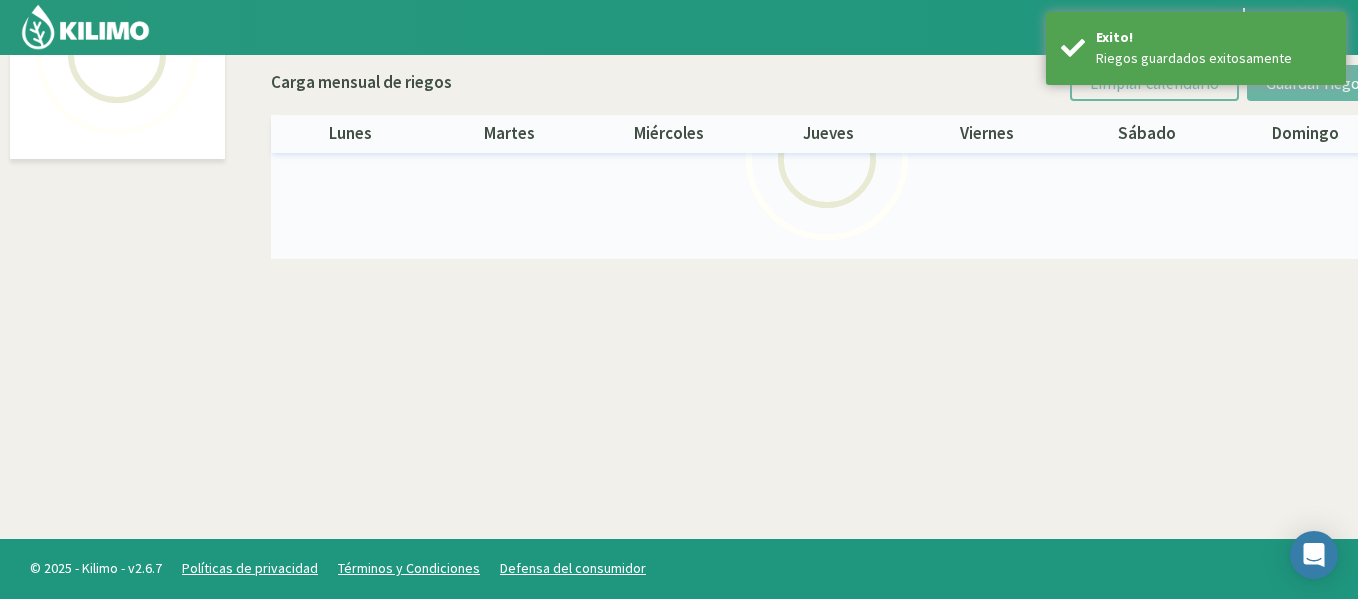 select on "48: Object" 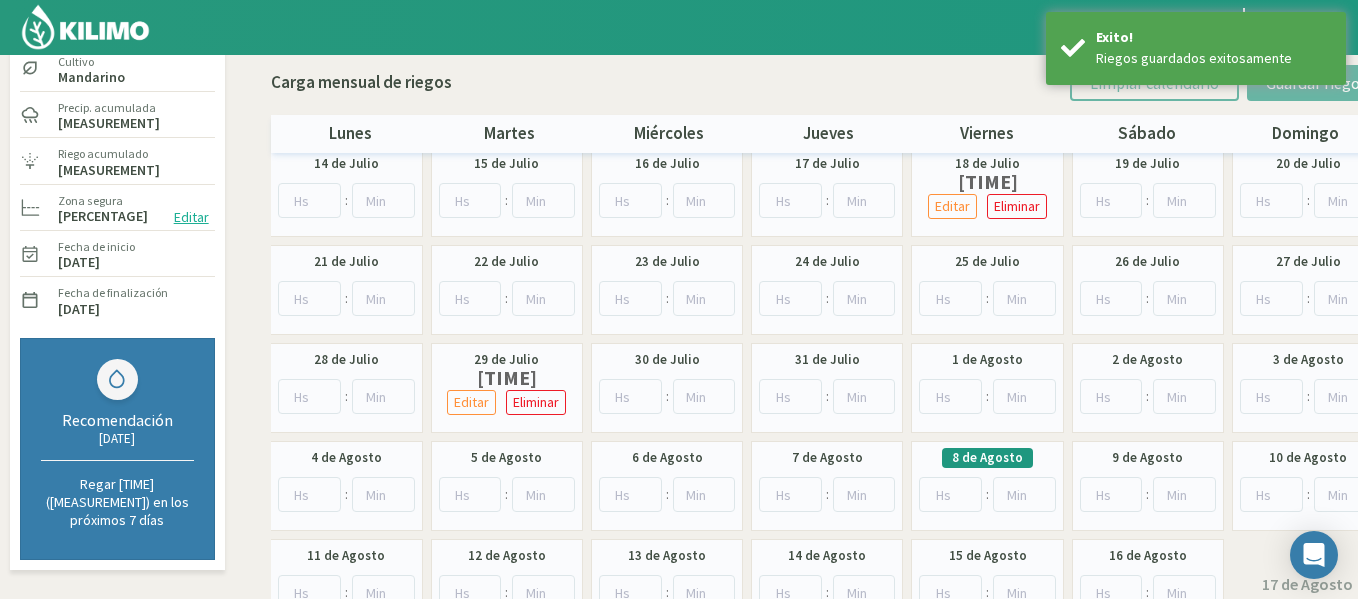 scroll, scrollTop: 225, scrollLeft: 0, axis: vertical 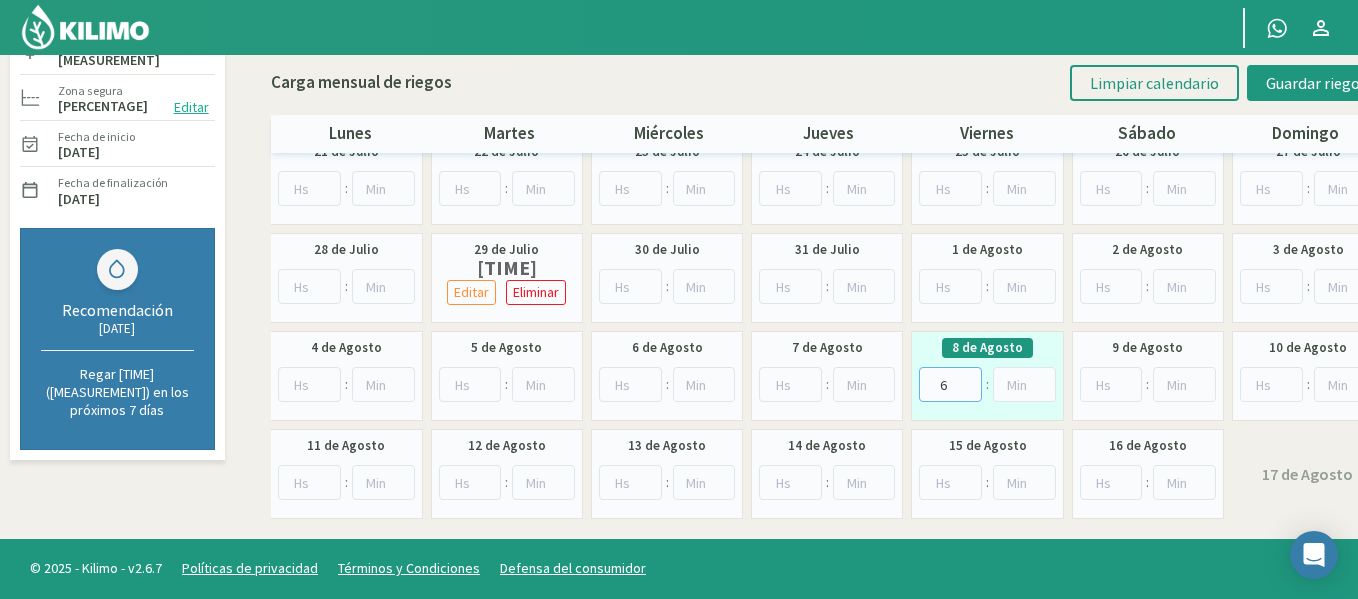 click on "6" at bounding box center [950, 384] 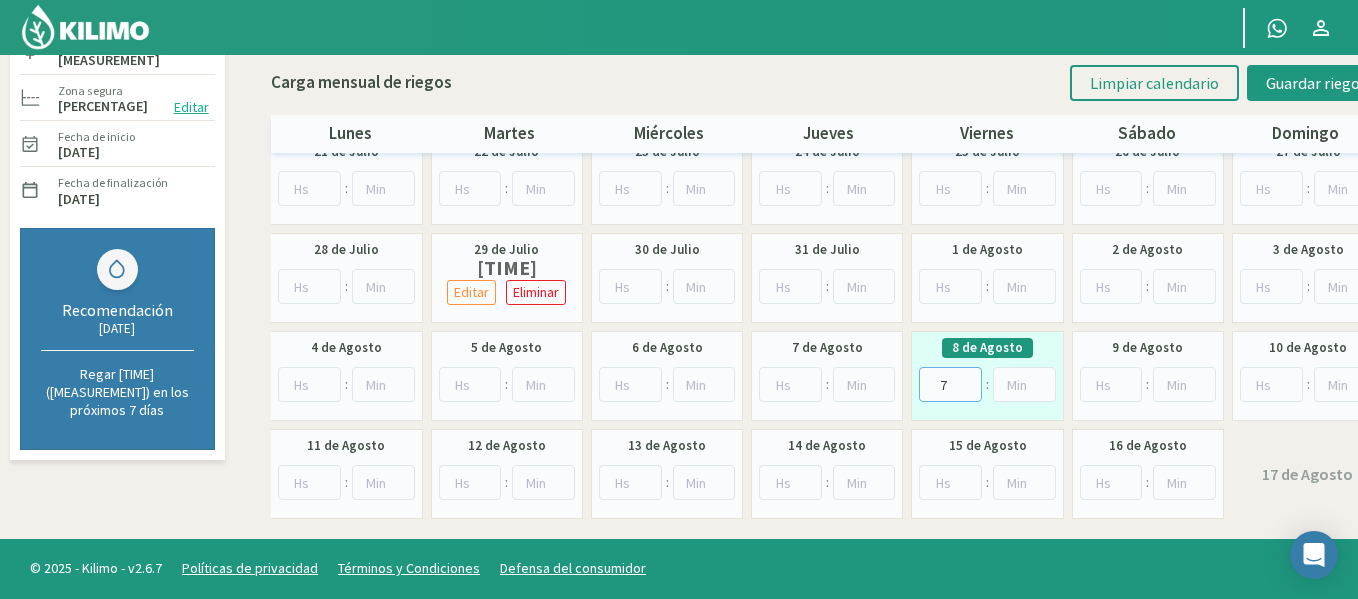click on "7" at bounding box center (950, 384) 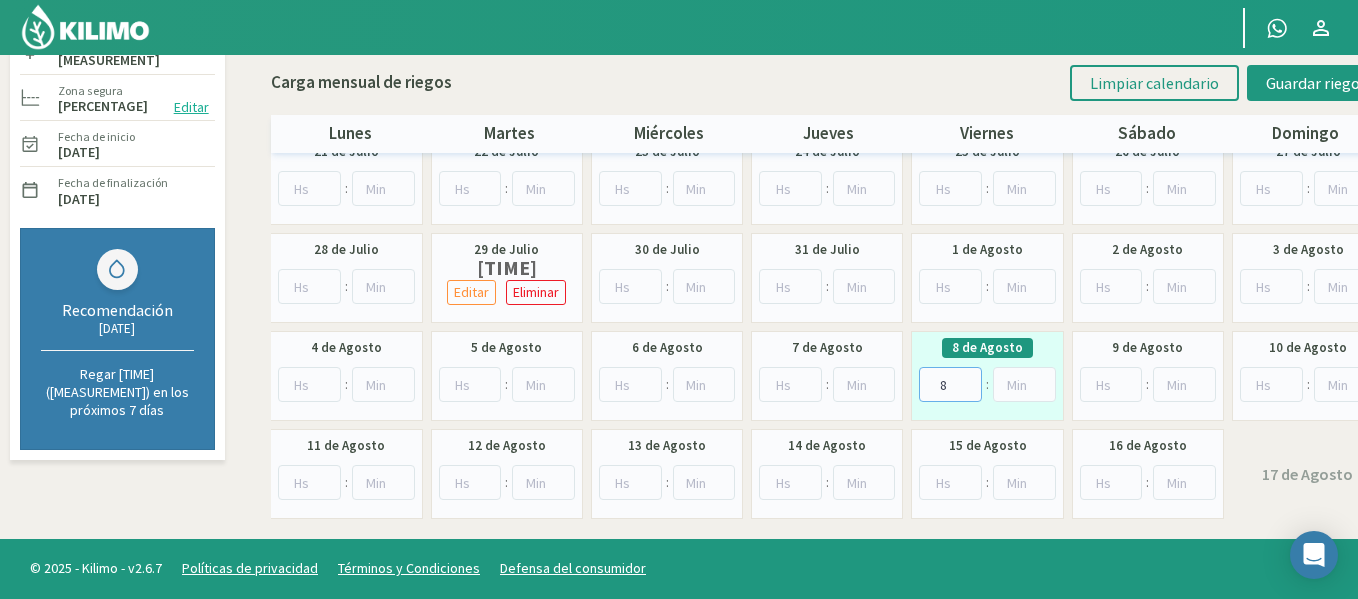 type on "8" 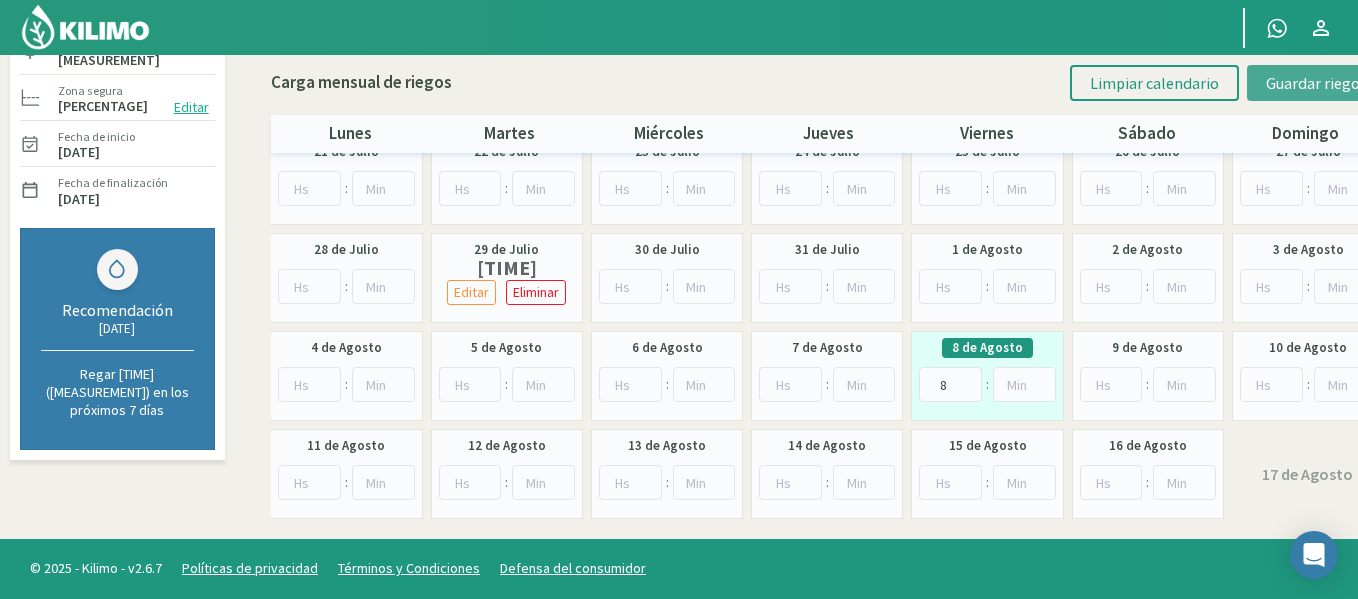 click on "Guardar riegos" at bounding box center (1316, 83) 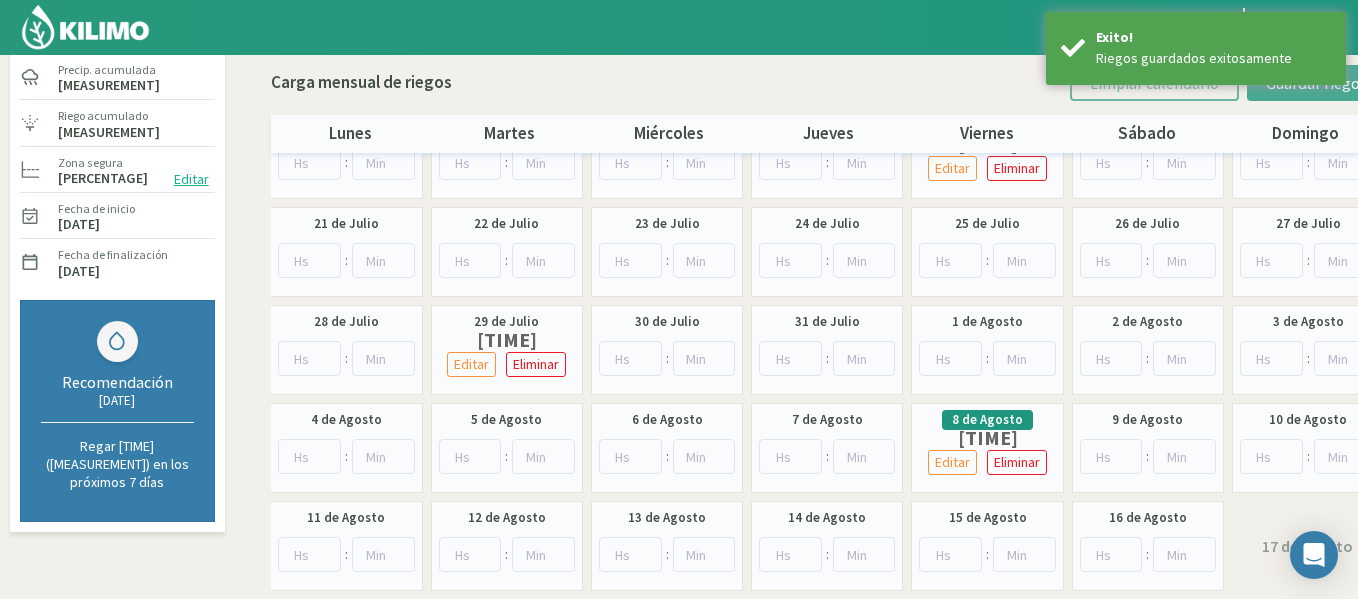 scroll, scrollTop: 225, scrollLeft: 0, axis: vertical 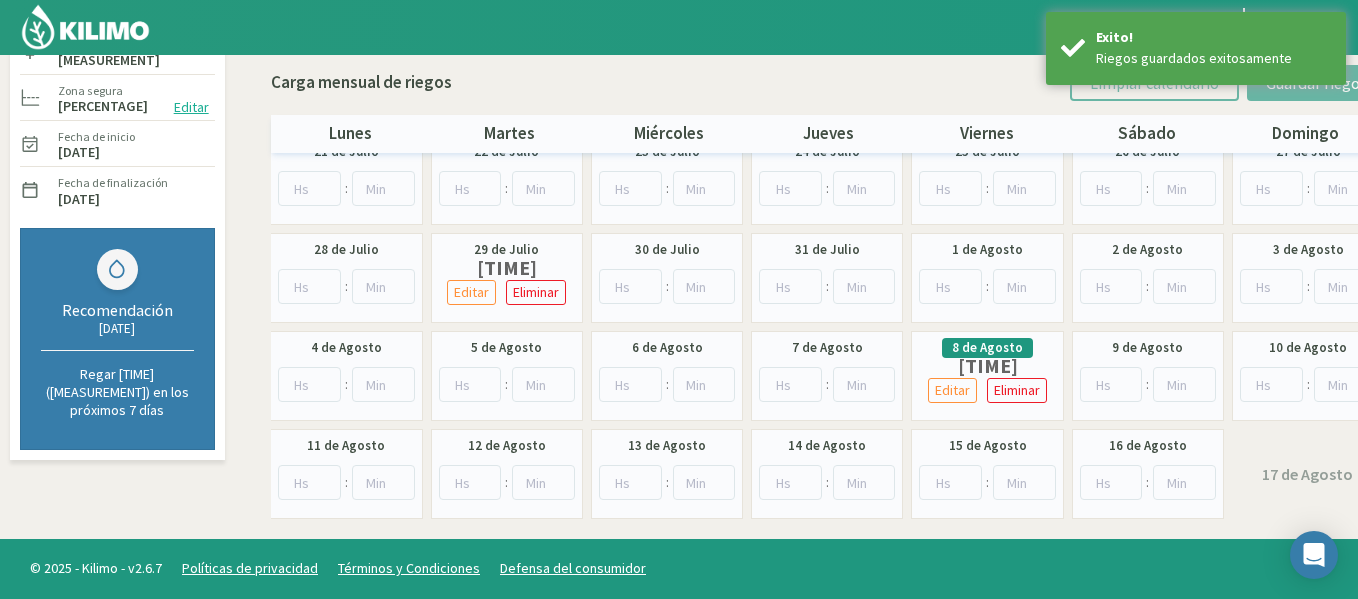 click 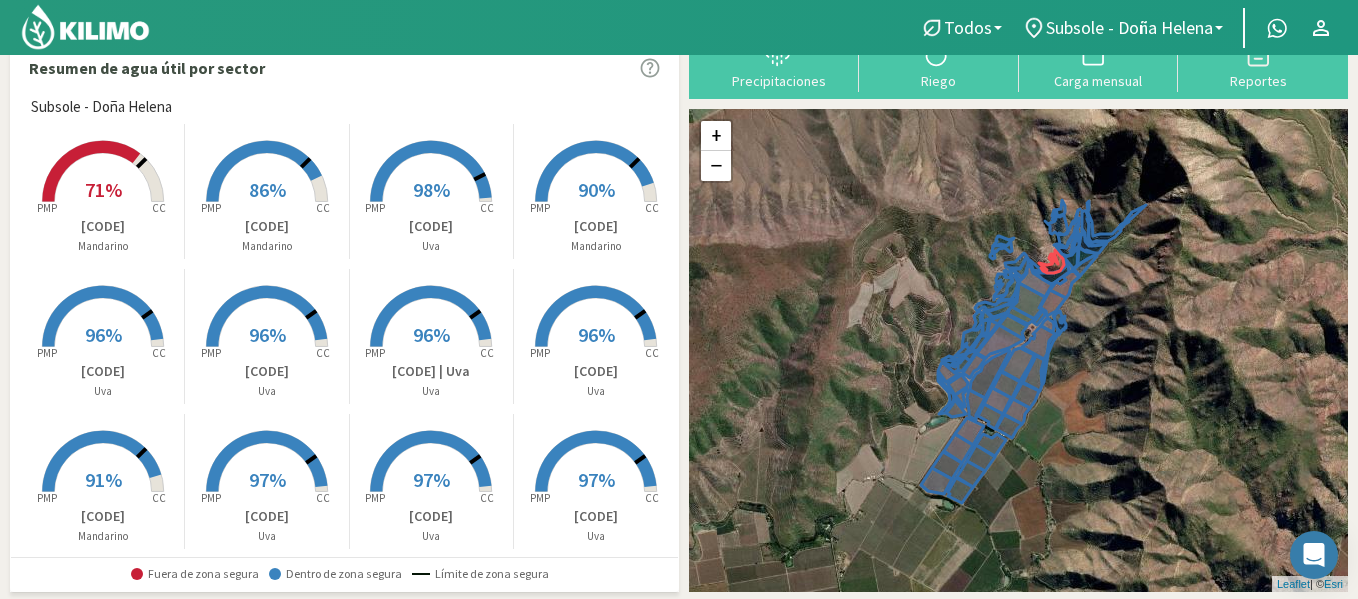 scroll, scrollTop: 0, scrollLeft: 0, axis: both 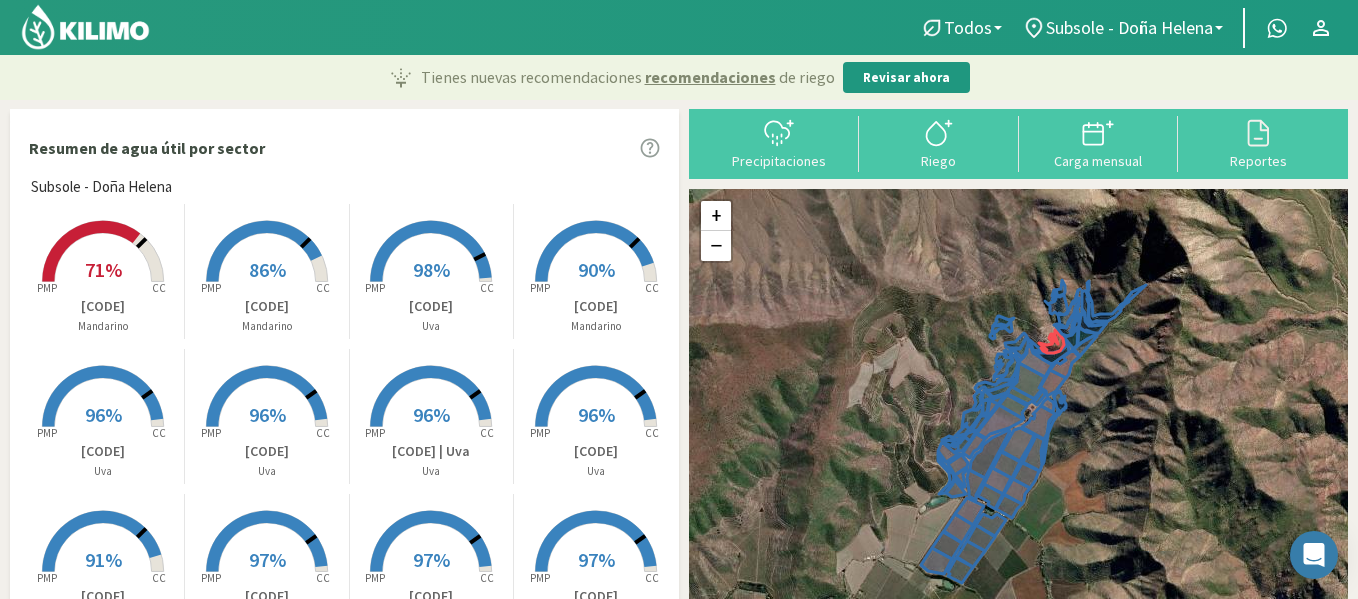 click 